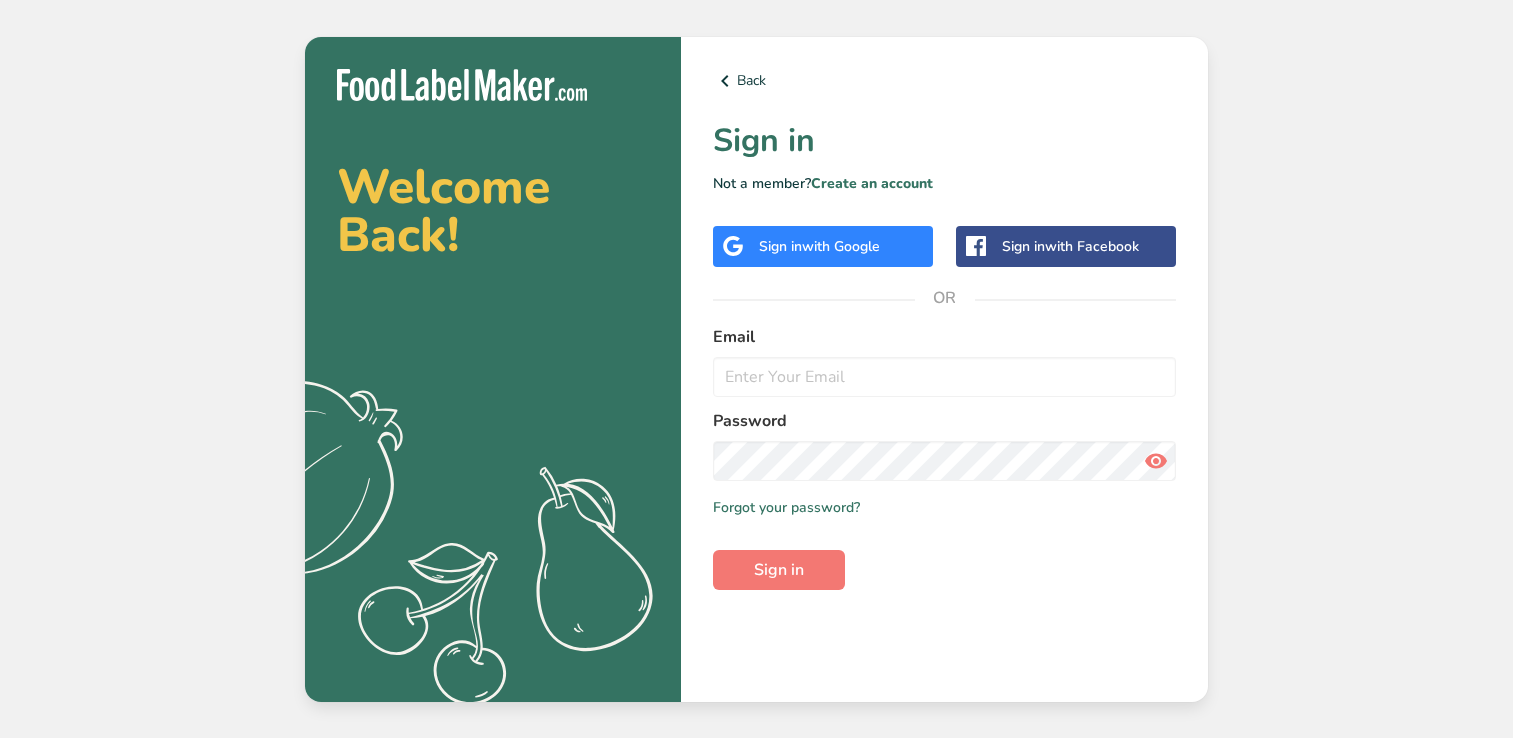 scroll, scrollTop: 0, scrollLeft: 0, axis: both 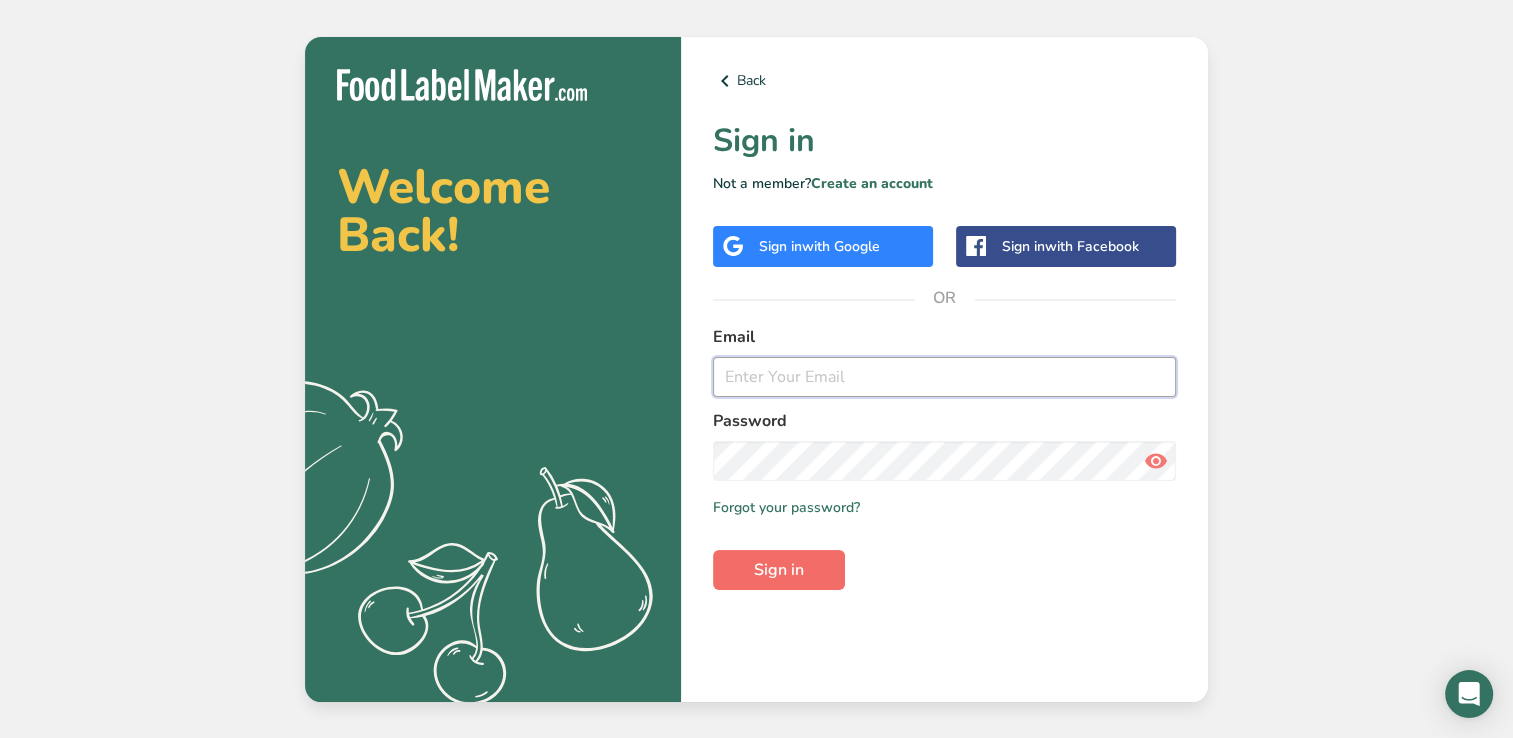 type on "[USERNAME]@example.com" 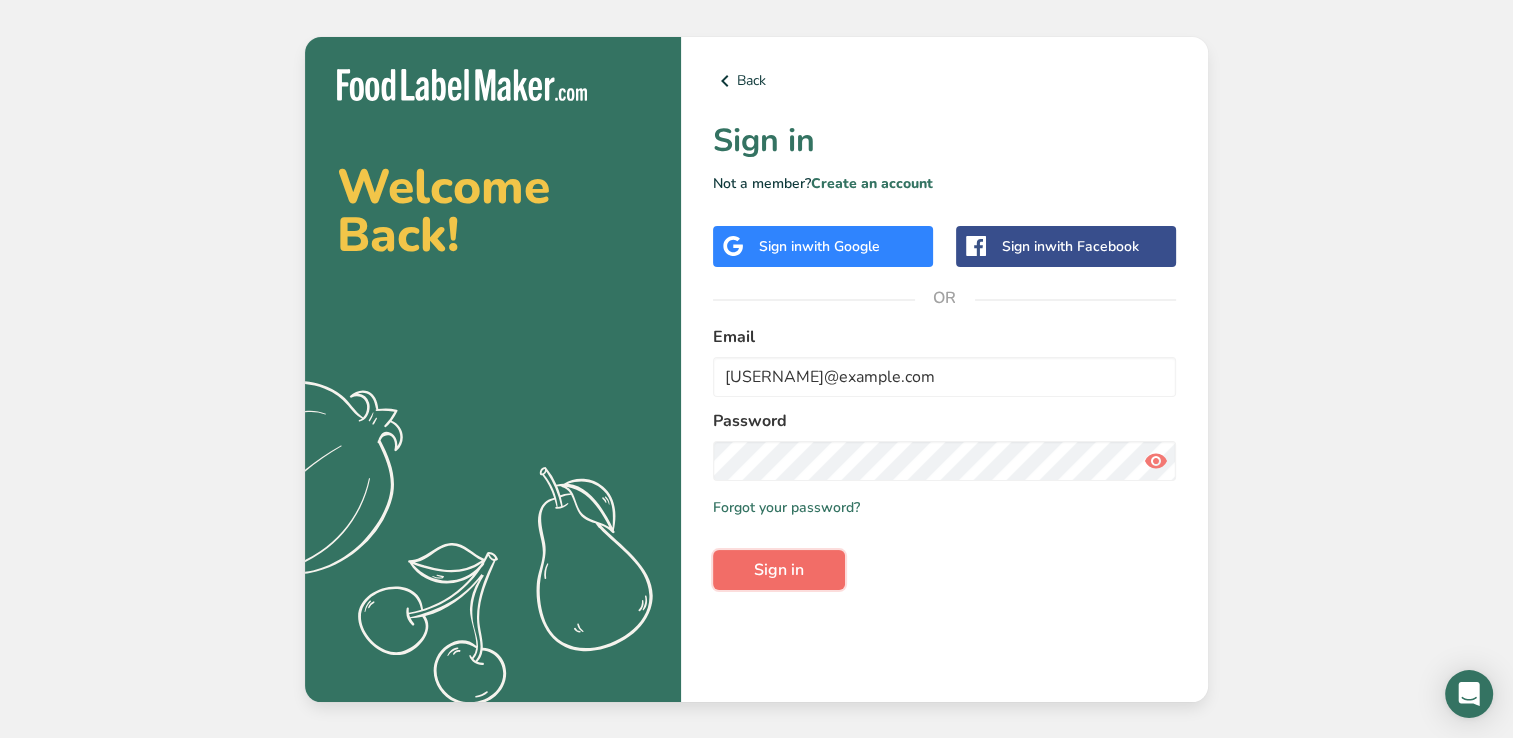 click on "Sign in" at bounding box center (779, 570) 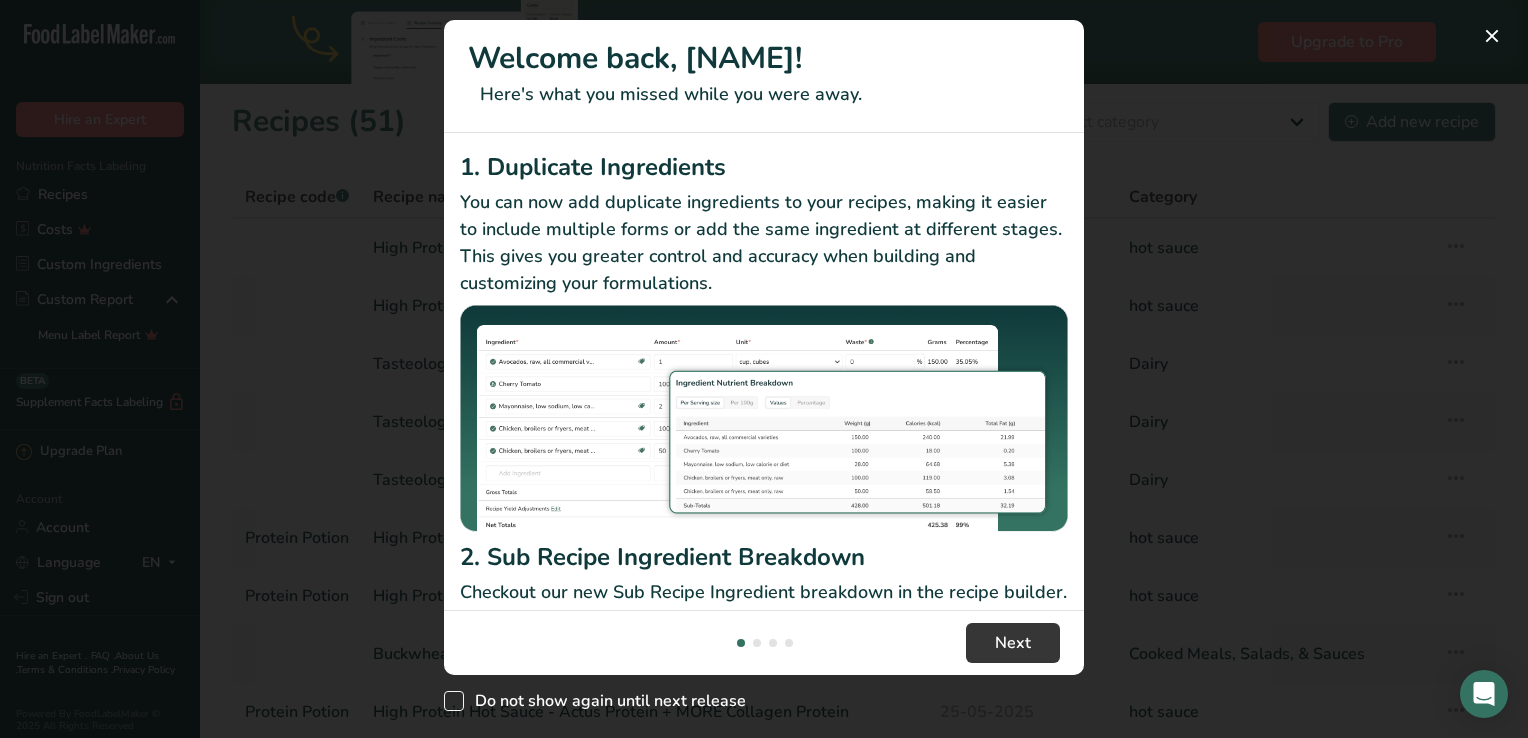 click on "Do not show again until next release" at bounding box center [605, 701] 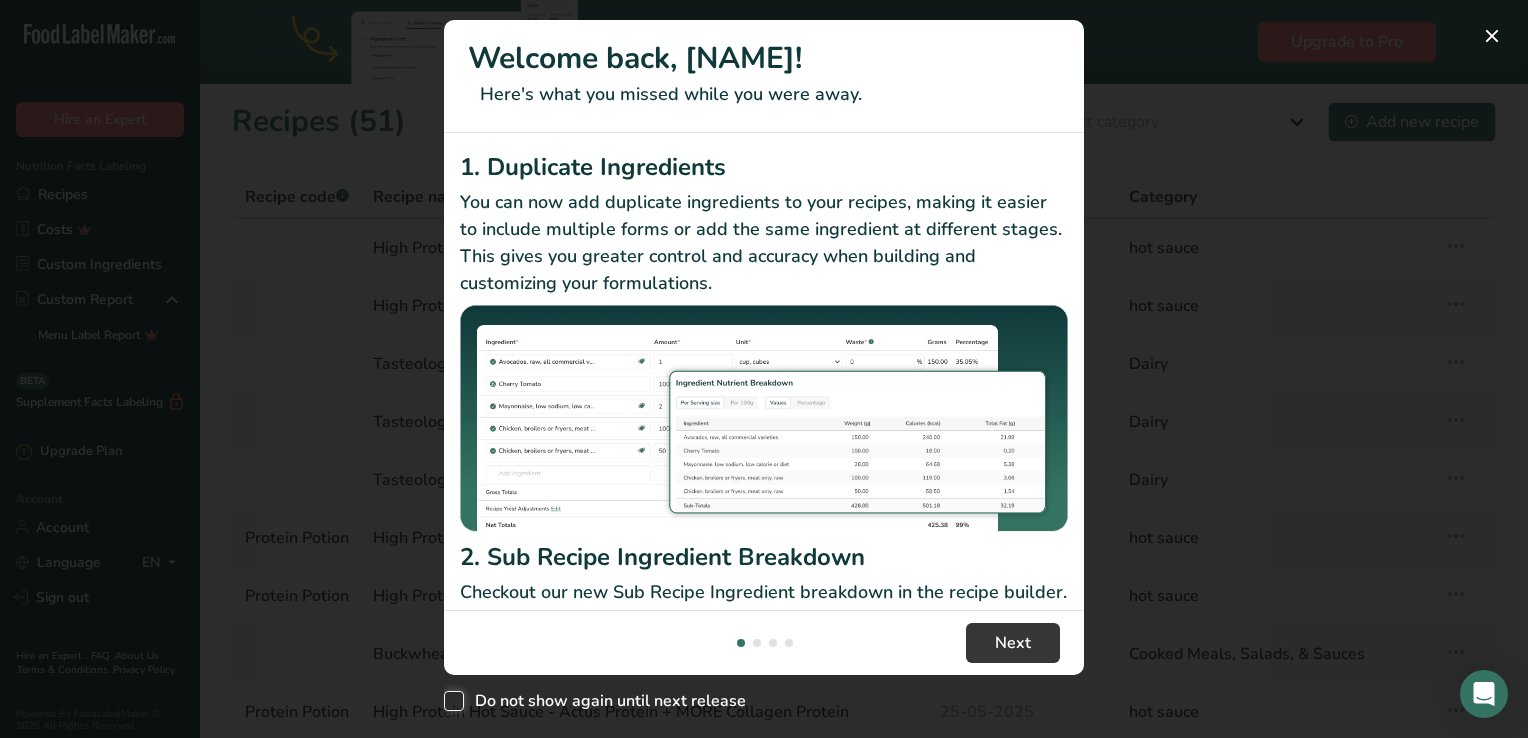 click on "Do not show again until next release" at bounding box center [450, 701] 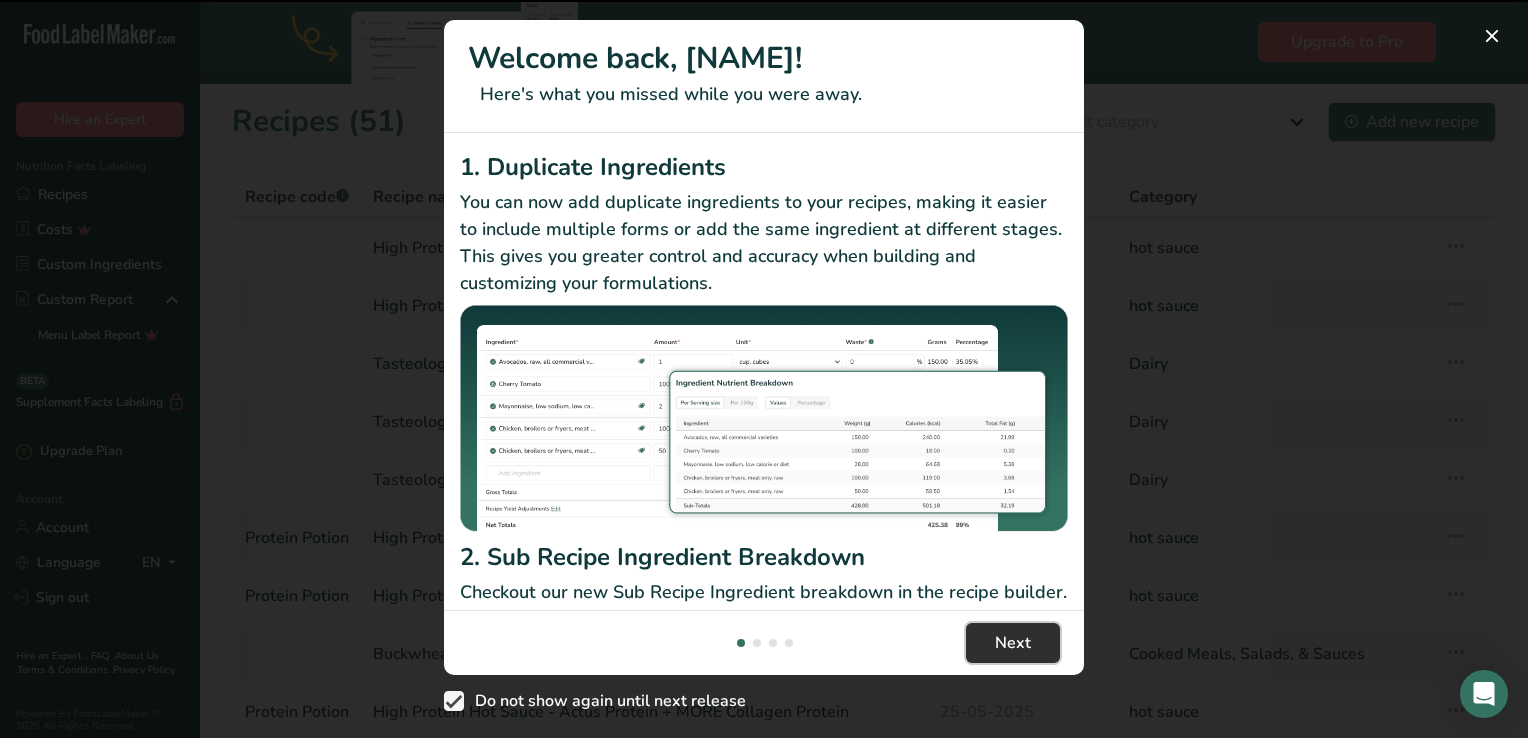 click on "Next" at bounding box center (1013, 643) 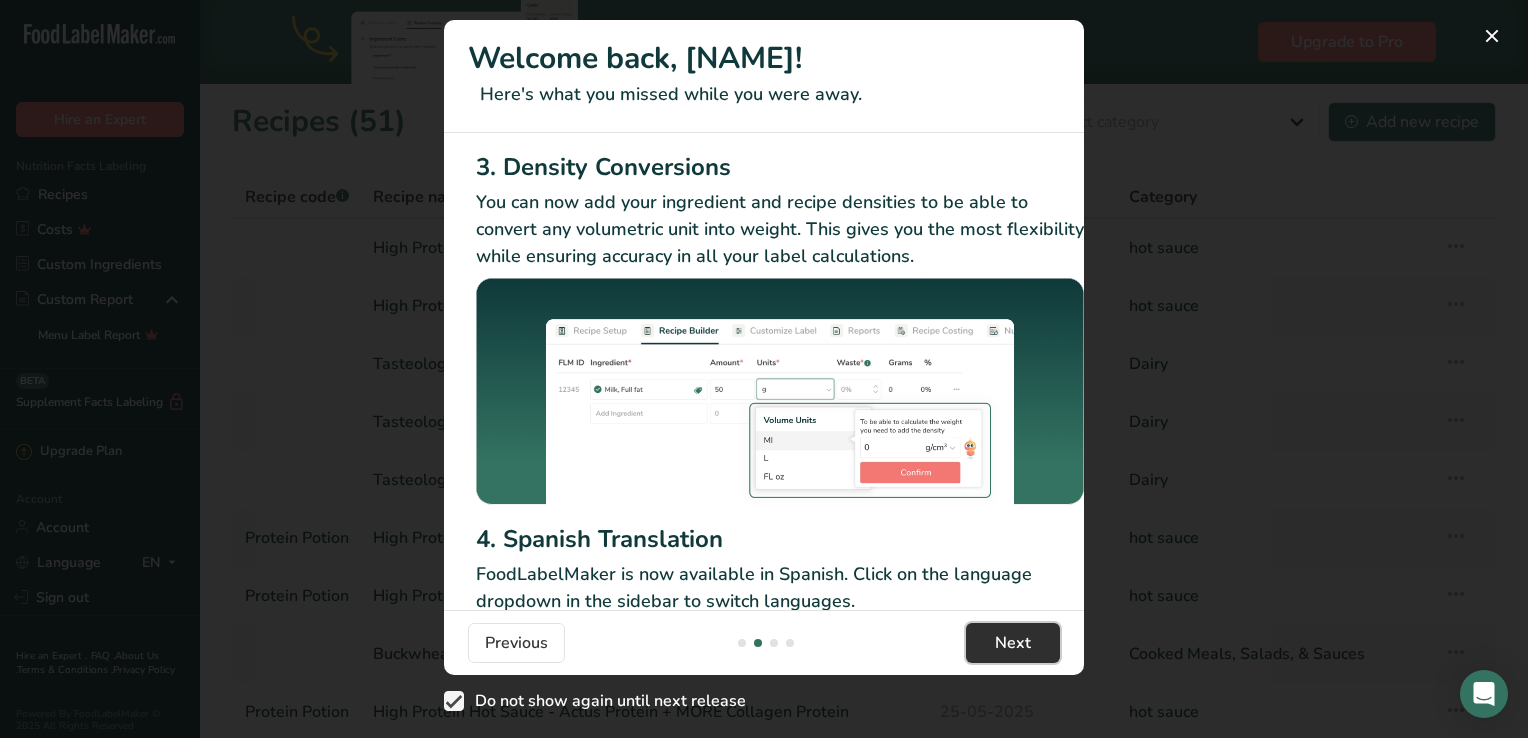 click on "Next" at bounding box center [1013, 643] 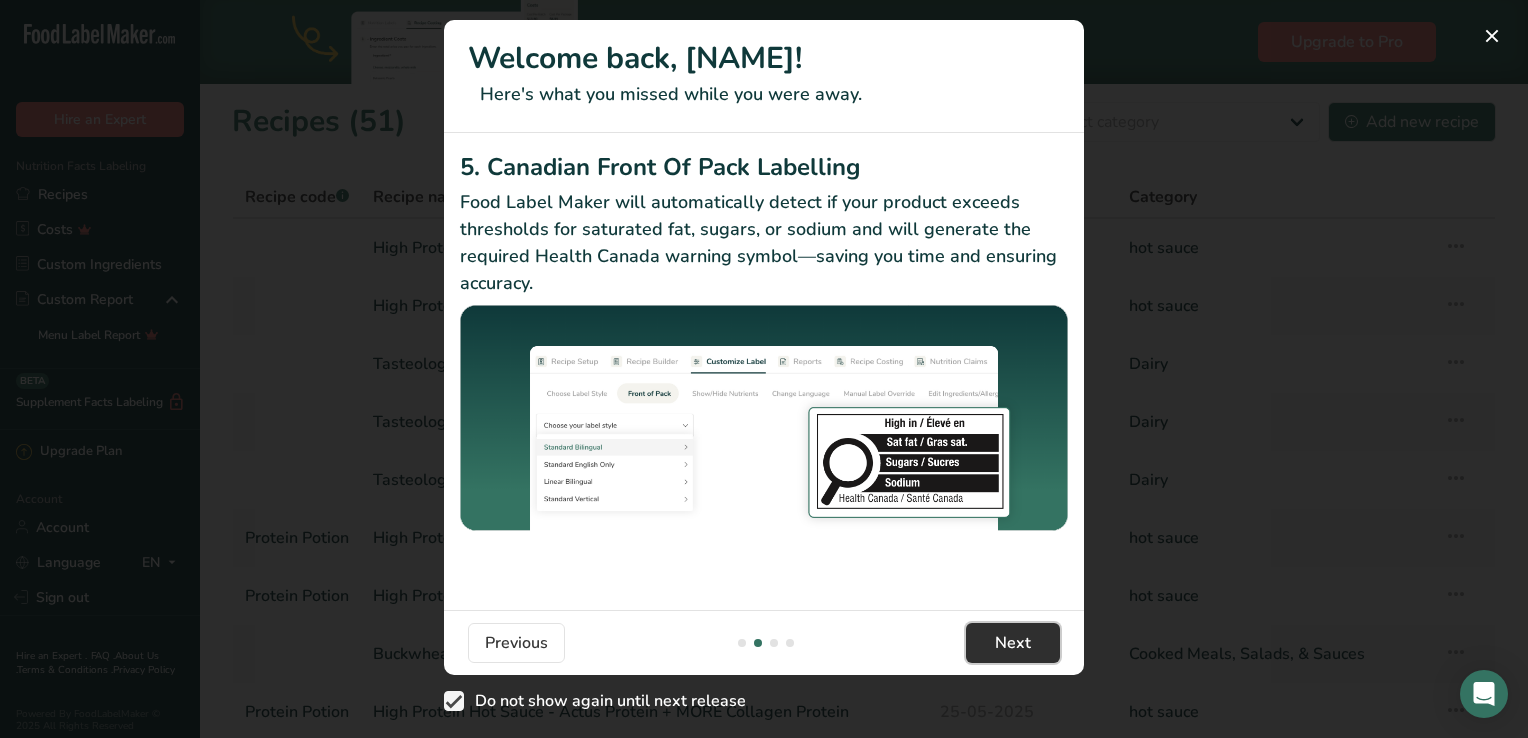 click on "Next" at bounding box center (1013, 643) 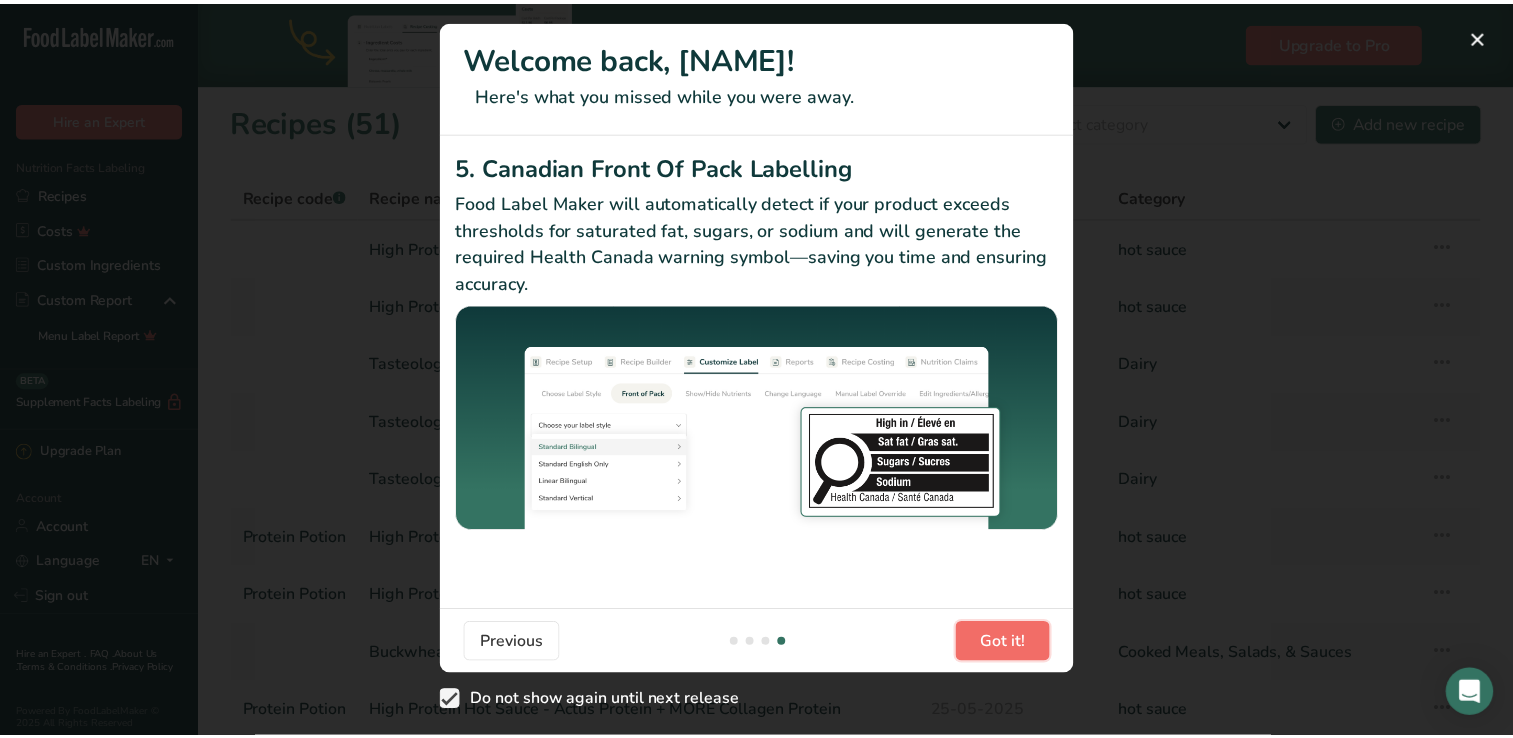 scroll, scrollTop: 0, scrollLeft: 1904, axis: horizontal 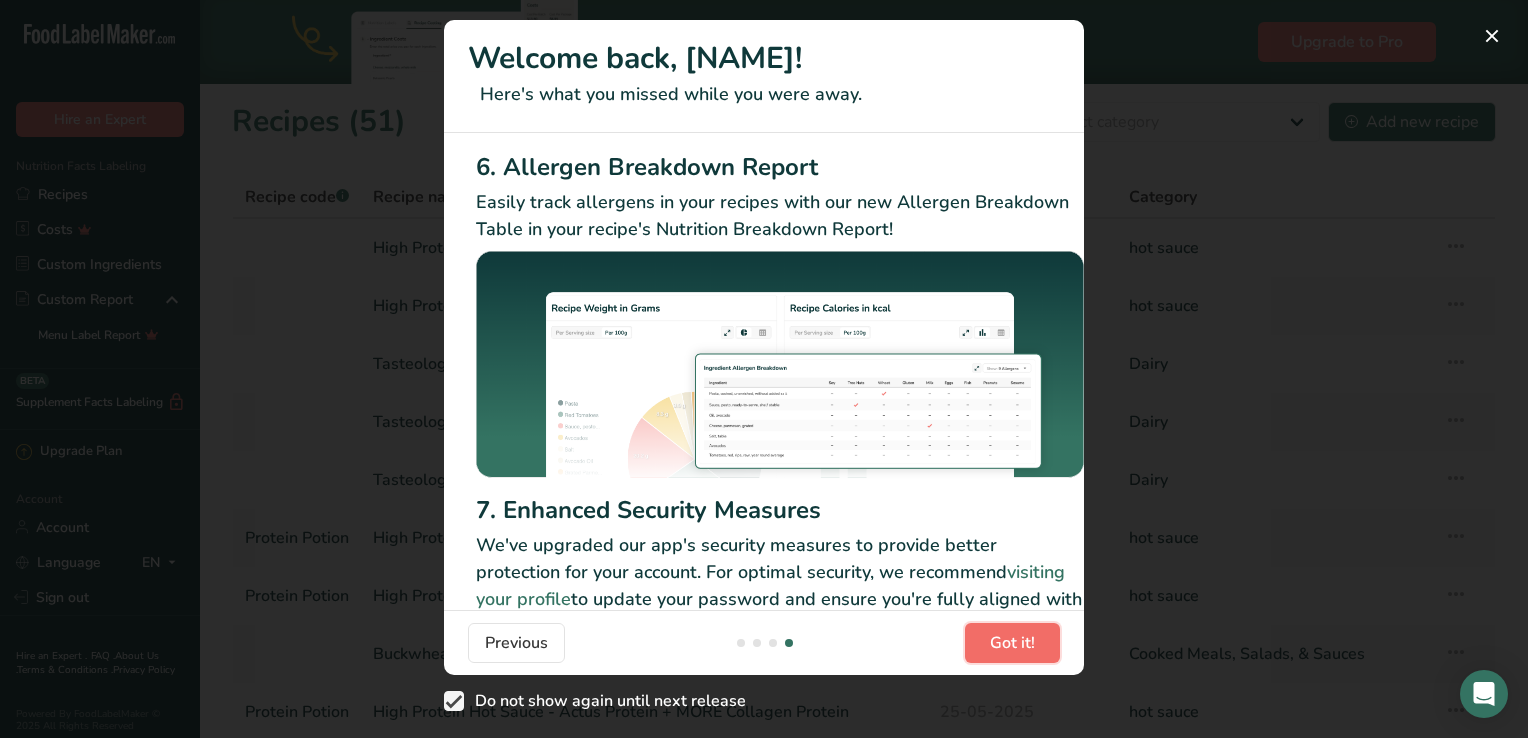 click on "Got it!" at bounding box center [1012, 643] 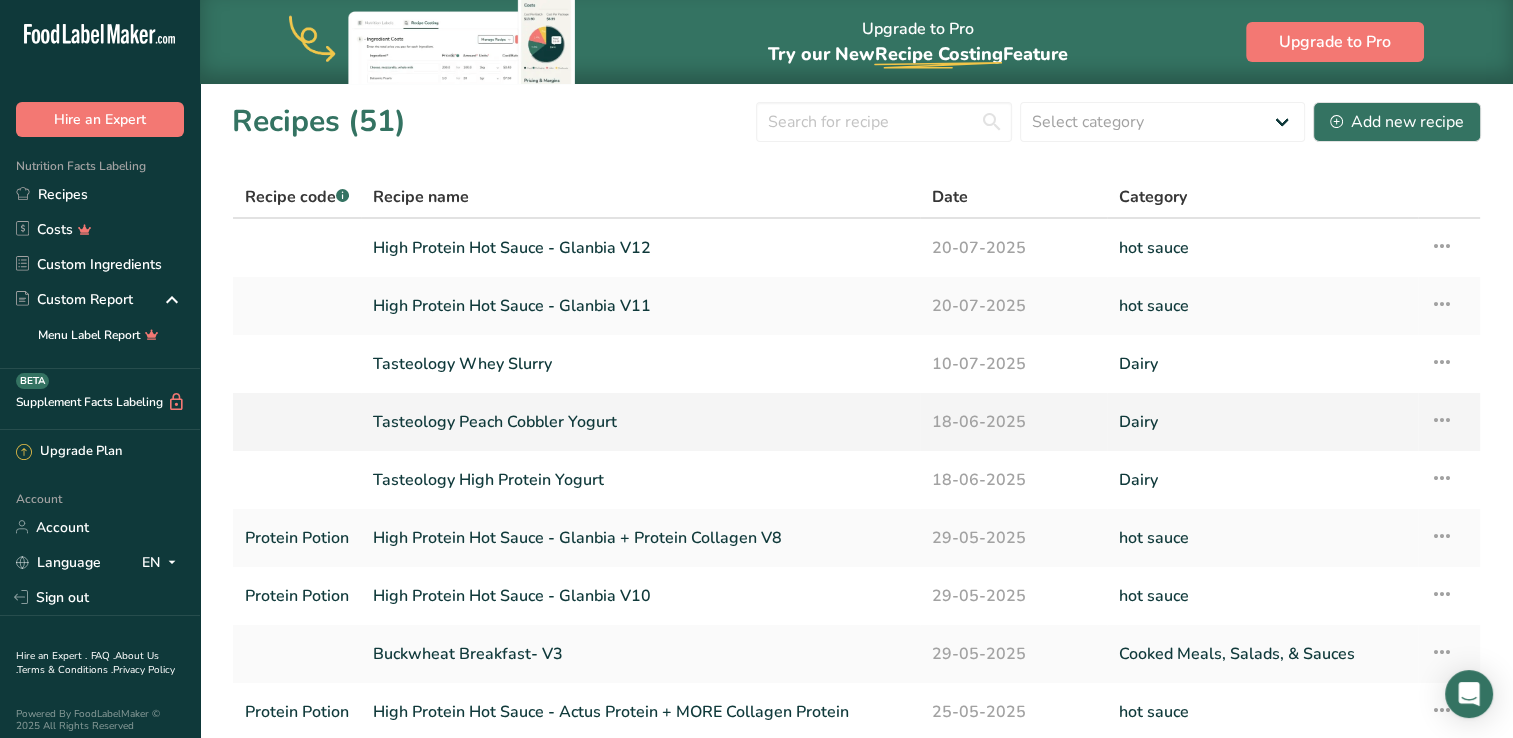 click on "Tasteology Peach Cobbler Yogurt" at bounding box center [640, 422] 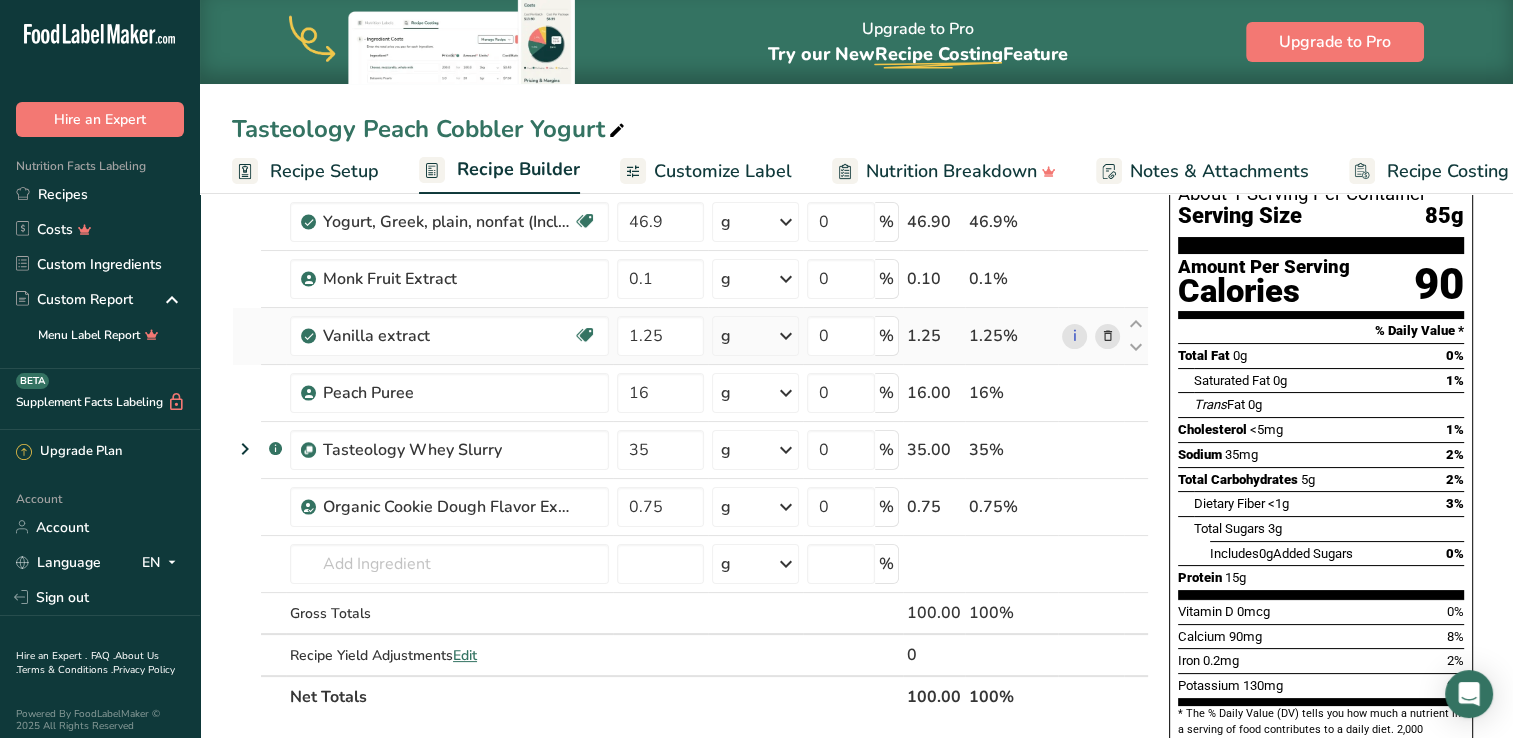 scroll, scrollTop: 148, scrollLeft: 0, axis: vertical 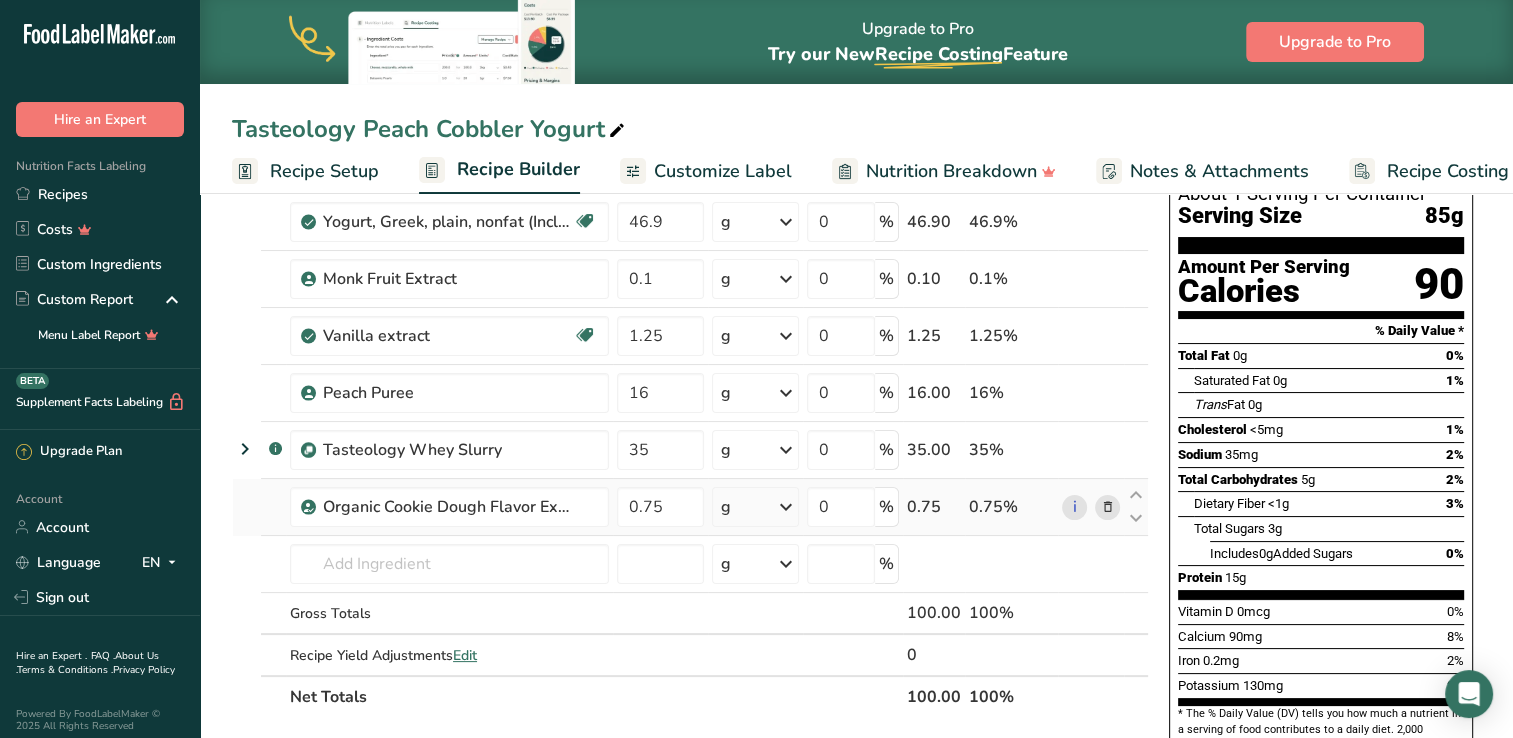 click at bounding box center (1107, 507) 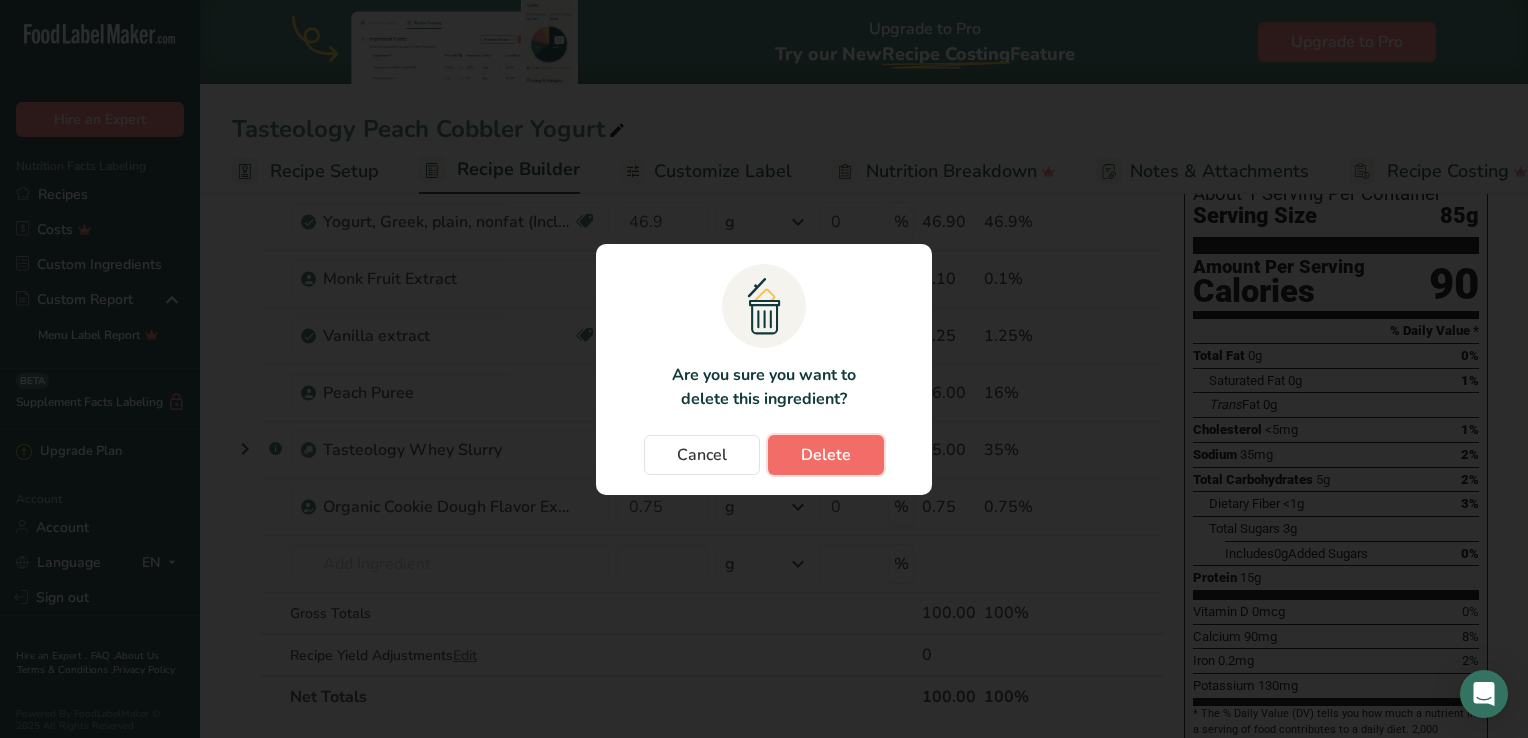 click on "Delete" at bounding box center [826, 455] 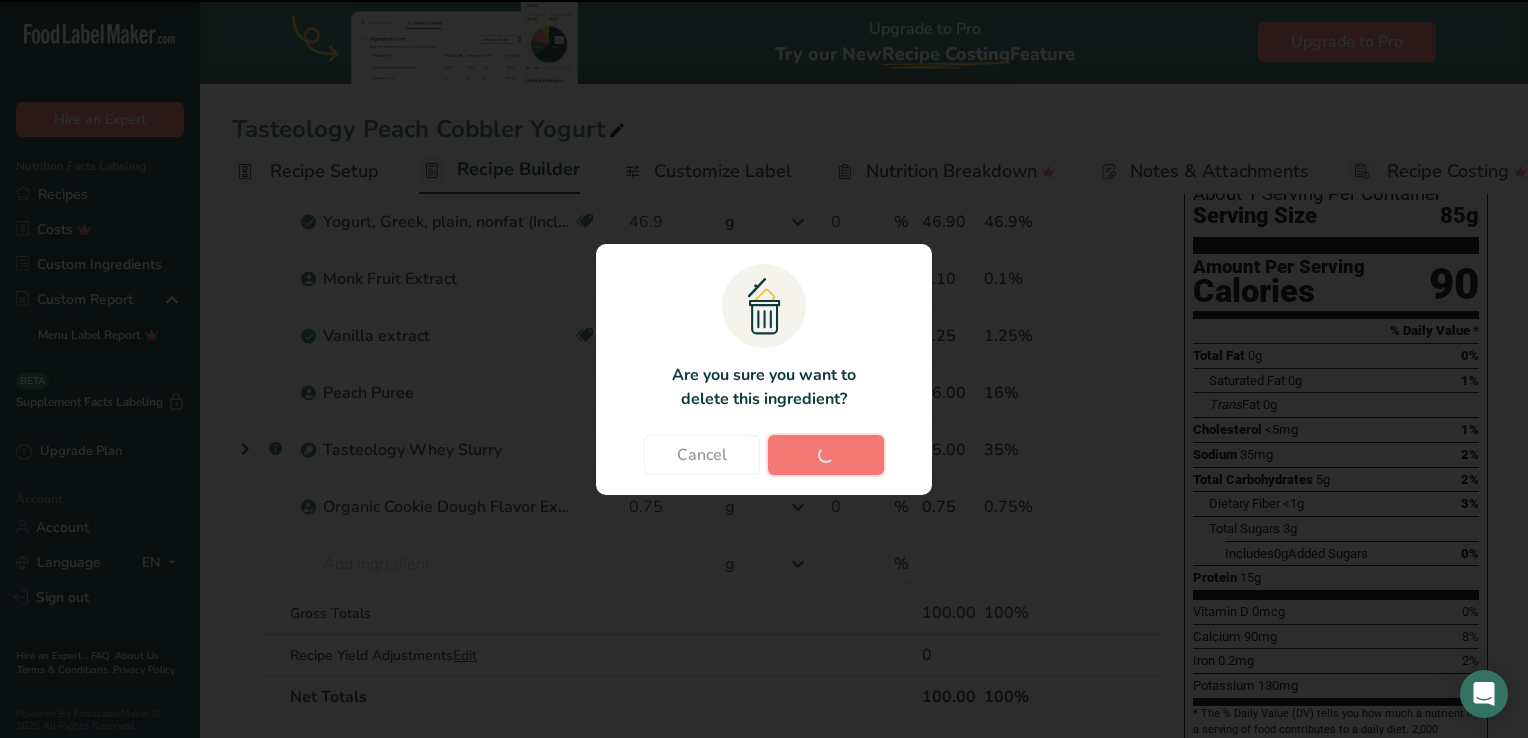 type 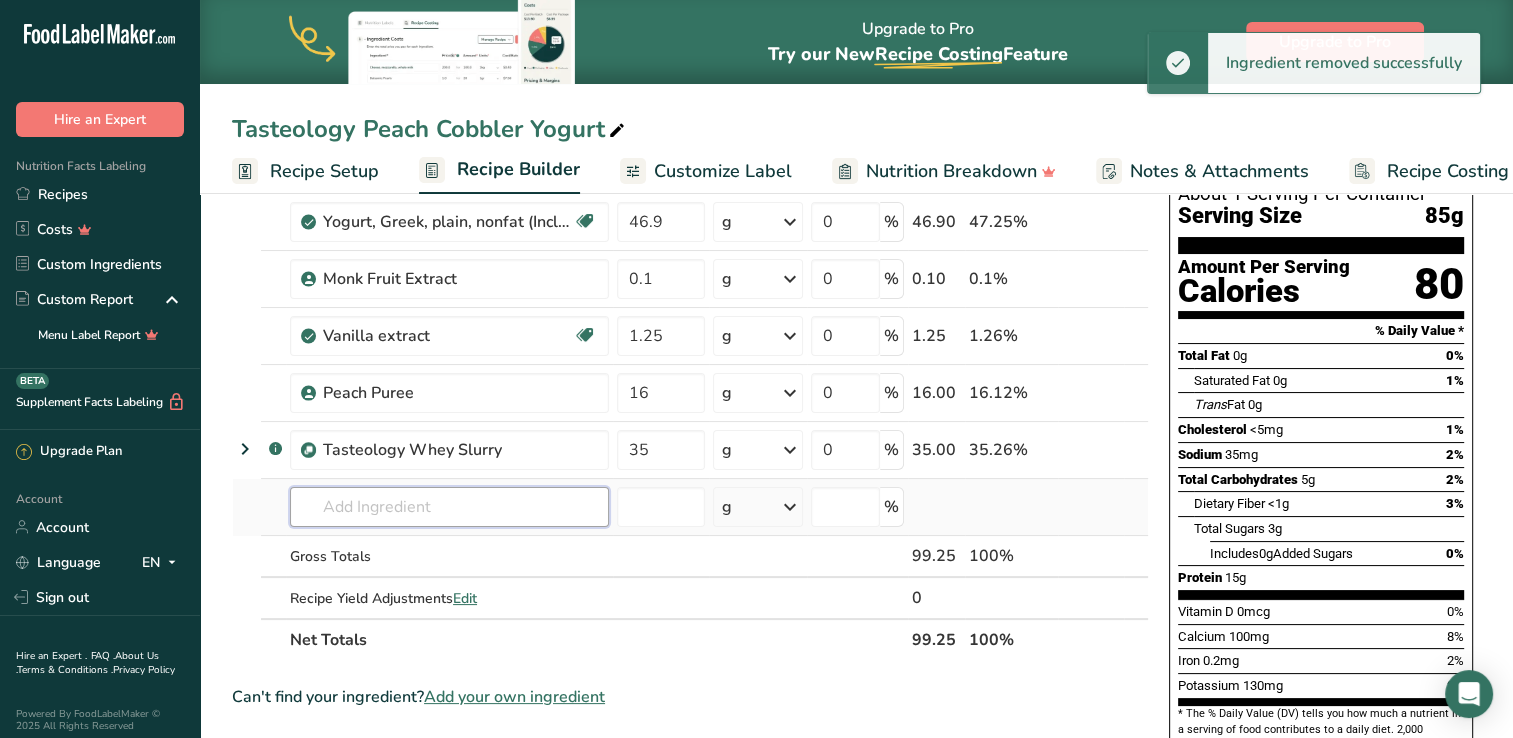 click at bounding box center [449, 507] 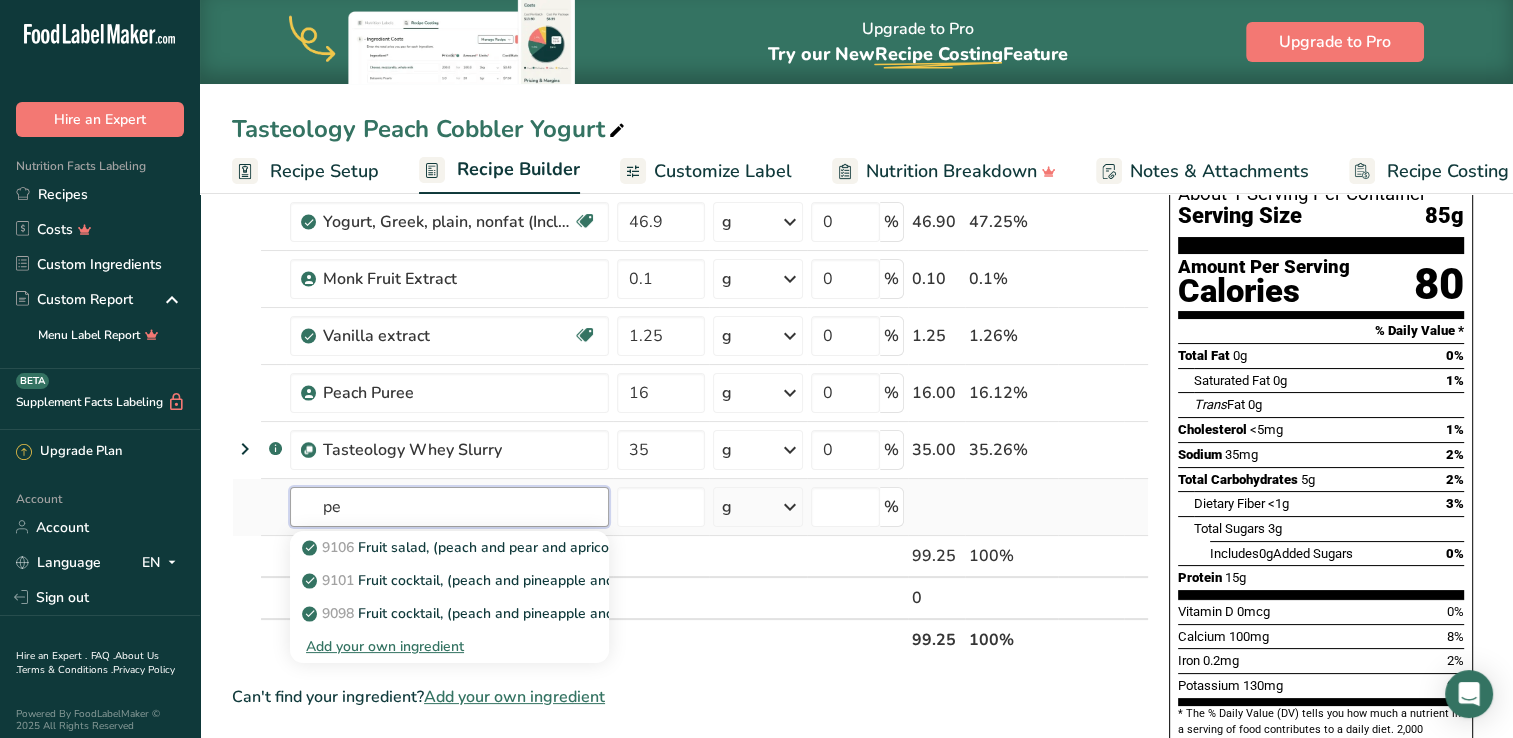 type on "p" 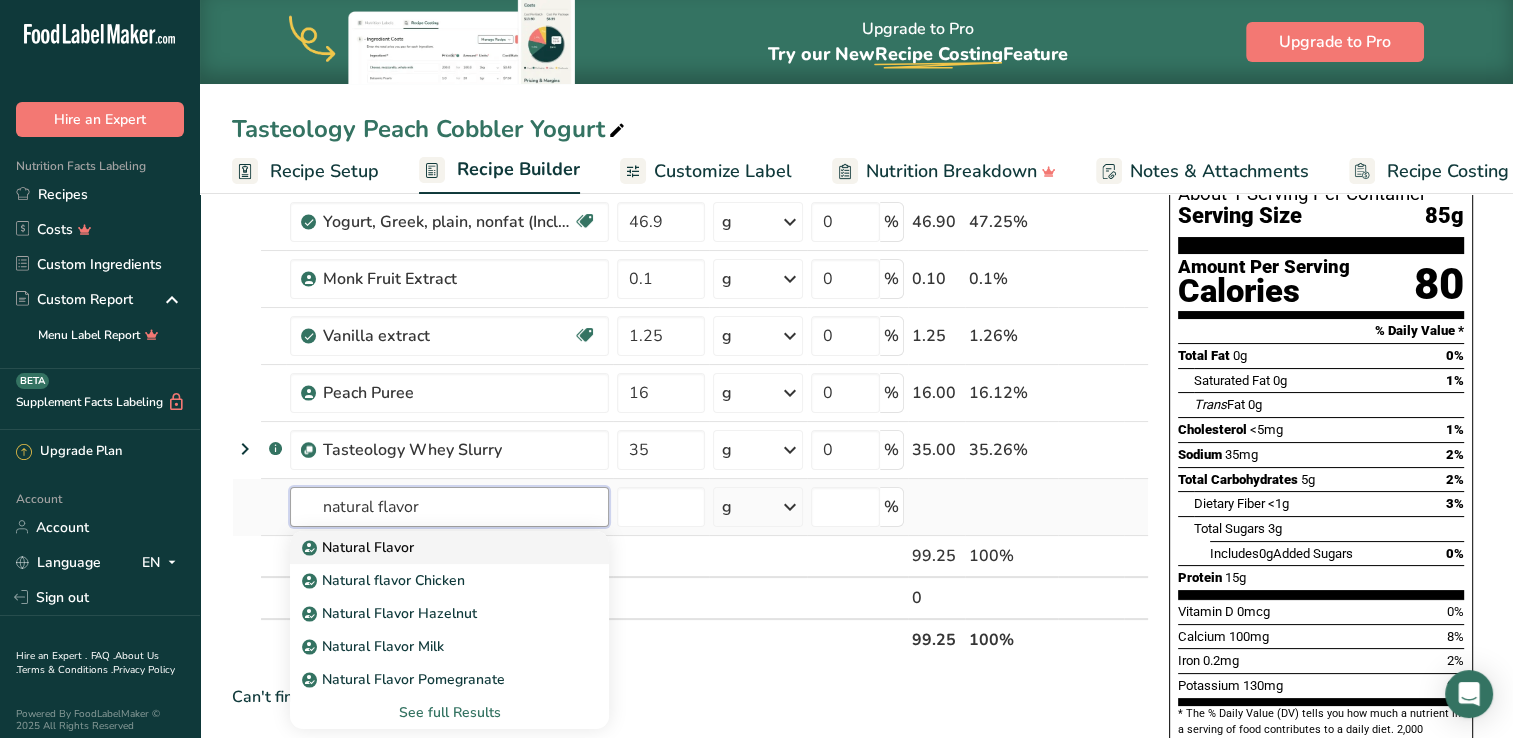 type on "natural flavor" 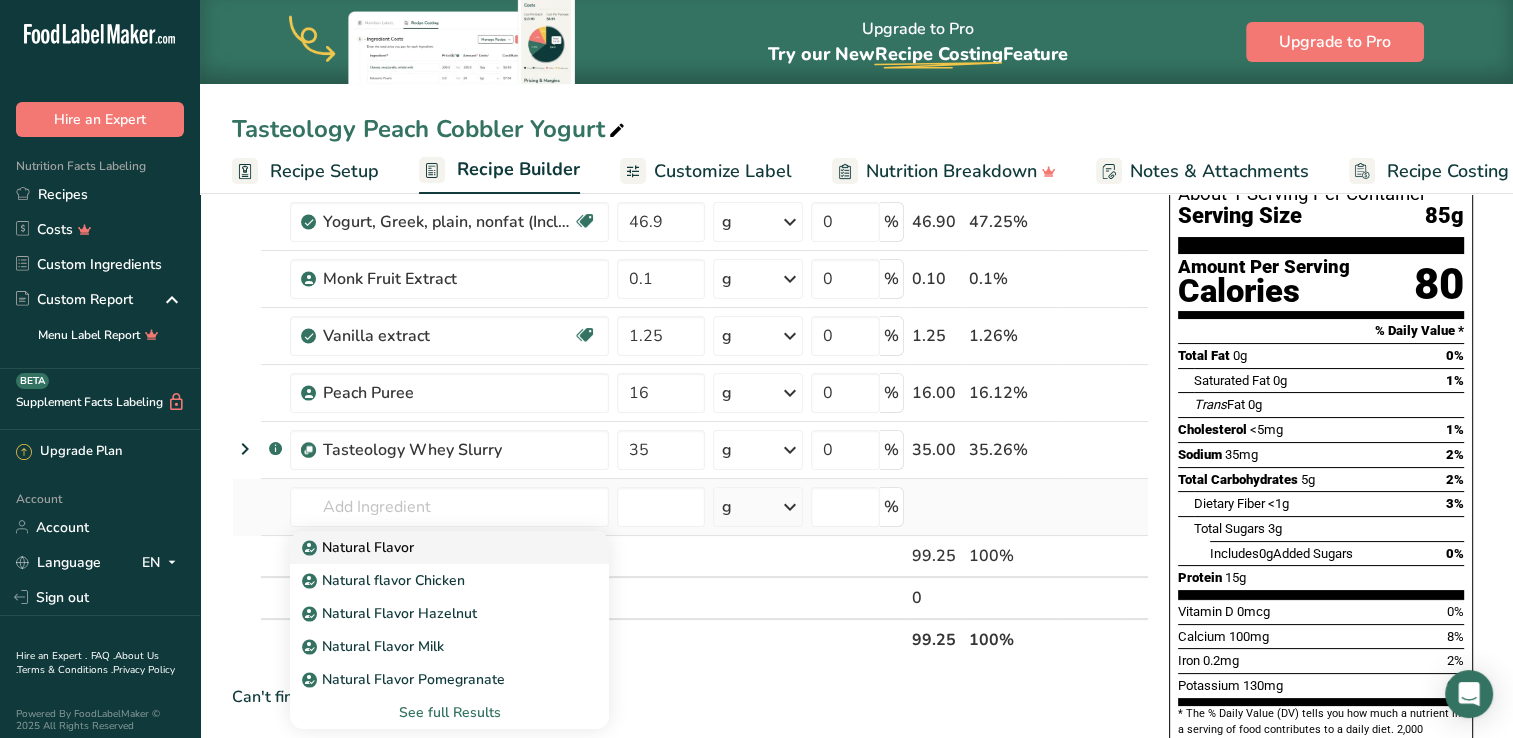 click on "Natural Flavor" at bounding box center (360, 547) 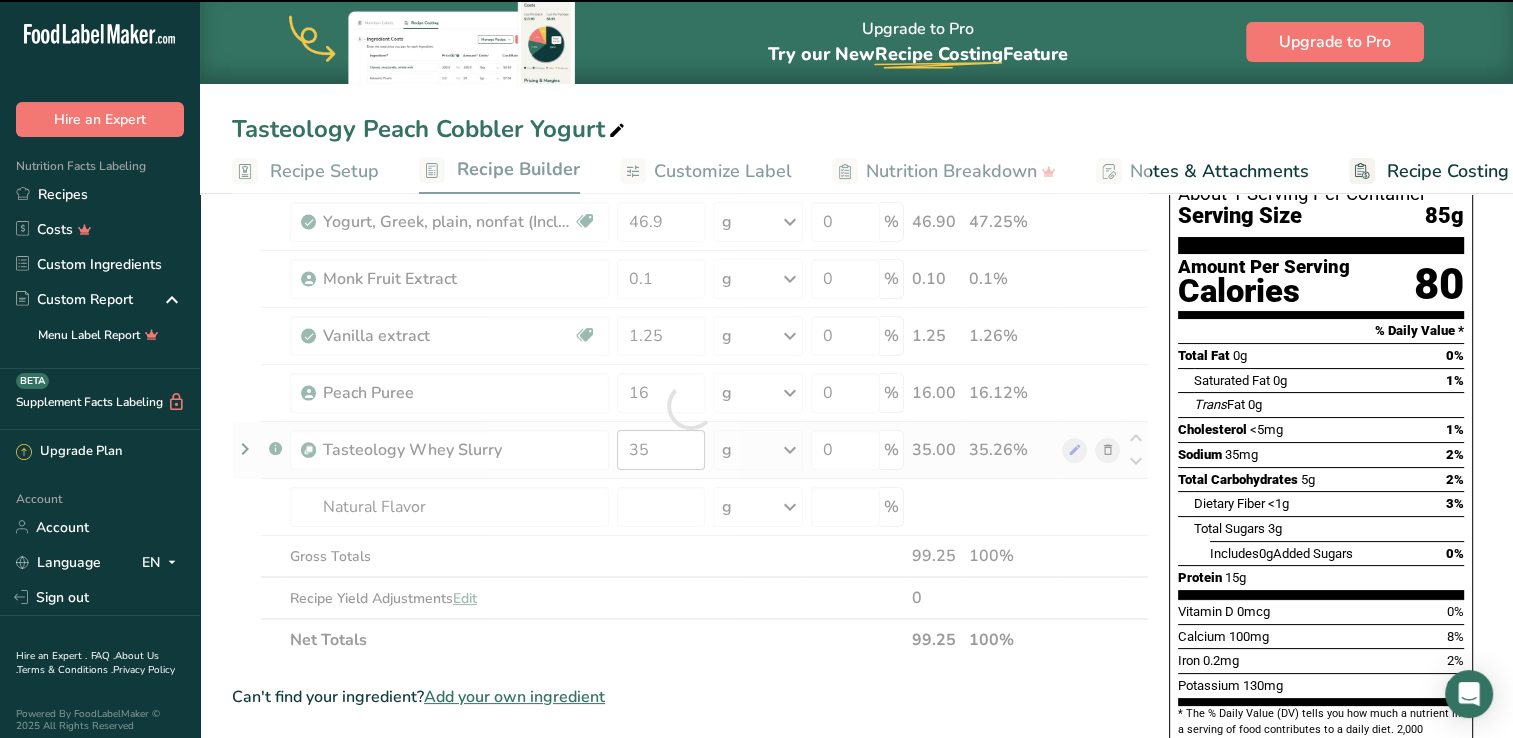 type on "0" 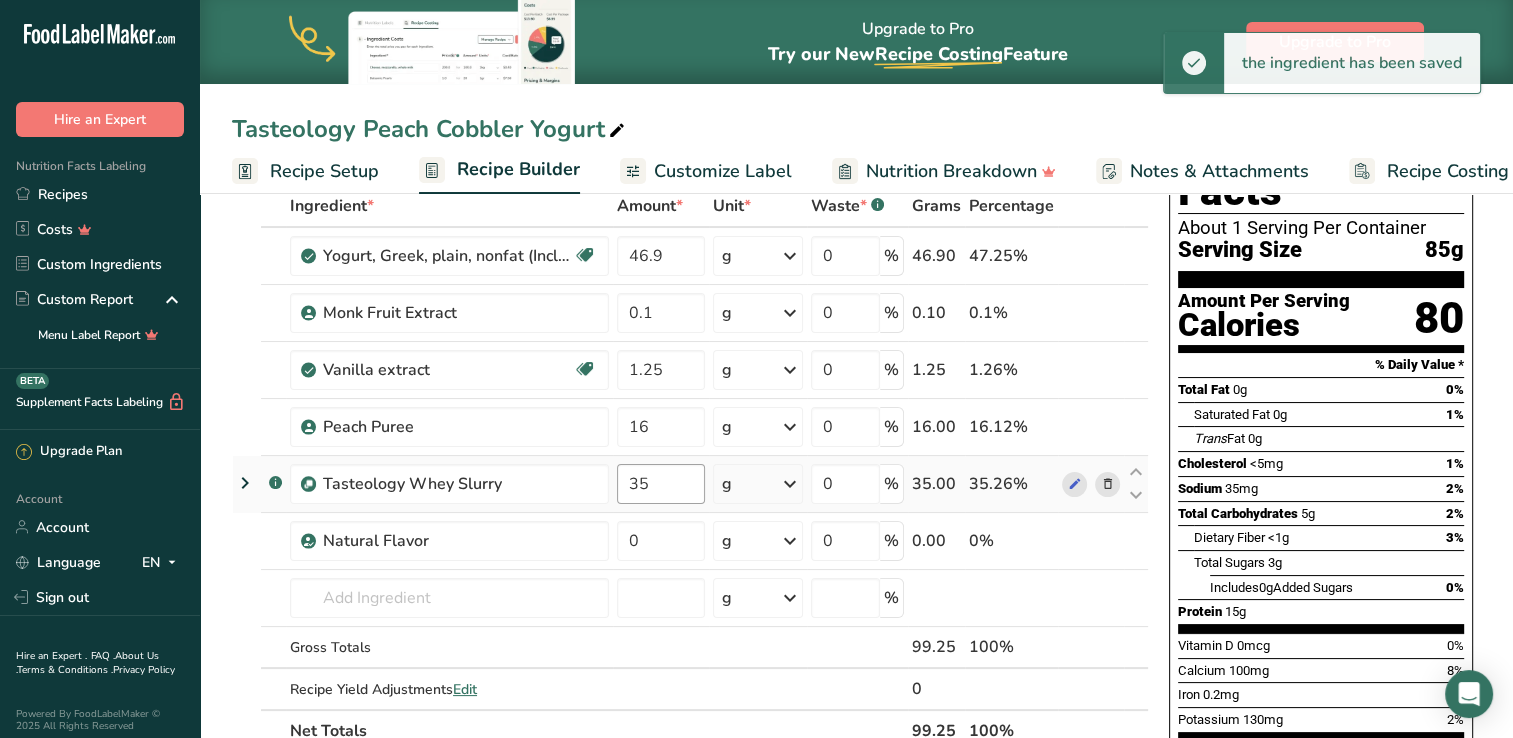 scroll, scrollTop: 111, scrollLeft: 0, axis: vertical 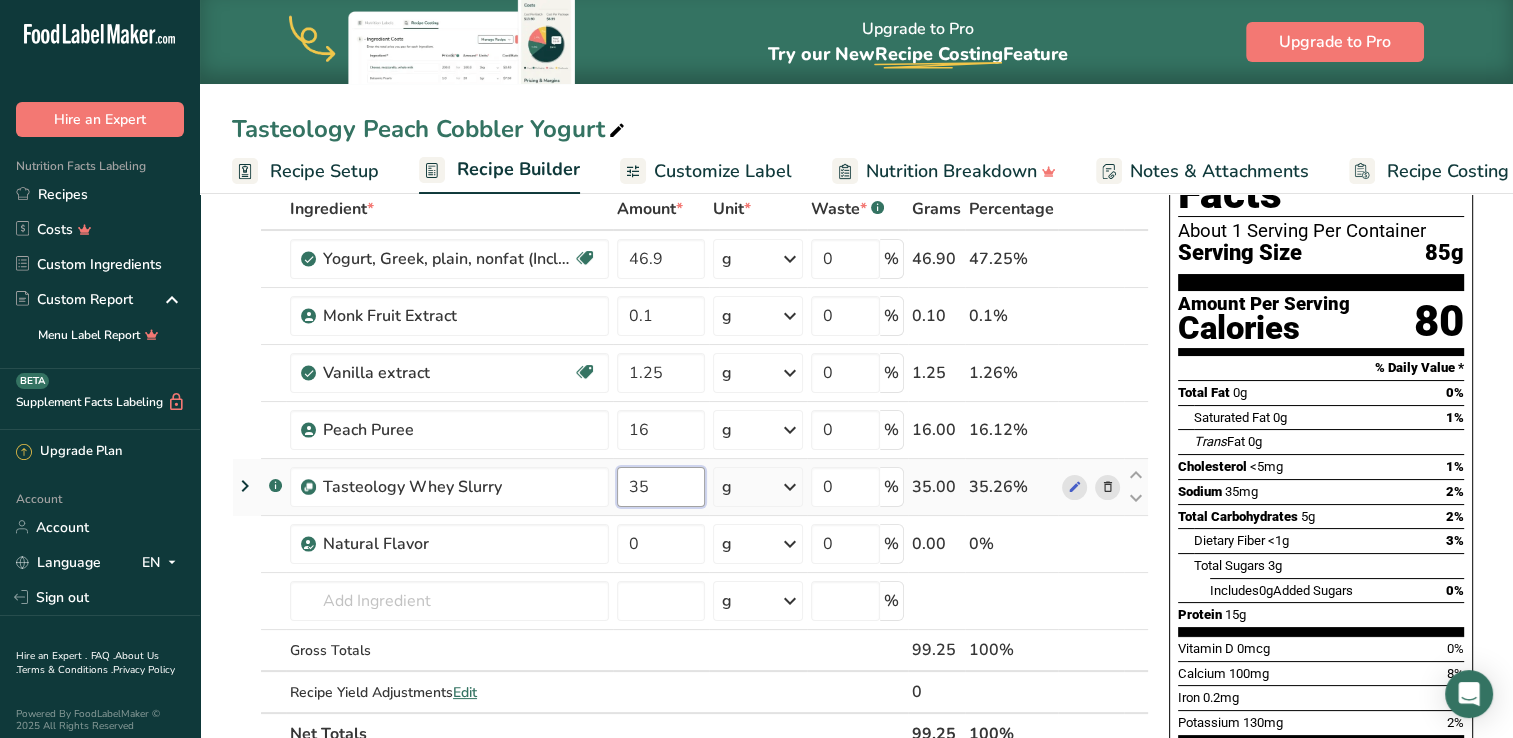 click on "35" at bounding box center [661, 487] 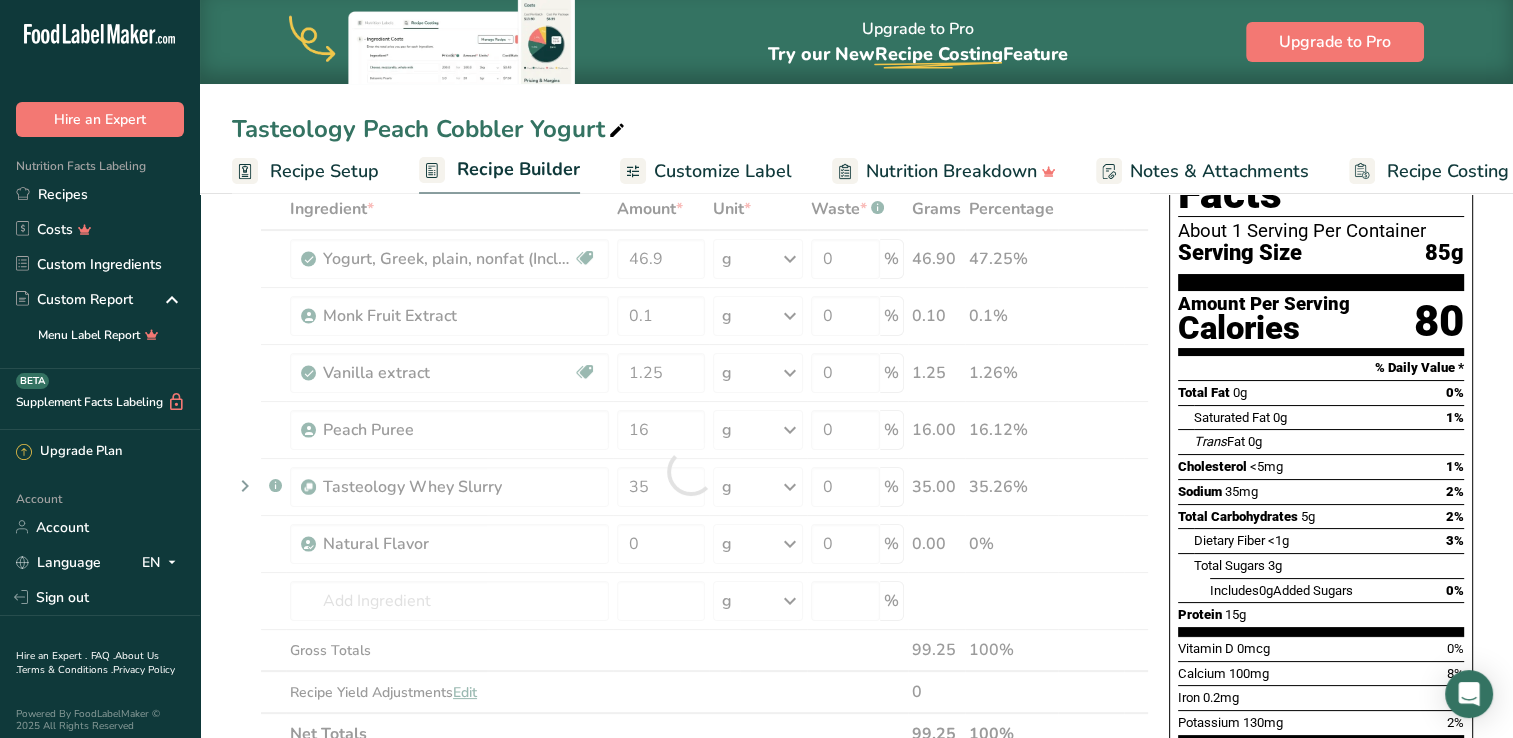 click on "Ingredient *
Amount *
Unit *
Waste *   .a-a{fill:#347362;}.b-a{fill:#fff;}          Grams
Percentage
Yogurt, Greek, plain, nonfat (Includes foods for USDA's Food Distribution Program)
Prebiotic Effect
Gluten free
Vegetarian
Soy free
46.9
g
Portions
1 container
Weight Units
g
kg
mg
See more
Volume Units
l
Volume units require a density conversion. If you know your ingredient's density enter it below. Otherwise, click on "RIA" our AI Regulatory bot - she will be able to help you
lb/ft3
g/cm3
Confirm
mL
0" at bounding box center (690, 471) 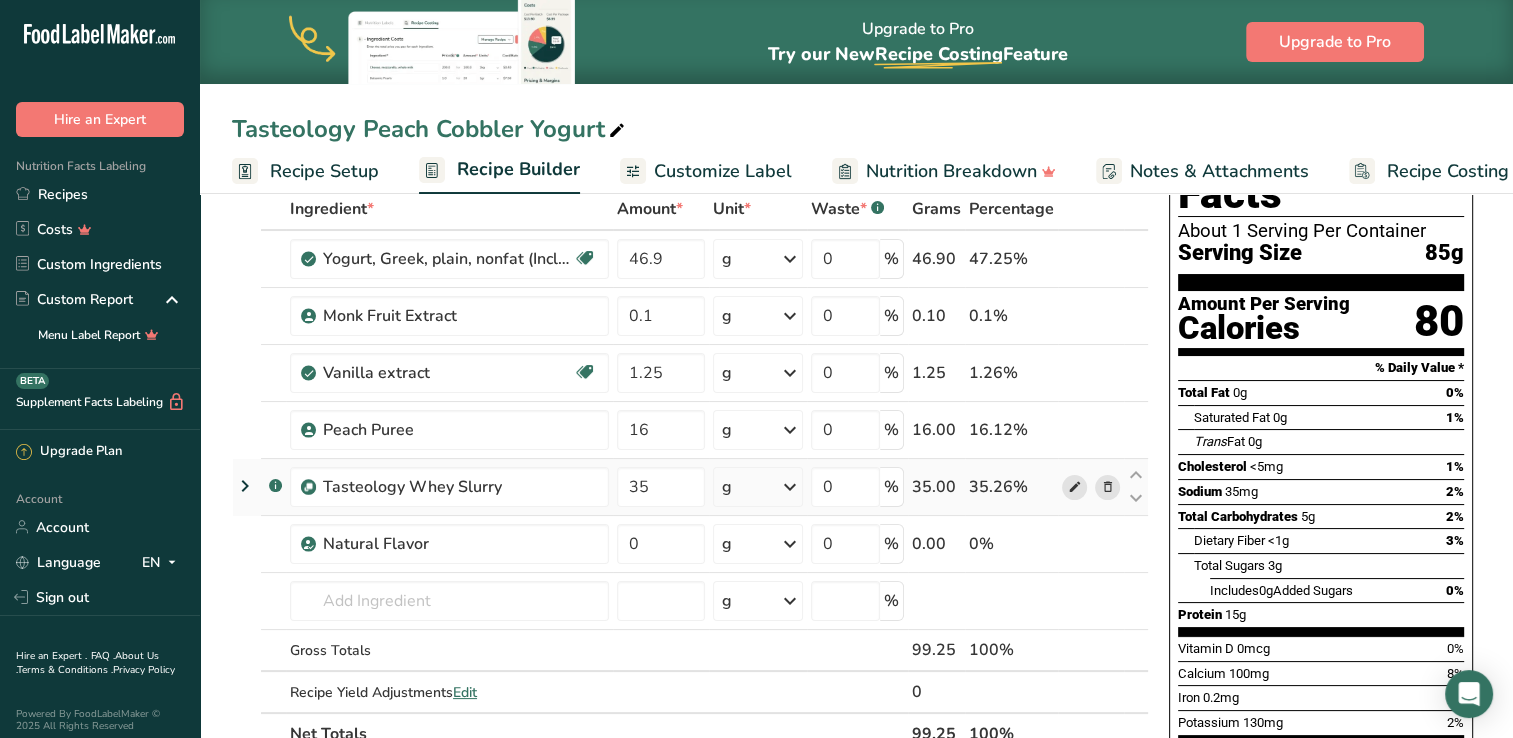 click at bounding box center [1074, 487] 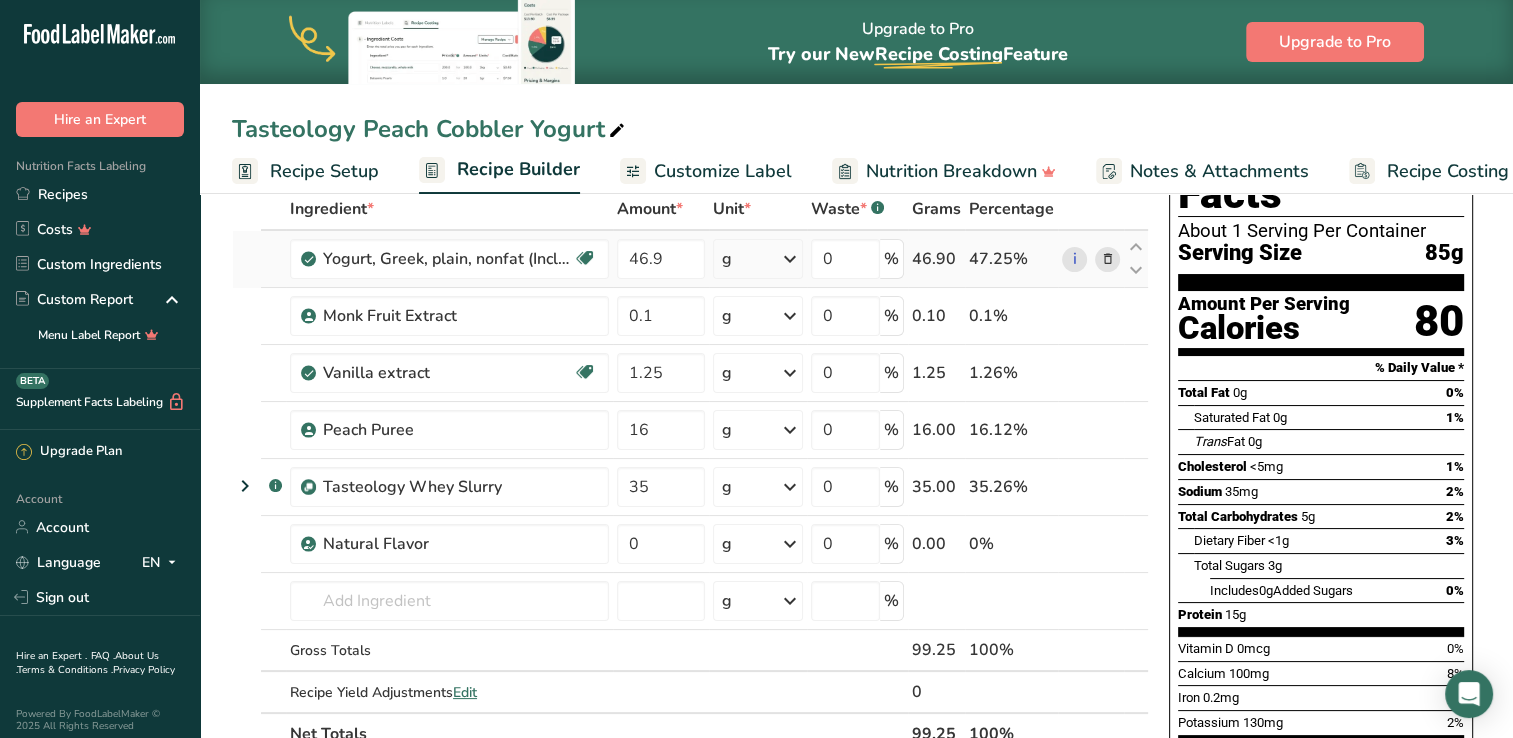 scroll, scrollTop: 0, scrollLeft: 0, axis: both 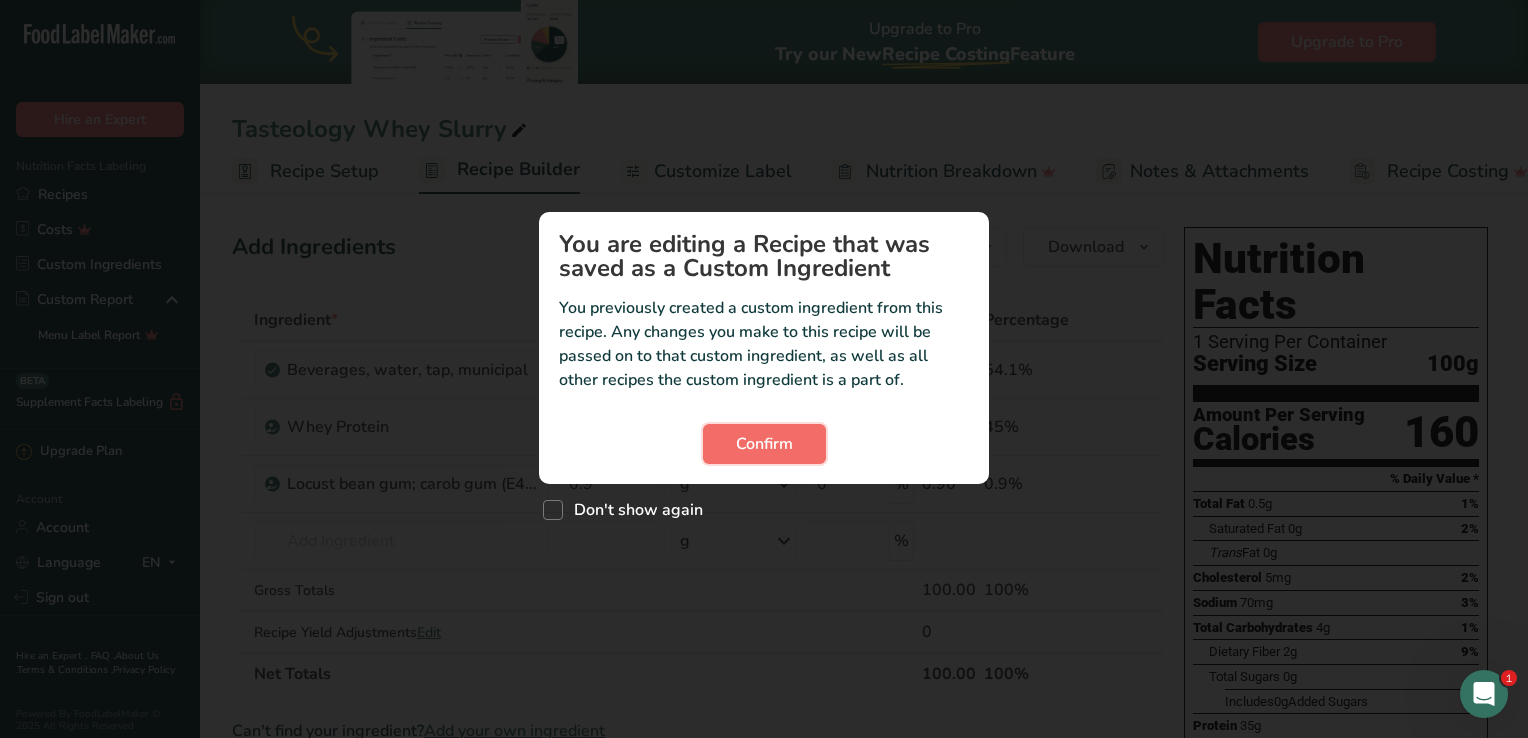 click on "Confirm" at bounding box center (764, 444) 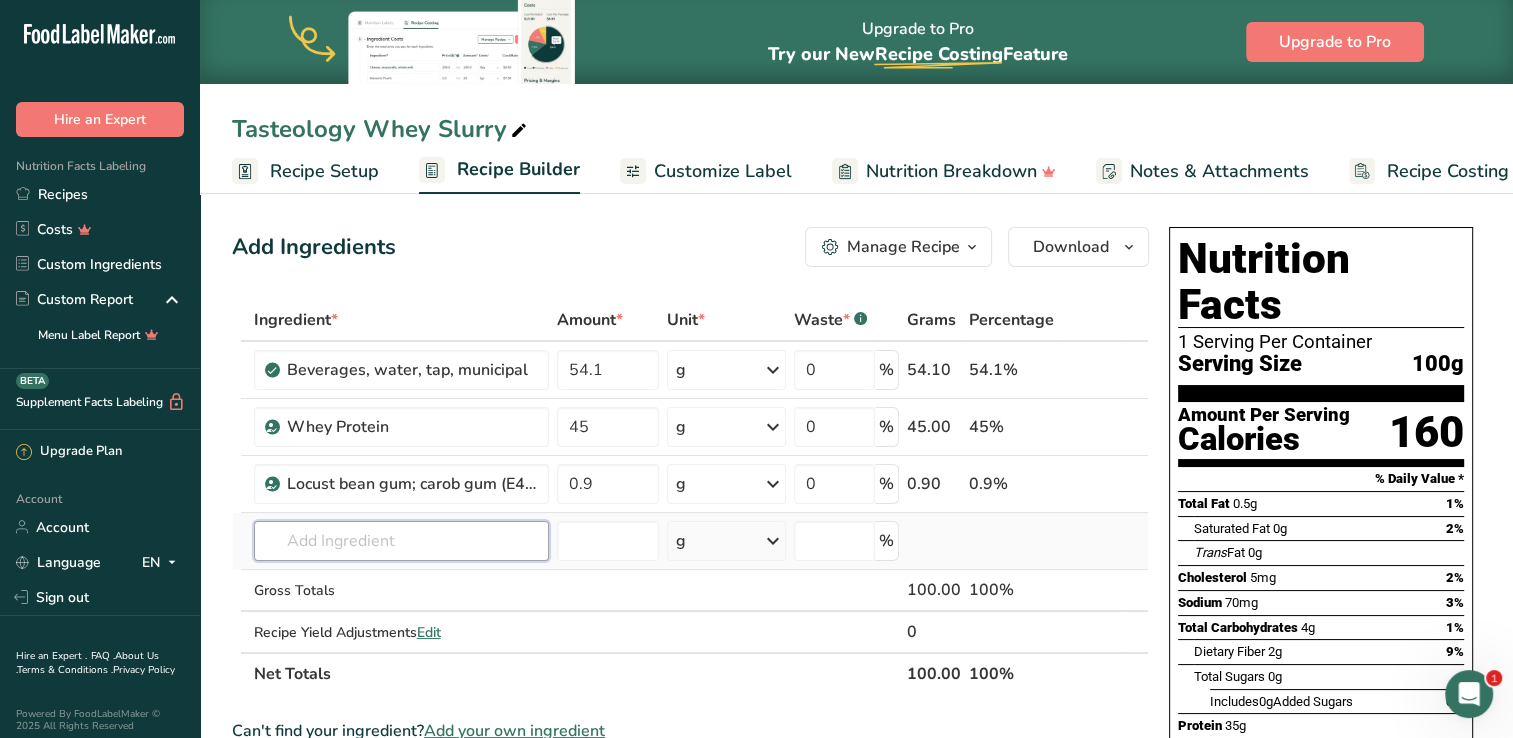 click at bounding box center [401, 541] 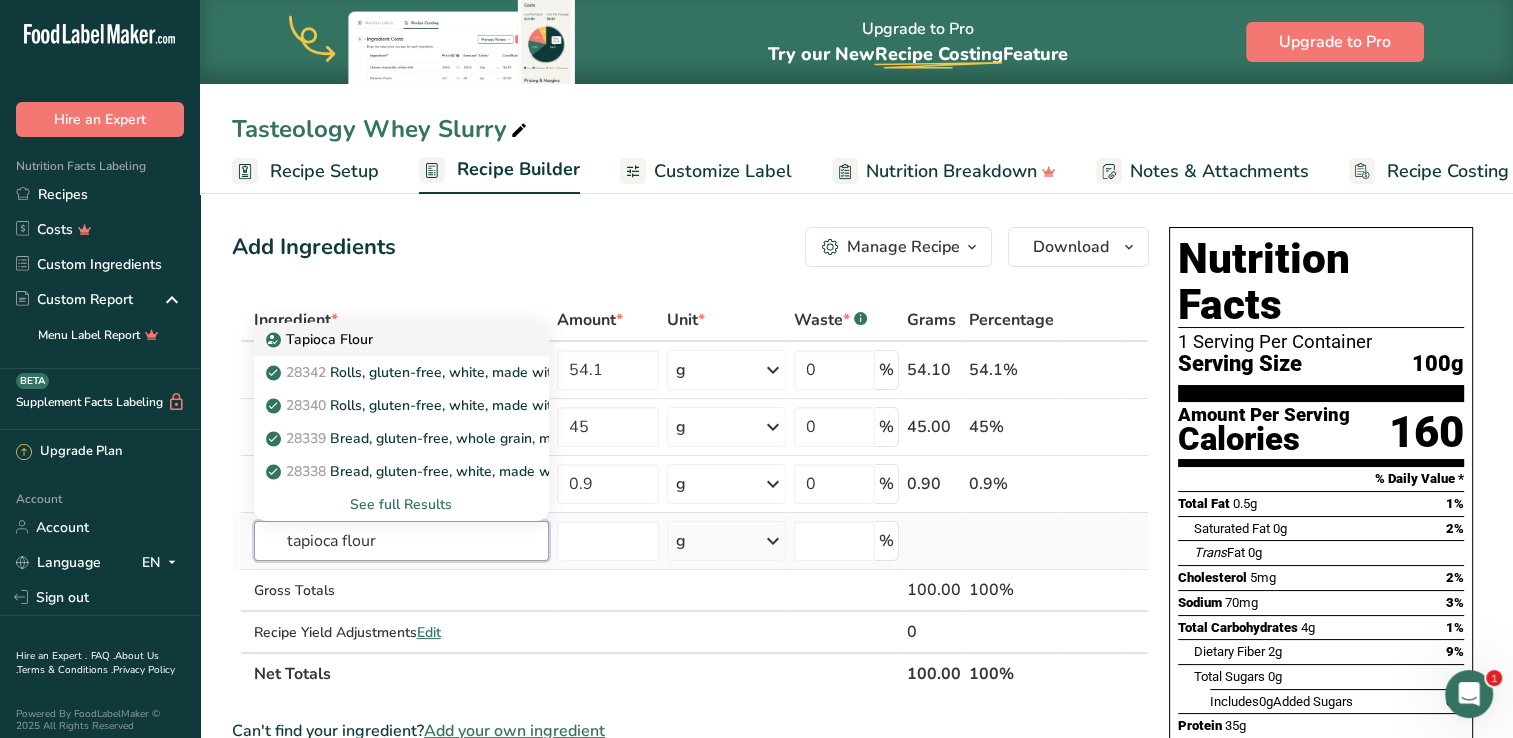 type on "tapioca flour" 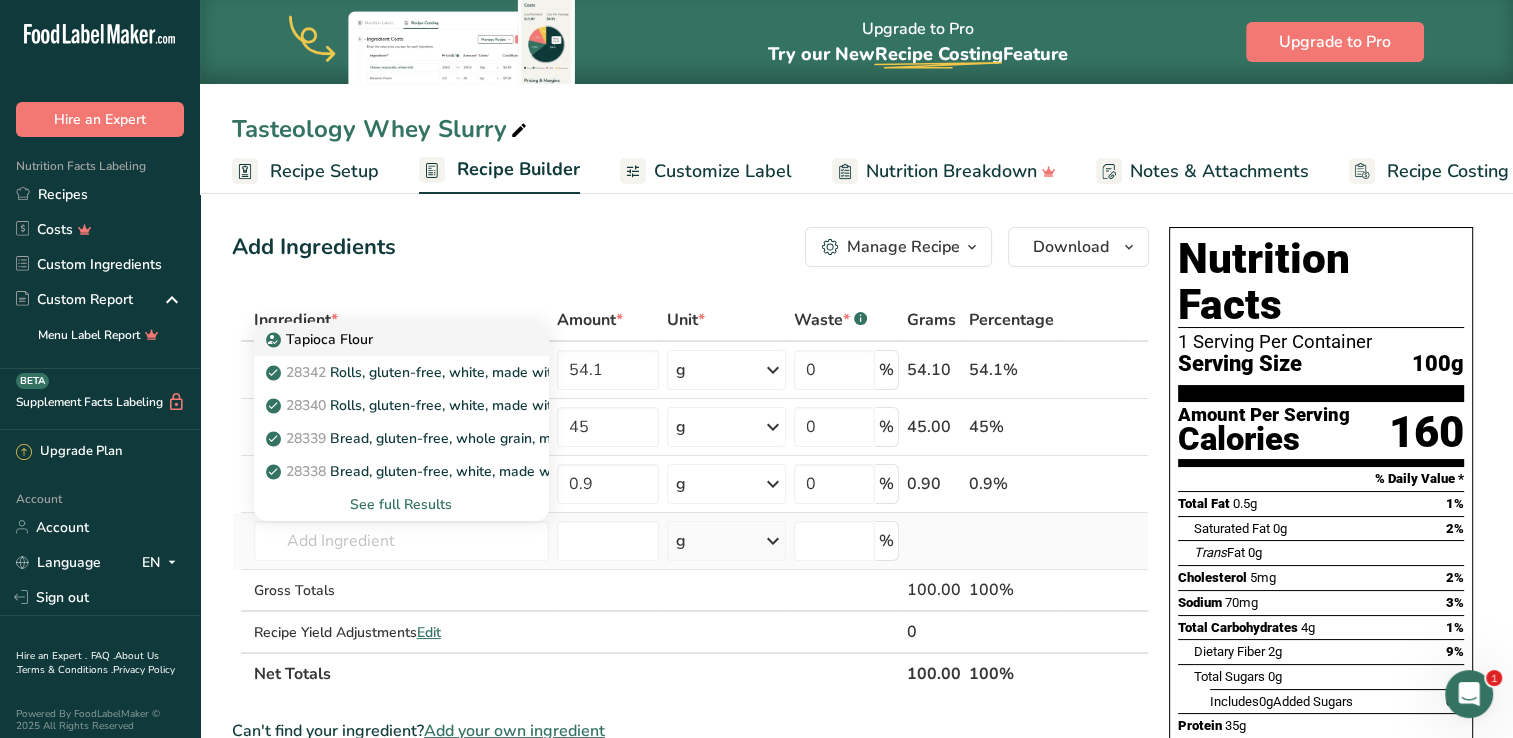 click on "Tapioca Flour" at bounding box center [321, 339] 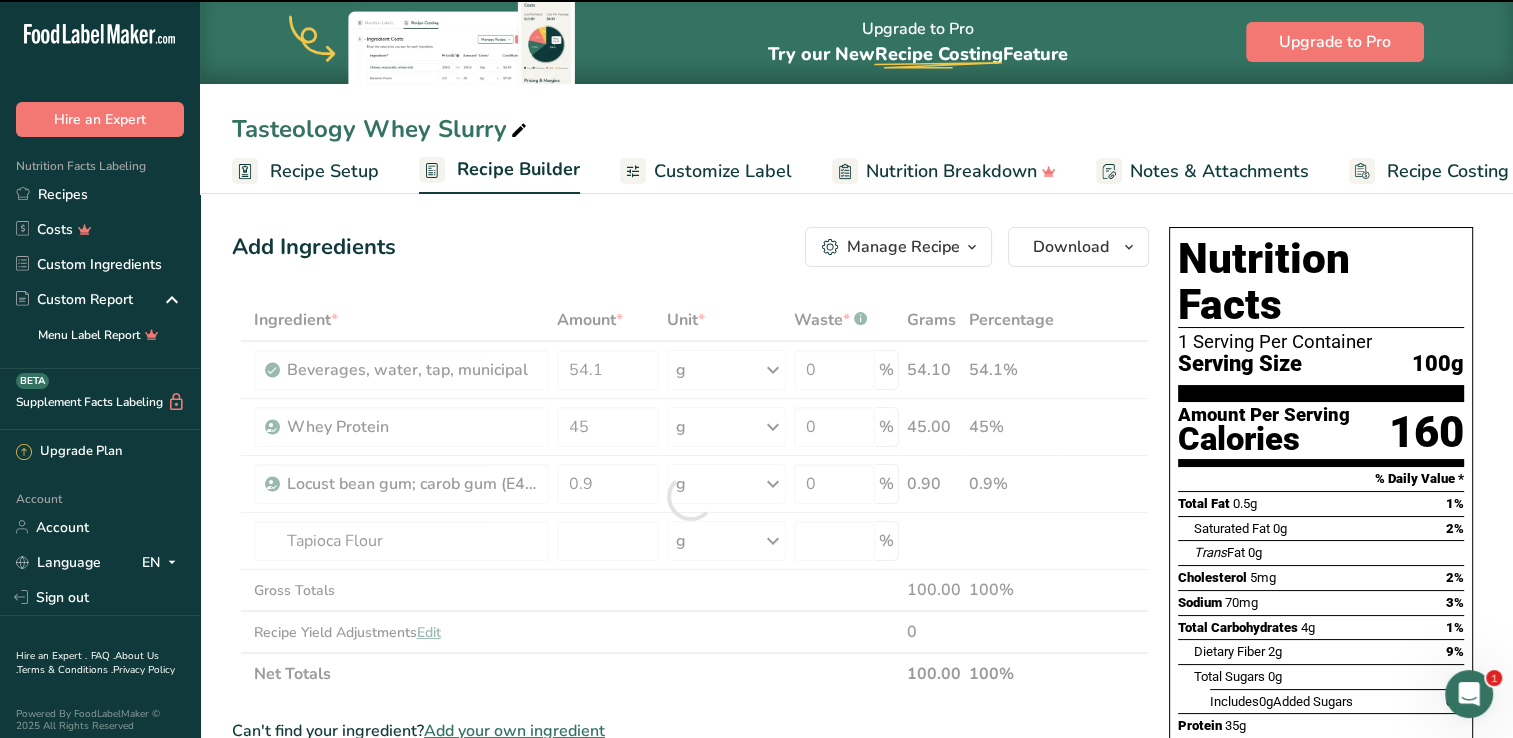 type on "0" 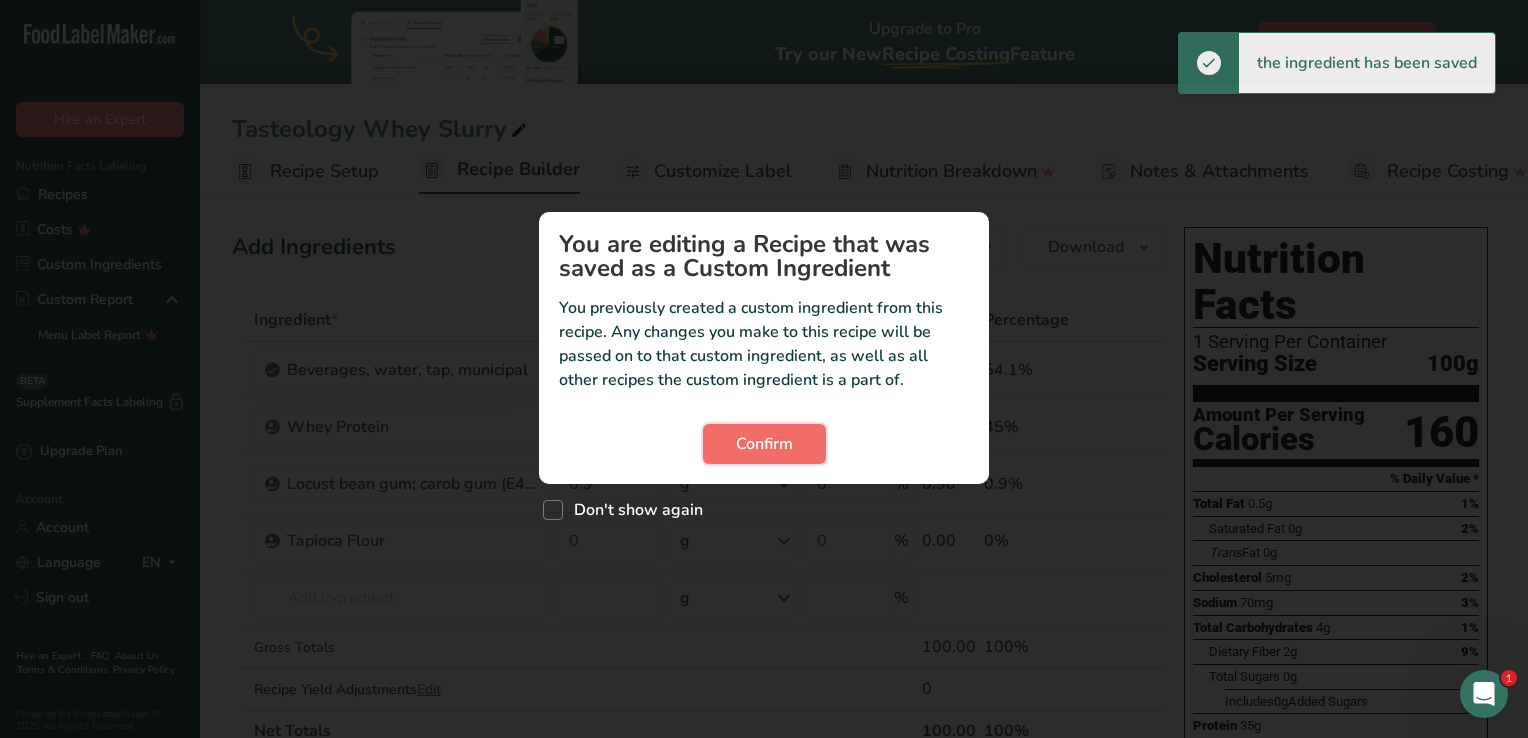 click on "Confirm" at bounding box center (764, 444) 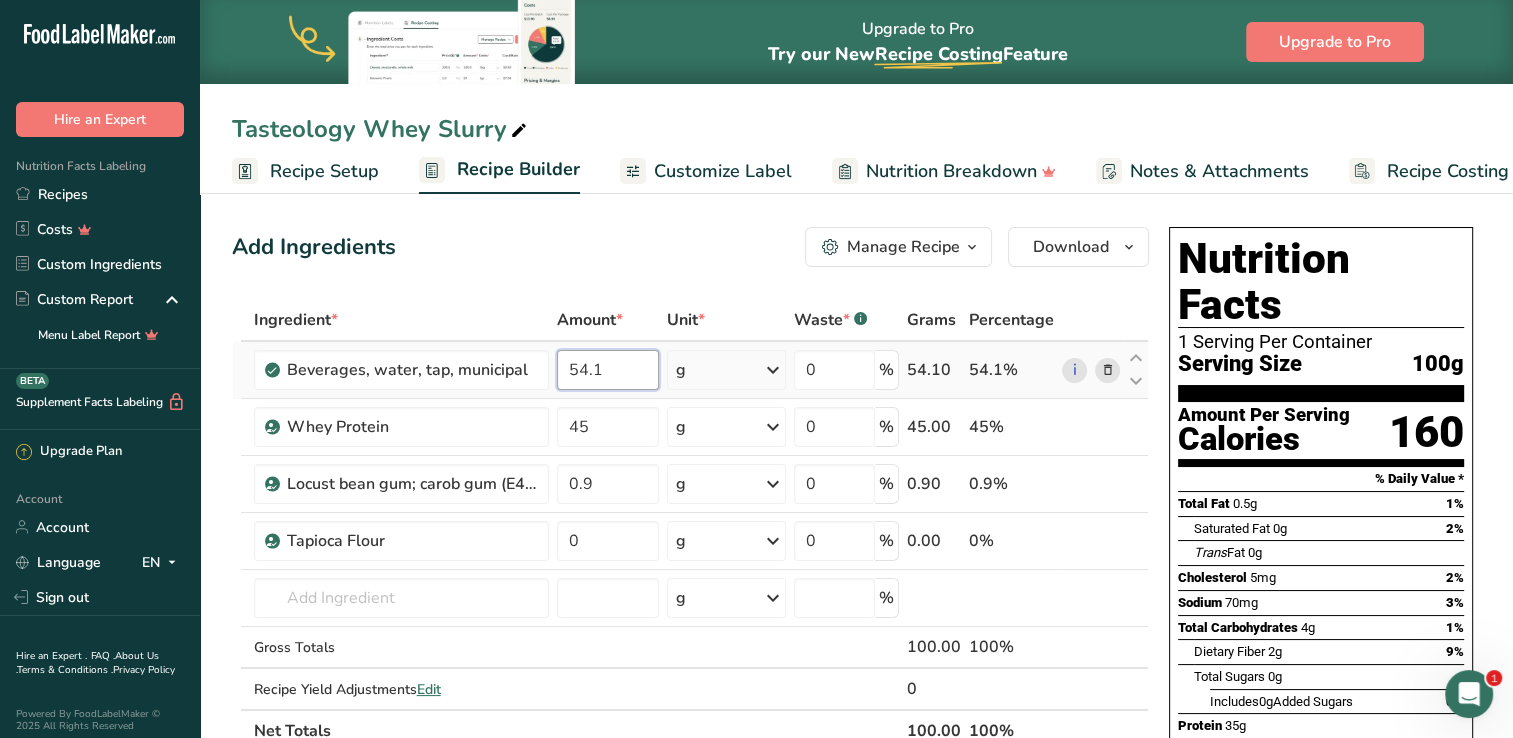 click on "54.1" at bounding box center [608, 370] 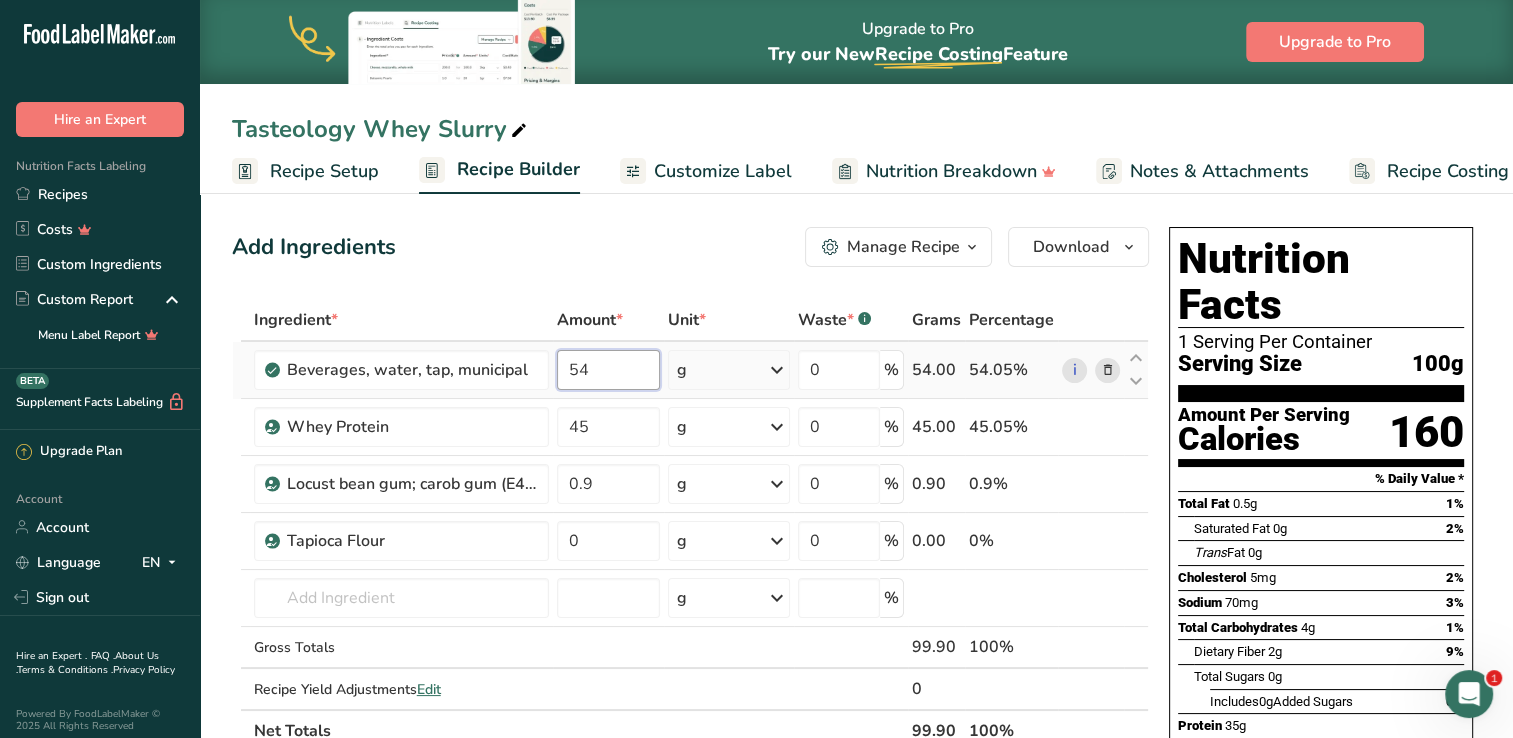 type on "5" 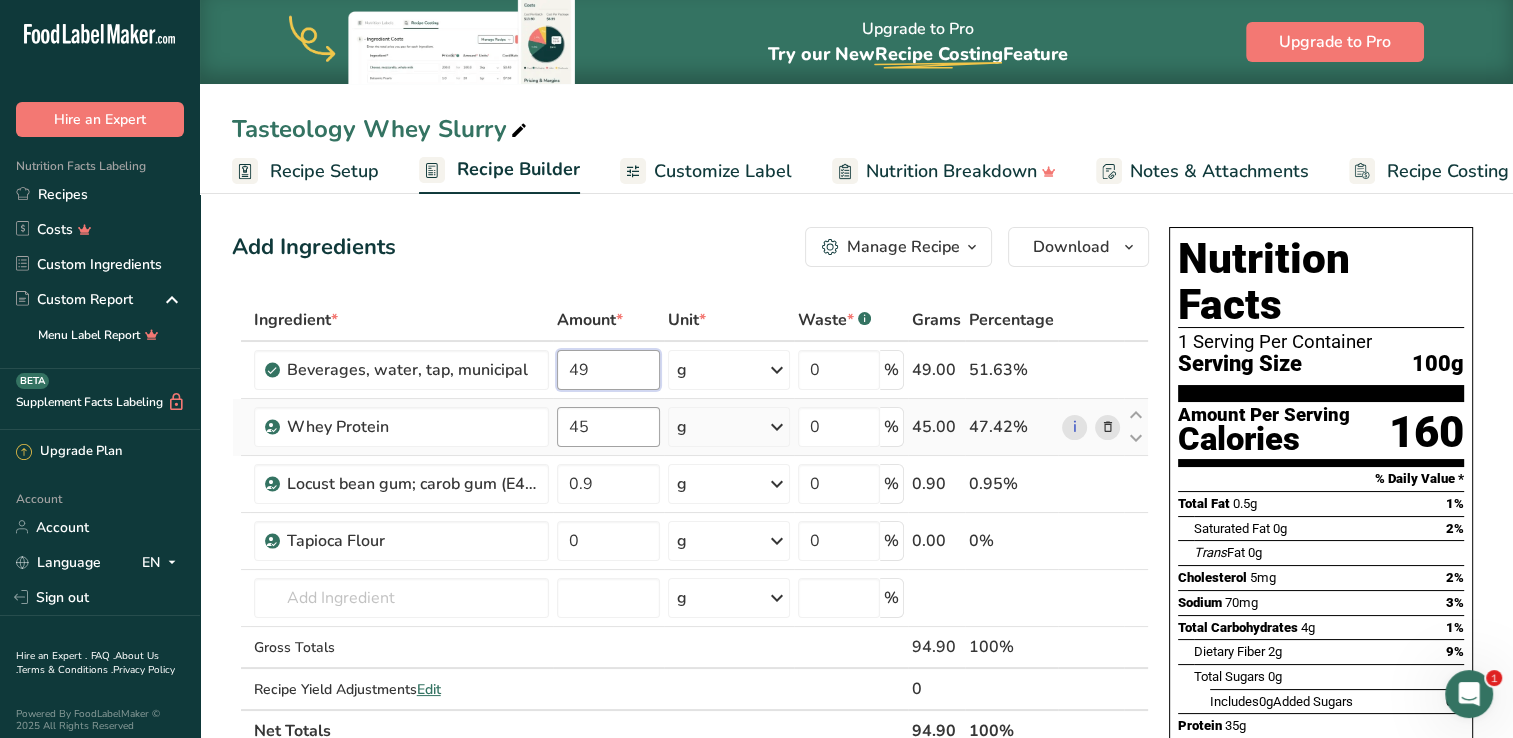 type on "49" 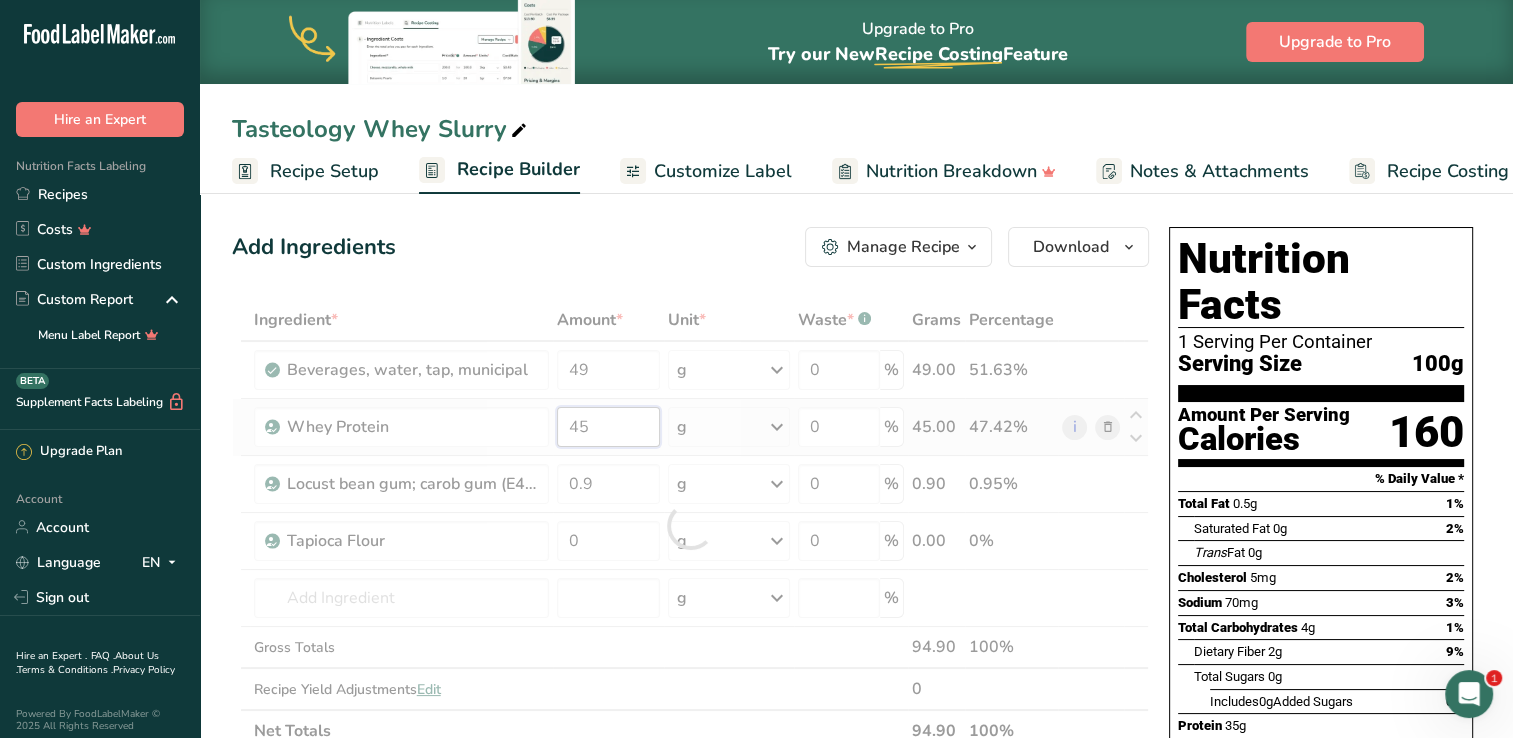click on "Ingredient *
Amount *
Unit *
Waste *   .a-a{fill:#347362;}.b-a{fill:#fff;}          Grams
Percentage
Beverages, water, tap, municipal
49
g
Portions
1 fl oz
1 bottle 8 fl oz
1 liter
See more
Weight Units
g
kg
mg
See more
Volume Units
l
Volume units require a density conversion. If you know your ingredient's density enter it below. Otherwise, click on "RIA" our AI Regulatory bot - she will be able to help you
lb/ft3
g/cm3
Confirm
mL
lb/ft3
g/cm3
Confirm" at bounding box center (690, 525) 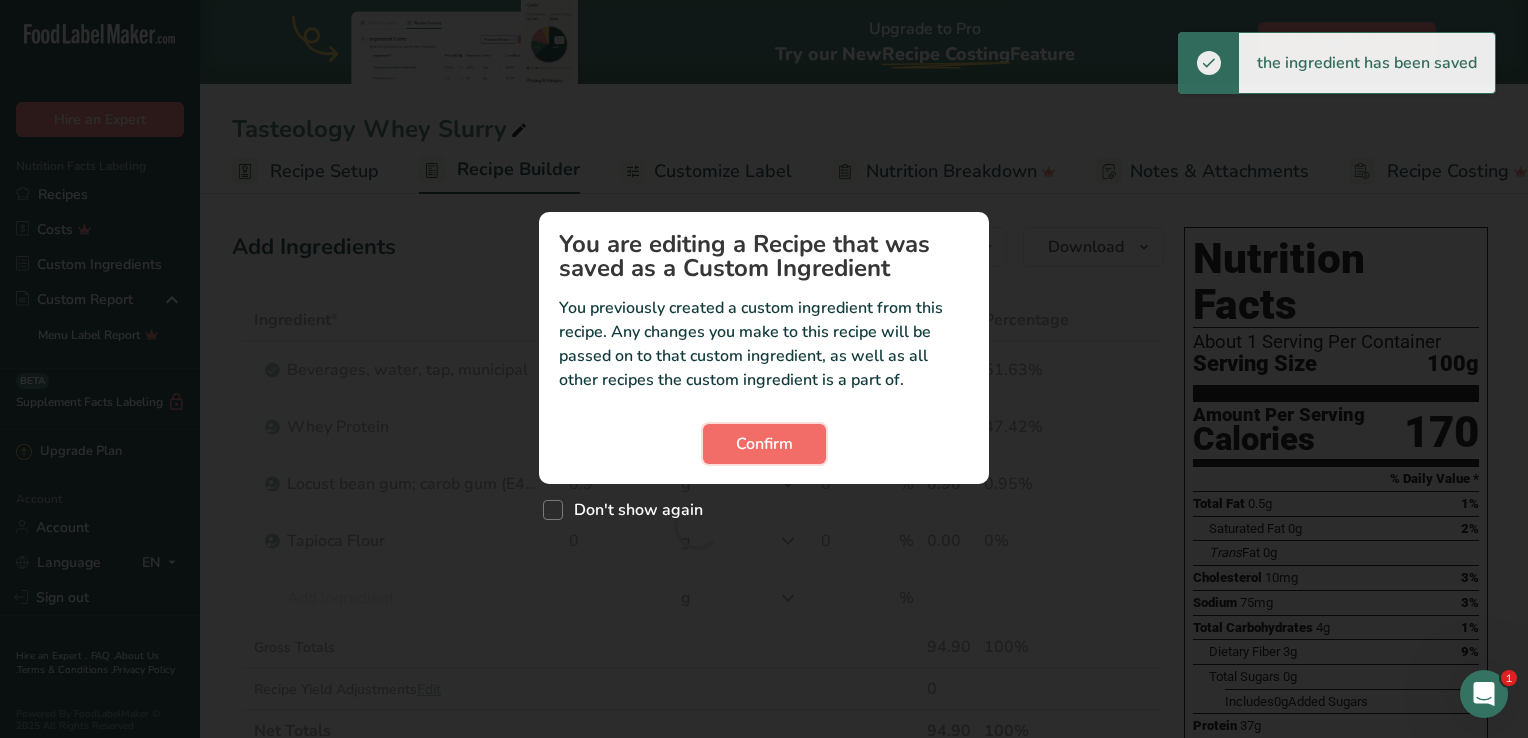 click on "Confirm" at bounding box center (764, 444) 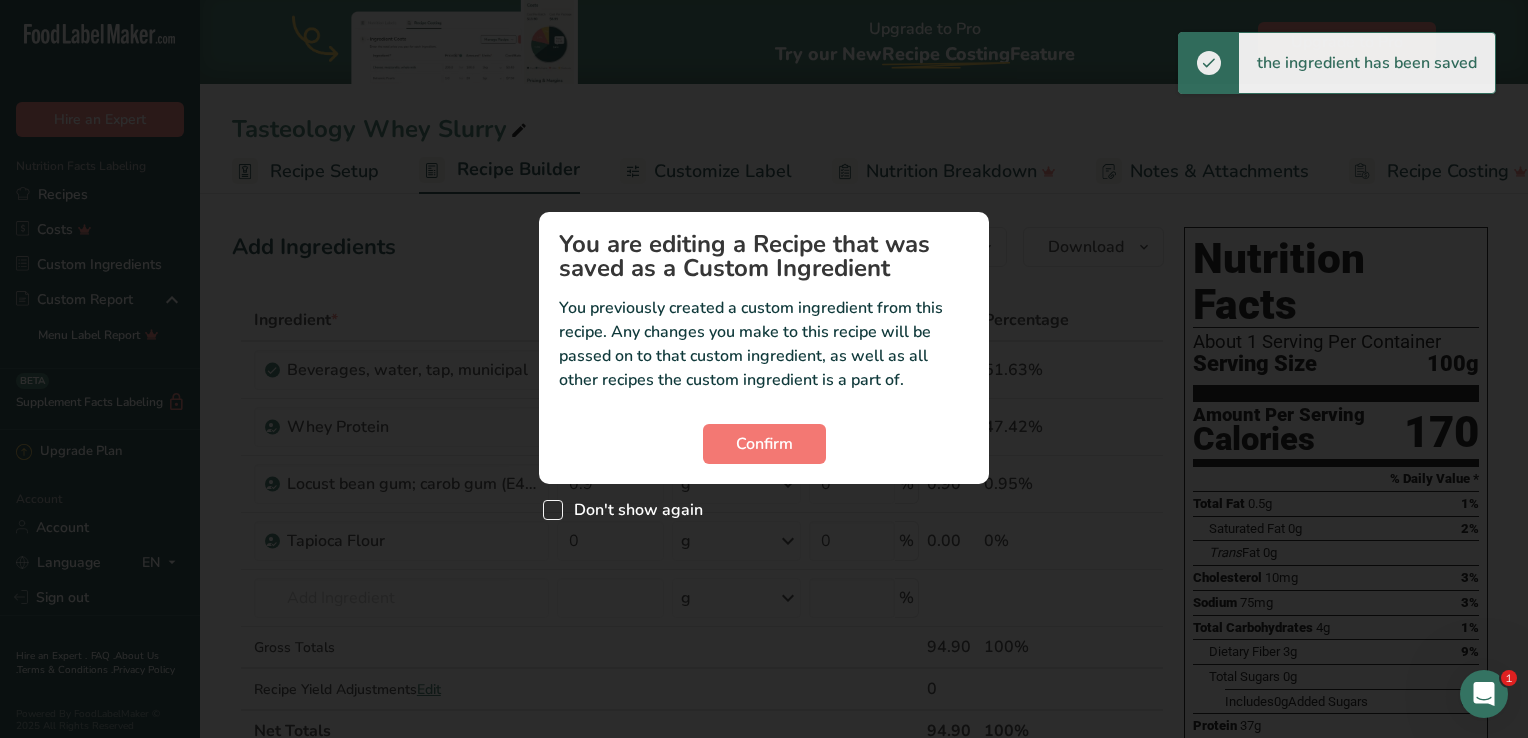 click on "Don't show again" at bounding box center (633, 510) 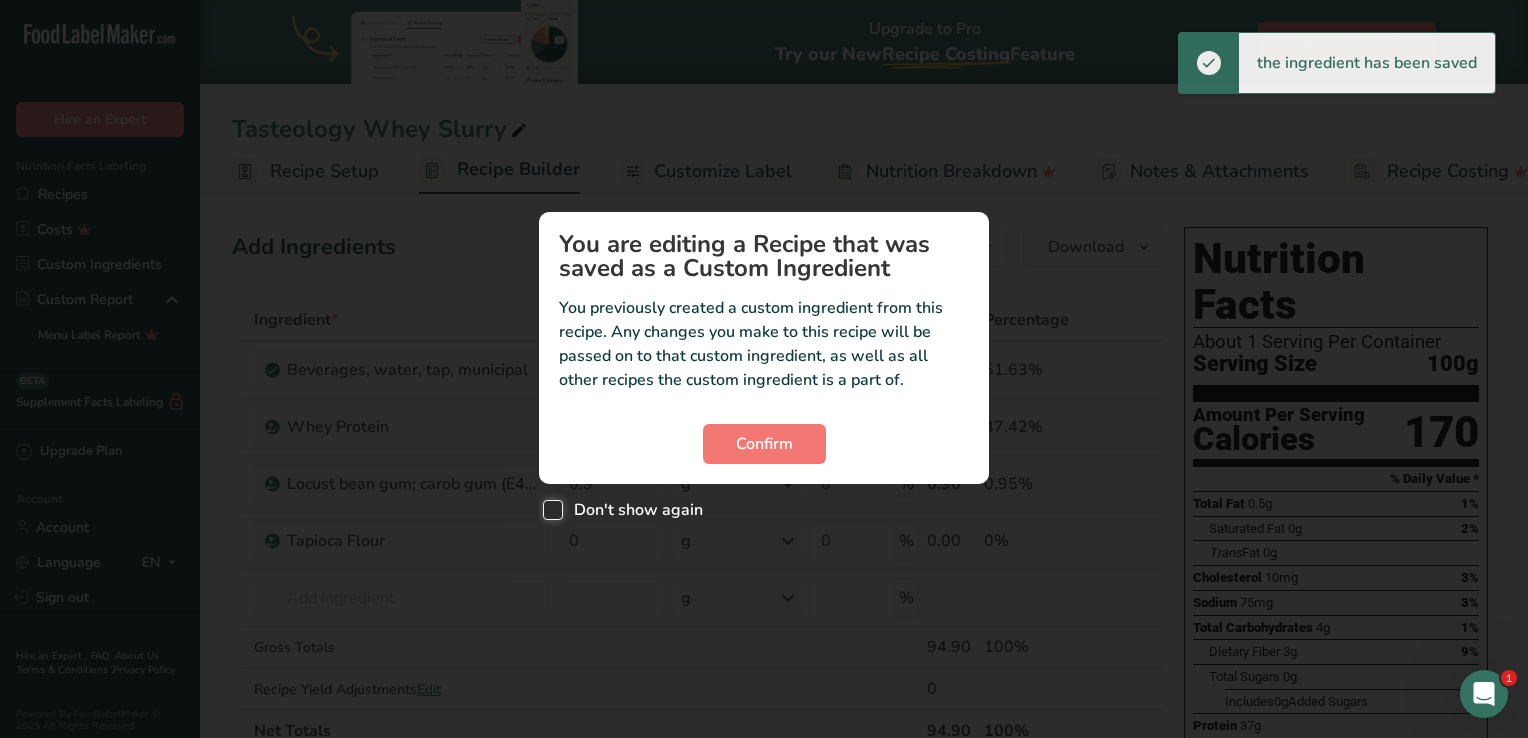 click on "Don't show again" at bounding box center (549, 509) 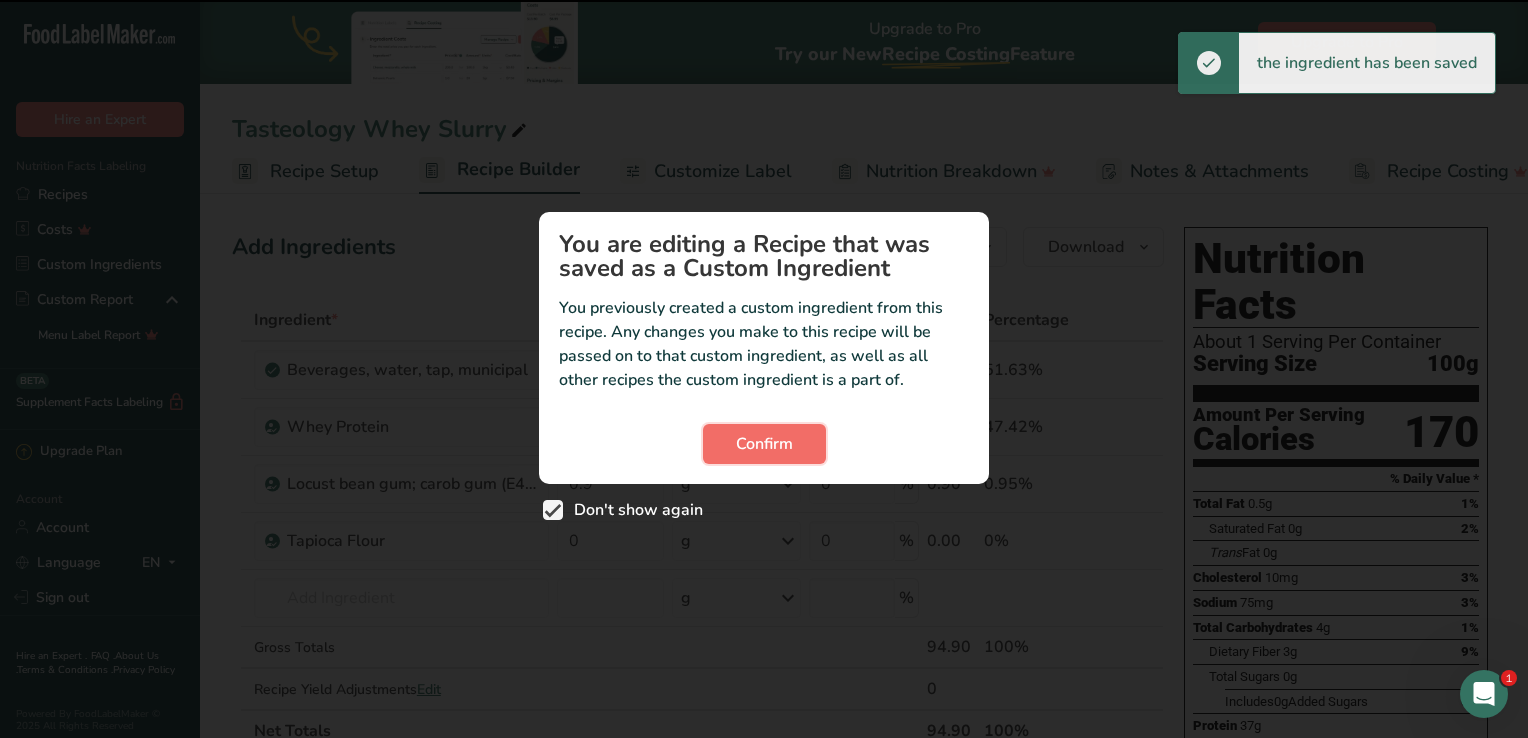 click on "Confirm" at bounding box center (764, 444) 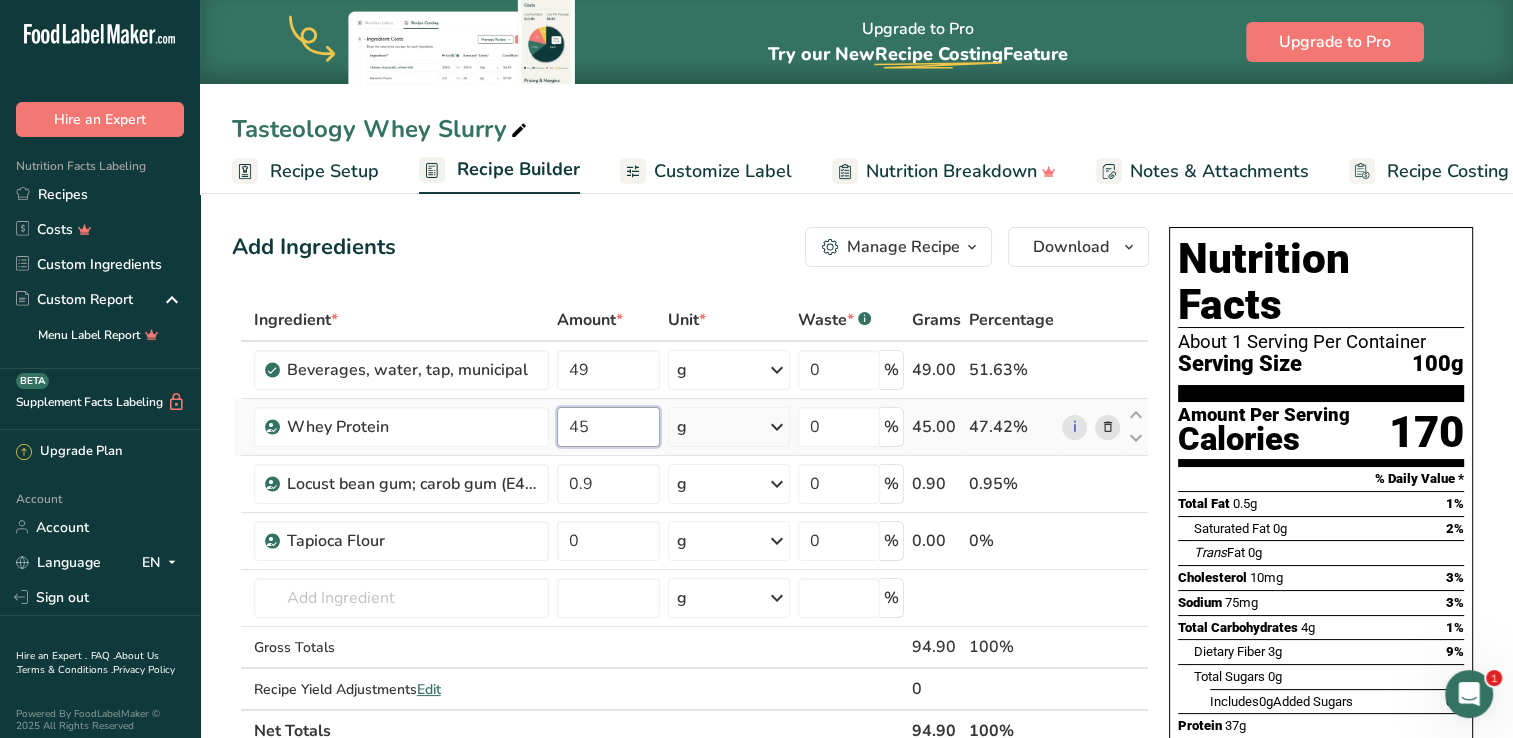 click on "45" at bounding box center (608, 427) 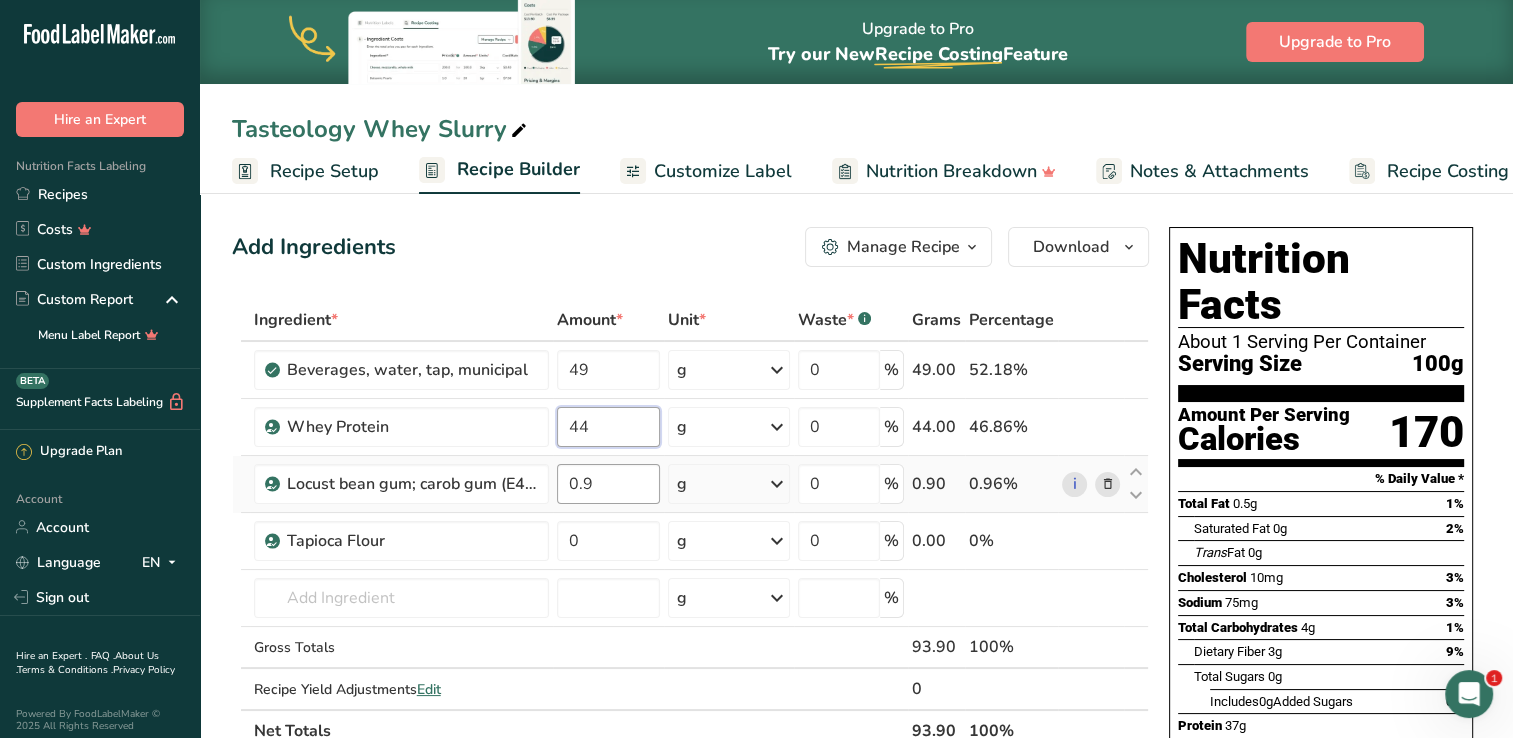 type on "44" 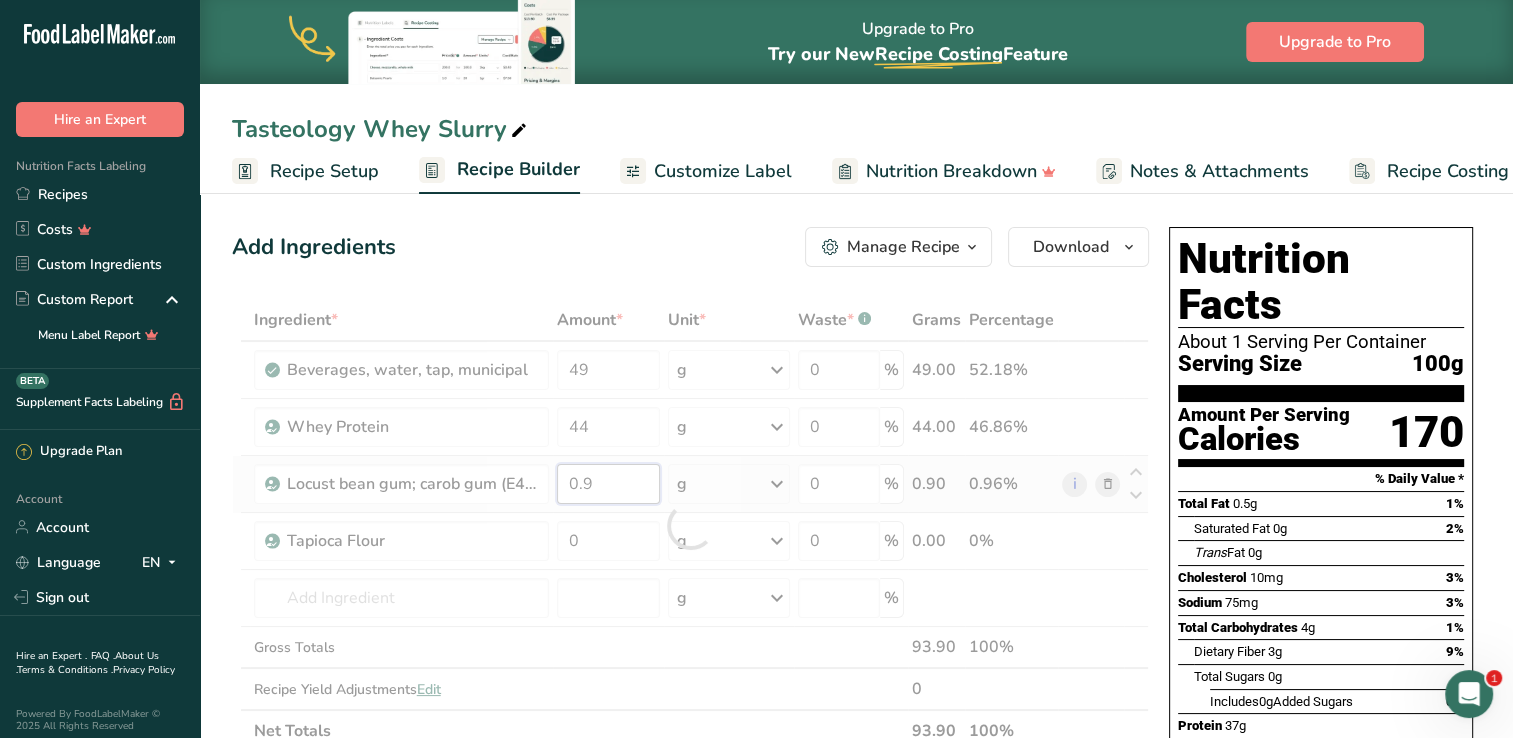 click on "Ingredient *
Amount *
Unit *
Waste *   .a-a{fill:#347362;}.b-a{fill:#fff;}          Grams
Percentage
Beverages, water, tap, municipal
49
g
Portions
1 fl oz
1 bottle 8 fl oz
1 liter
See more
Weight Units
g
kg
mg
See more
Volume Units
l
Volume units require a density conversion. If you know your ingredient's density enter it below. Otherwise, click on "RIA" our AI Regulatory bot - she will be able to help you
lb/ft3
g/cm3
Confirm
mL
lb/ft3
g/cm3
Confirm" at bounding box center [690, 525] 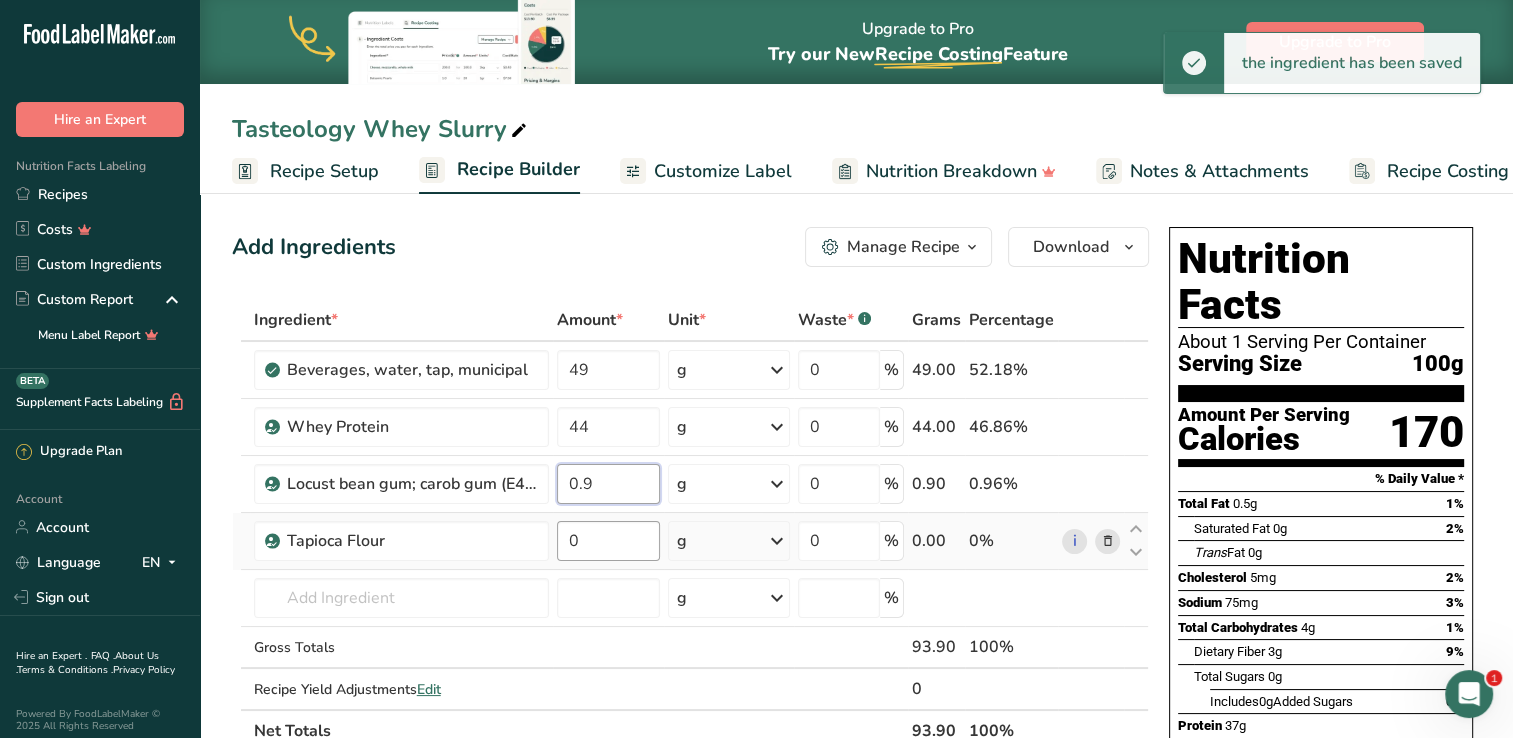 type on "0" 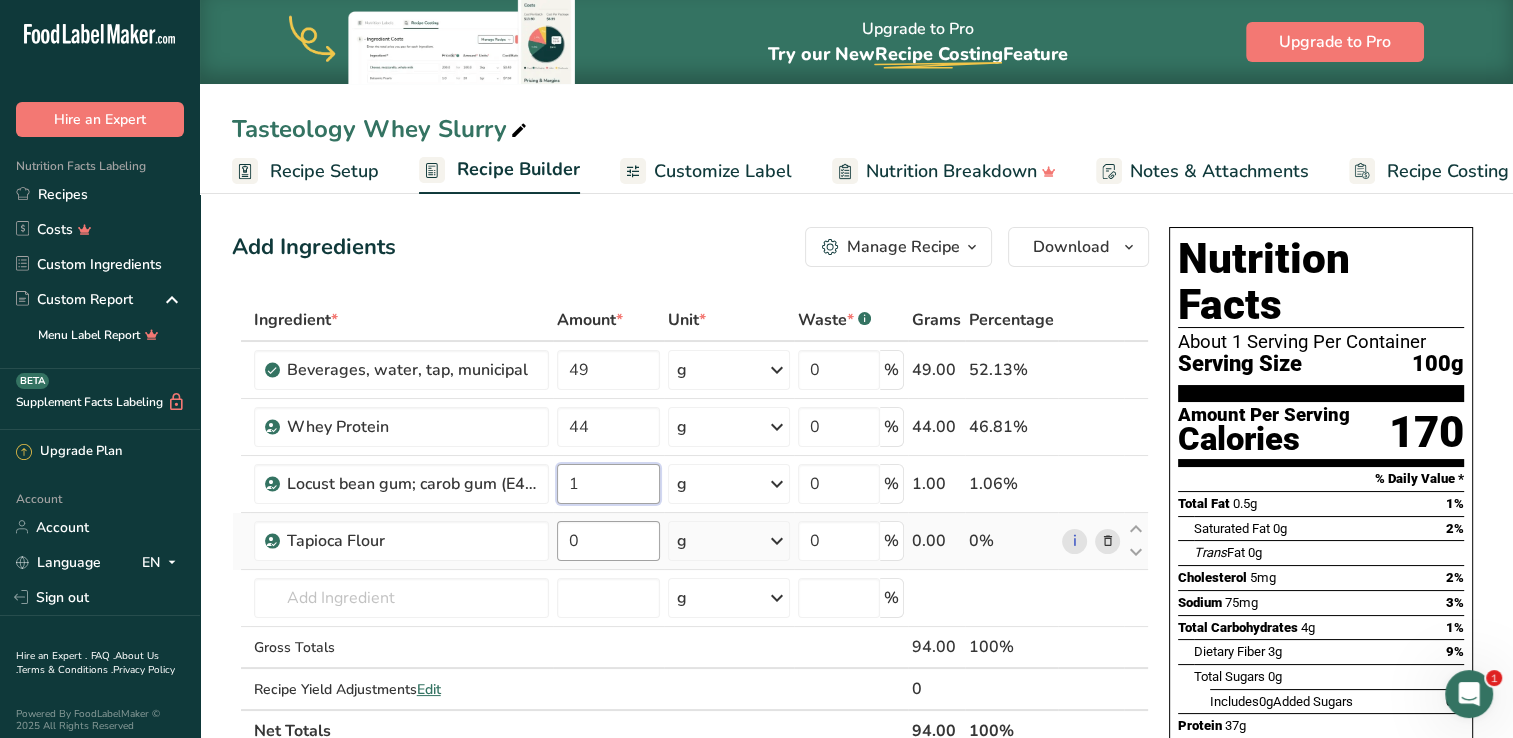 type on "1" 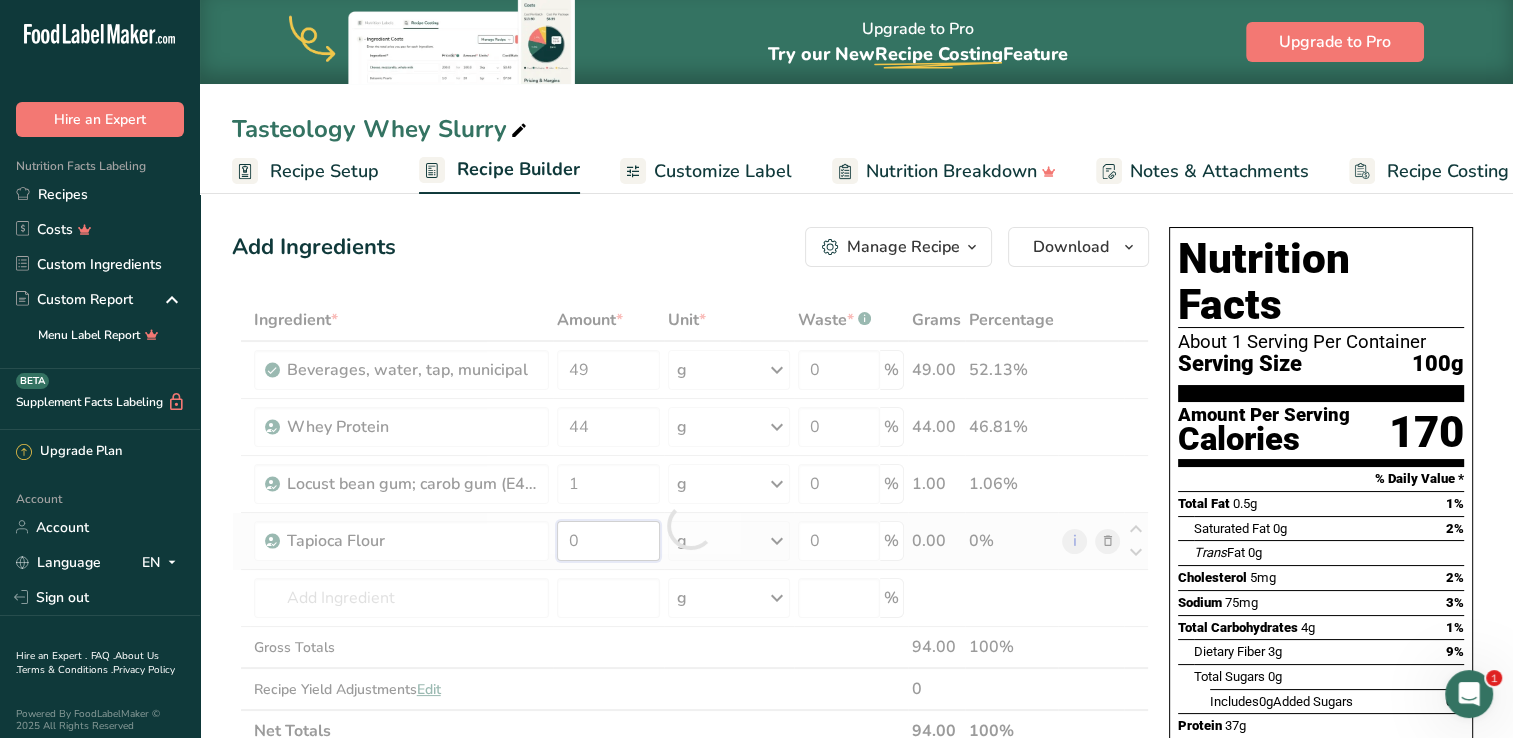 click on "Ingredient *
Amount *
Unit *
Waste *   .a-a{fill:#347362;}.b-a{fill:#fff;}          Grams
Percentage
Beverages, water, tap, municipal
49
g
Portions
1 fl oz
1 bottle 8 fl oz
1 liter
See more
Weight Units
g
kg
mg
See more
Volume Units
l
Volume units require a density conversion. If you know your ingredient's density enter it below. Otherwise, click on "RIA" our AI Regulatory bot - she will be able to help you
lb/ft3
g/cm3
Confirm
mL
lb/ft3
g/cm3
Confirm" at bounding box center (690, 525) 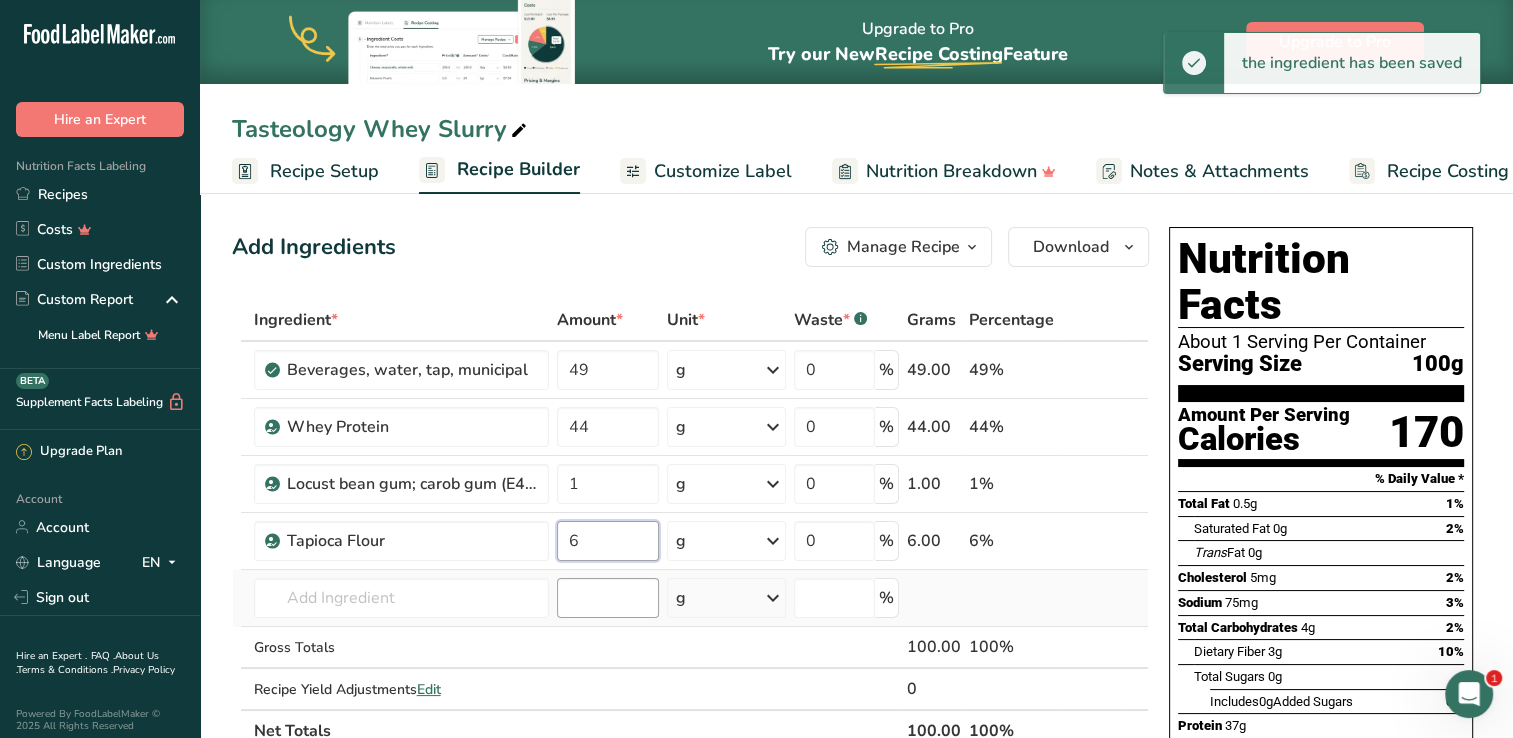 type on "6" 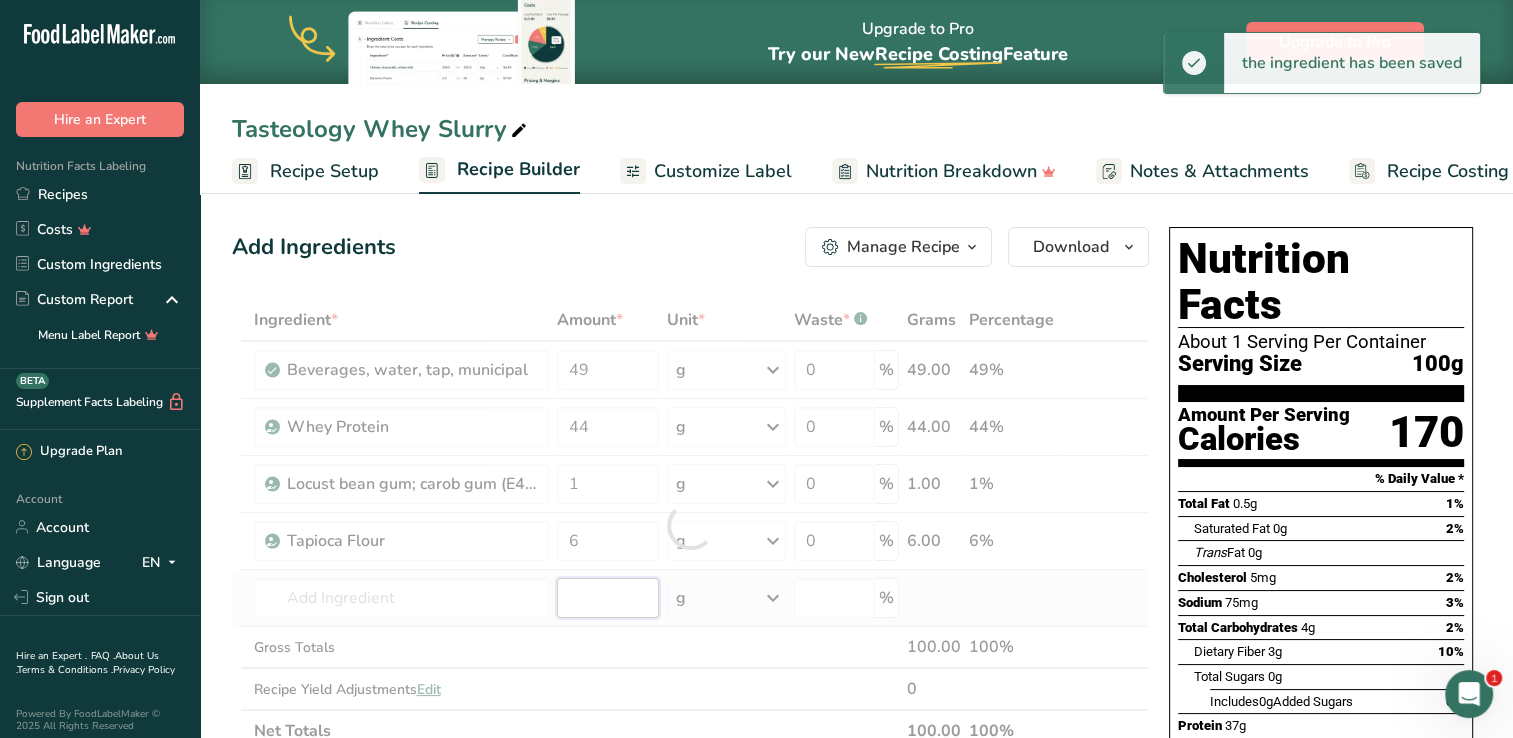 click on "Ingredient *
Amount *
Unit *
Waste *   .a-a{fill:#347362;}.b-a{fill:#fff;}          Grams
Percentage
Beverages, water, tap, municipal
49
g
Portions
1 fl oz
1 bottle 8 fl oz
1 liter
See more
Weight Units
g
kg
mg
See more
Volume Units
l
Volume units require a density conversion. If you know your ingredient's density enter it below. Otherwise, click on "RIA" our AI Regulatory bot - she will be able to help you
lb/ft3
g/cm3
Confirm
mL
lb/ft3
g/cm3
Confirm" at bounding box center [690, 525] 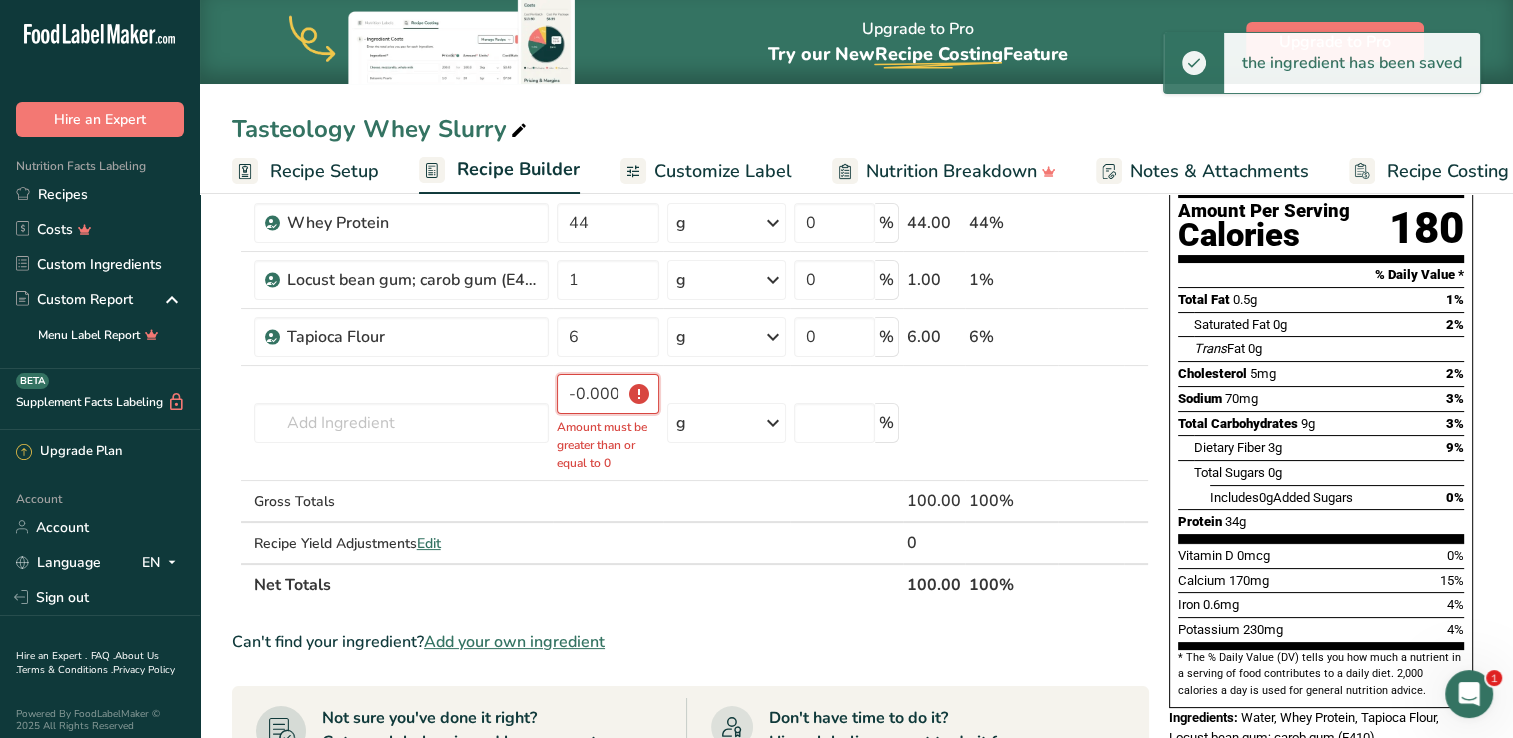 scroll, scrollTop: 214, scrollLeft: 0, axis: vertical 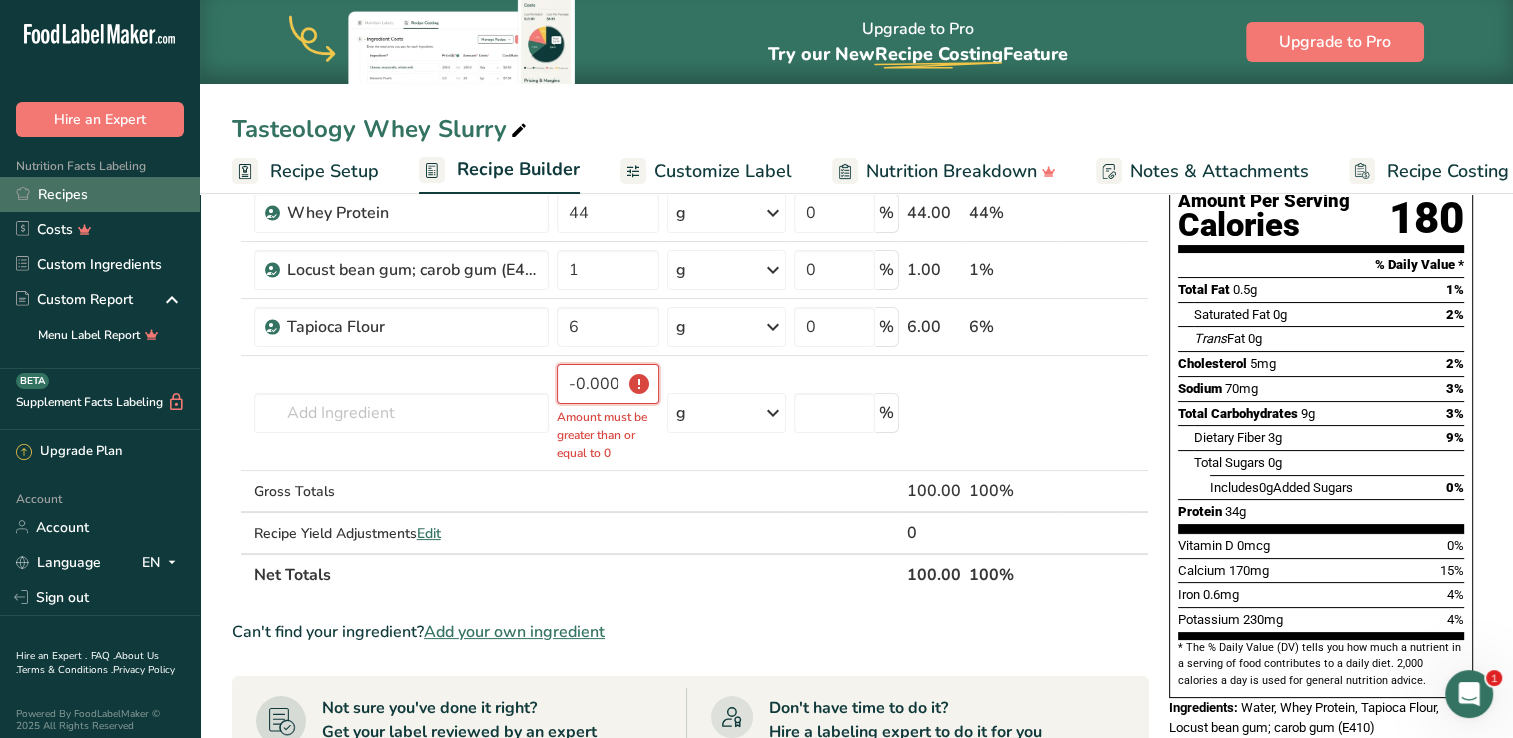 type on "-0.000002" 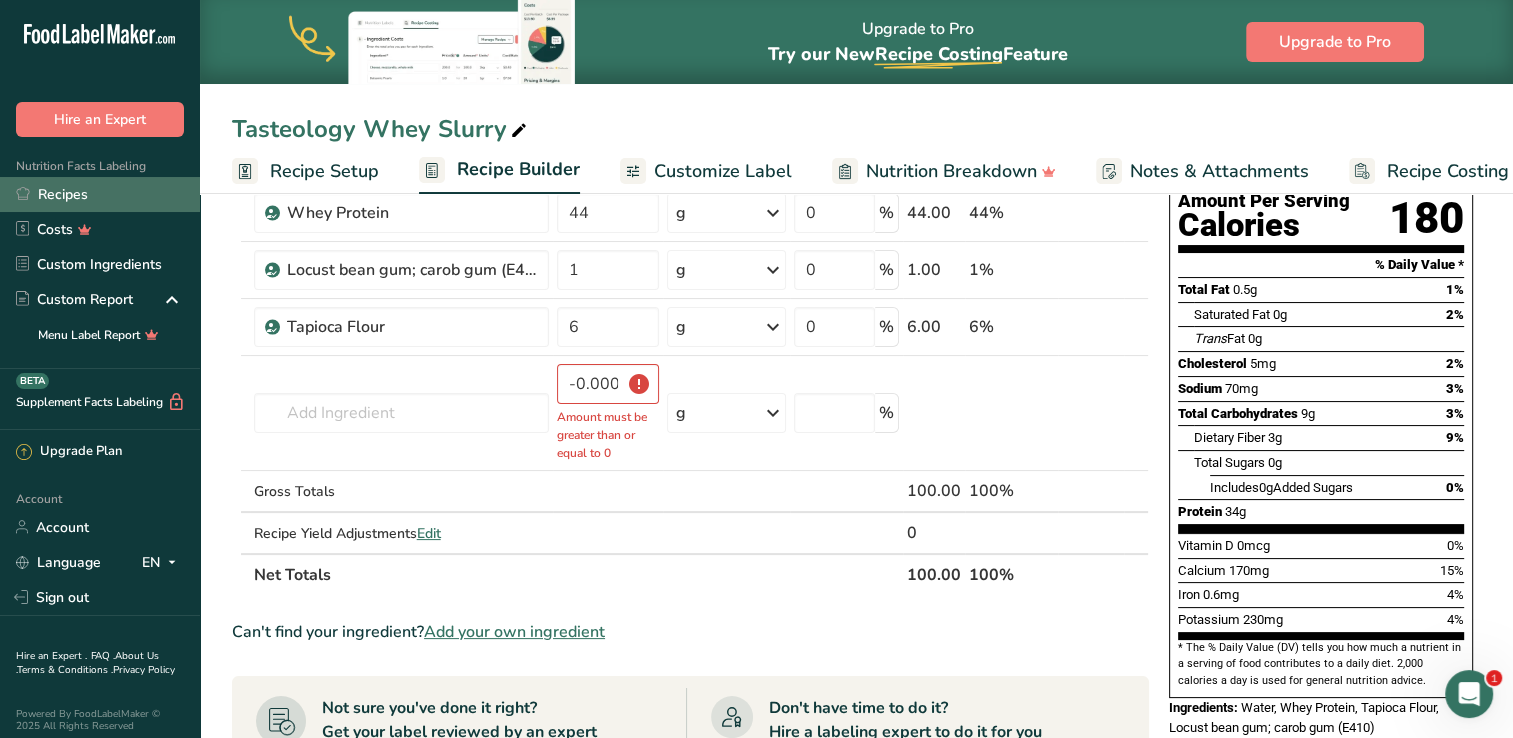 click on "Recipes" at bounding box center (100, 194) 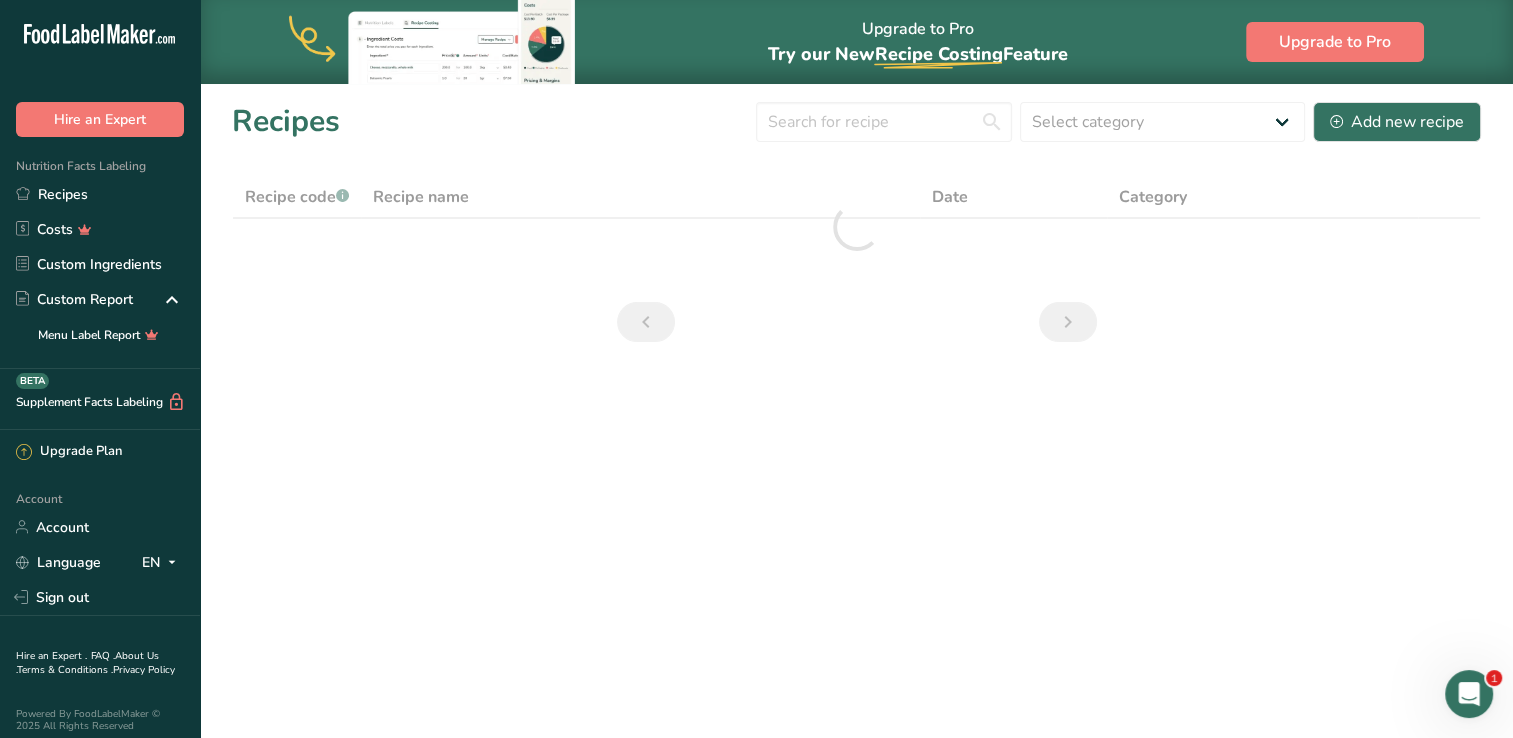 scroll, scrollTop: 0, scrollLeft: 0, axis: both 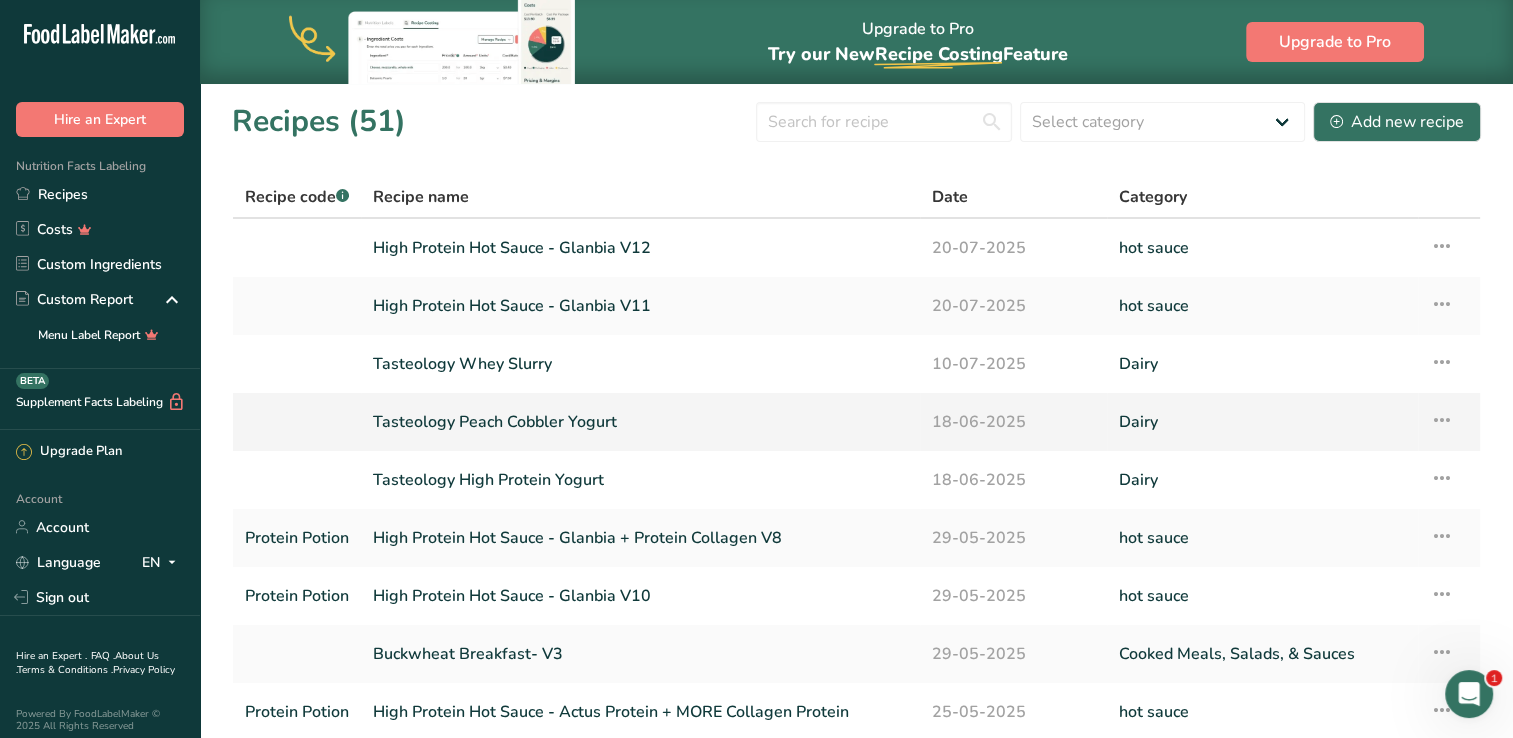click on "Tasteology Peach Cobbler Yogurt" at bounding box center [640, 422] 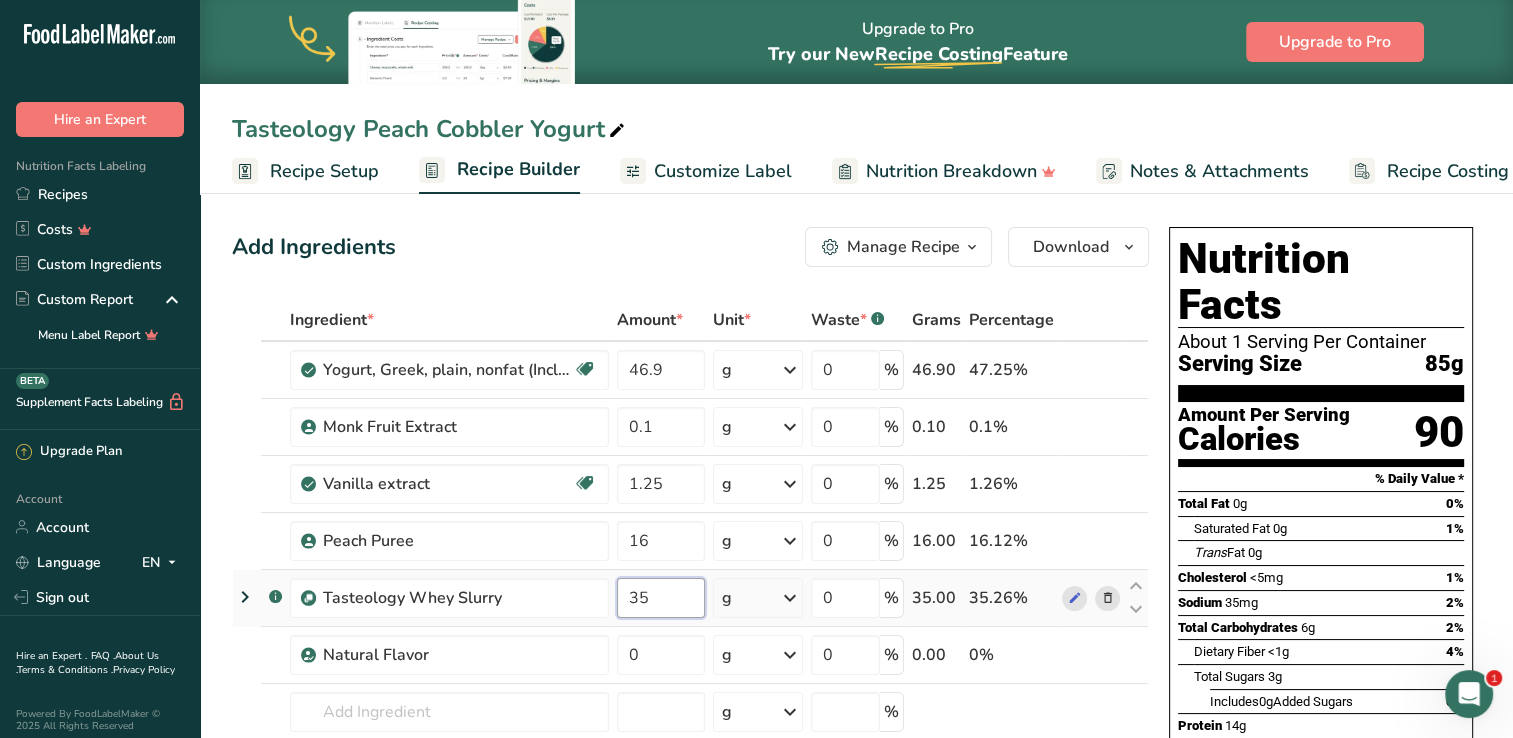 click on "35" at bounding box center [661, 598] 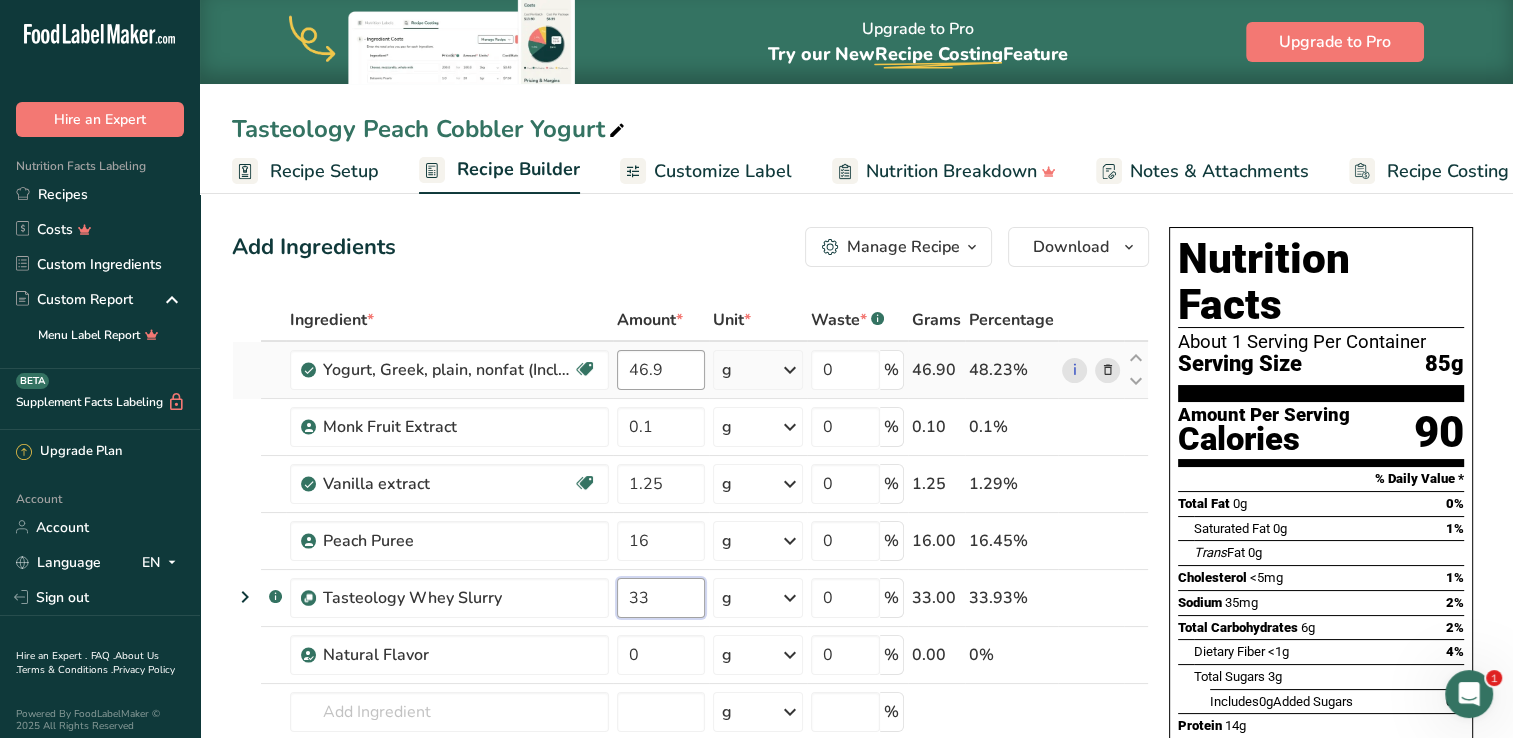 type on "33" 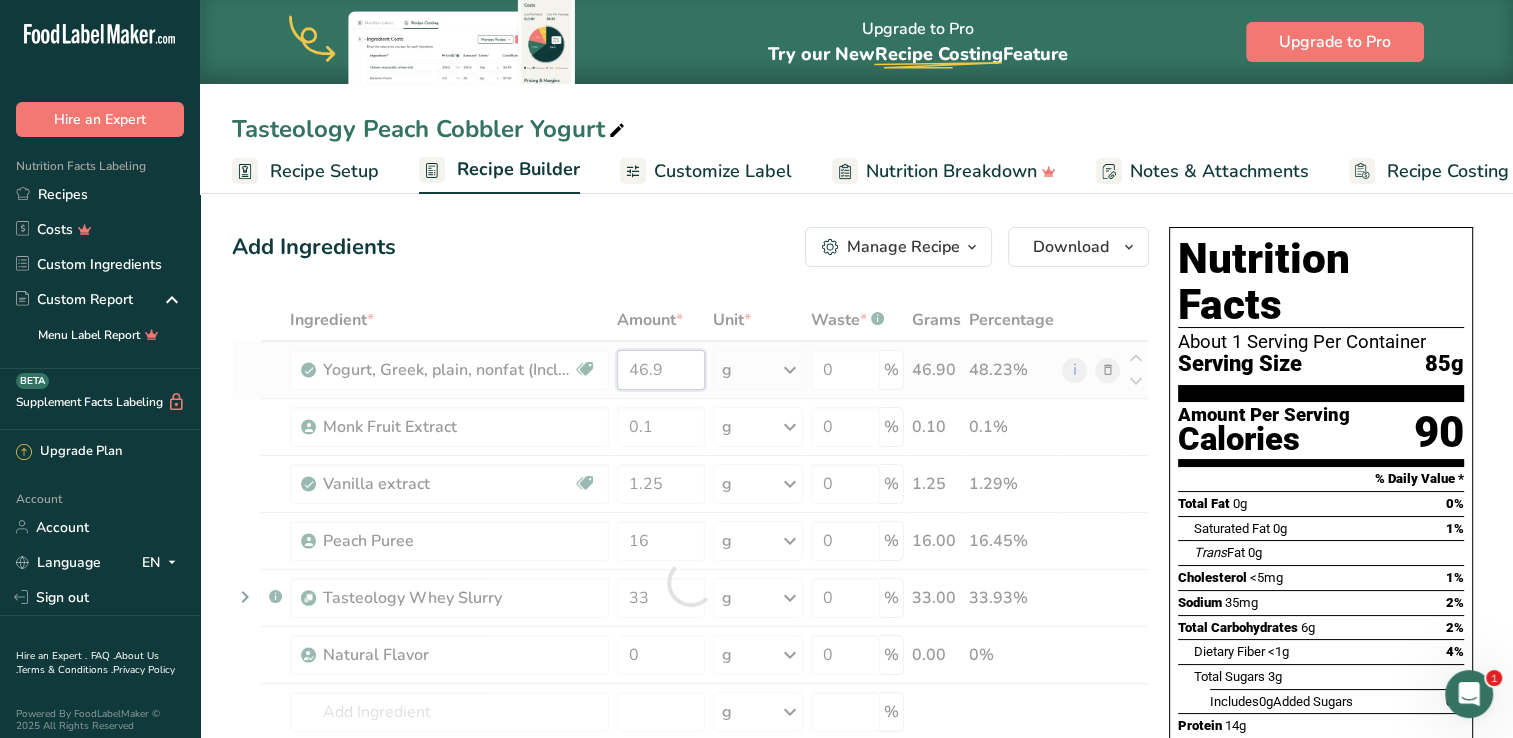 click on "Ingredient *
Amount *
Unit *
Waste *   .a-a{fill:#347362;}.b-a{fill:#fff;}          Grams
Percentage
Yogurt, Greek, plain, nonfat (Includes foods for USDA's Food Distribution Program)
Prebiotic Effect
Gluten free
Vegetarian
Soy free
46.9
g
Portions
1 container
Weight Units
g
kg
mg
See more
Volume Units
l
Volume units require a density conversion. If you know your ingredient's density enter it below. Otherwise, click on "RIA" our AI Regulatory bot - she will be able to help you
lb/ft3
g/cm3
Confirm
mL
0" at bounding box center [690, 582] 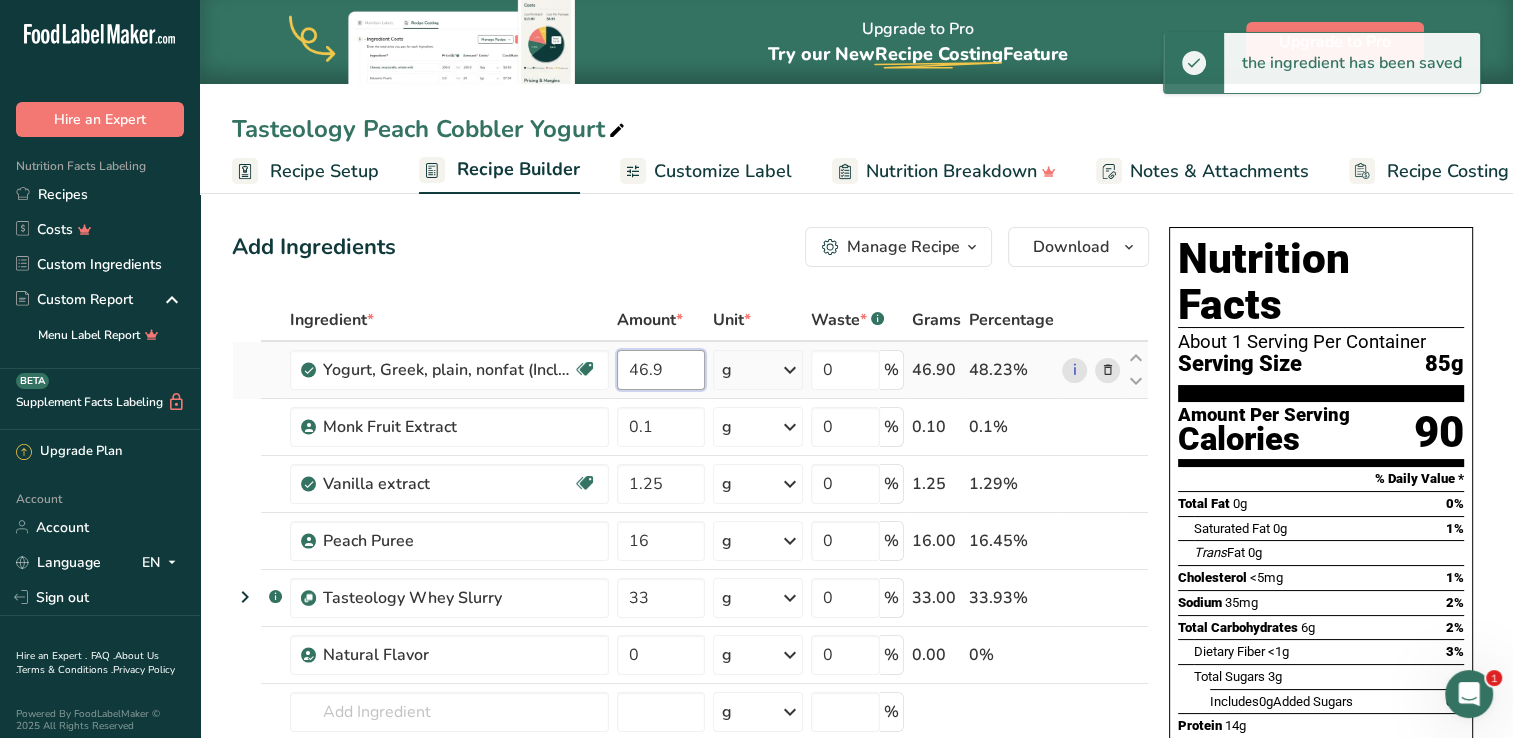 drag, startPoint x: 668, startPoint y: 363, endPoint x: 534, endPoint y: 392, distance: 137.10216 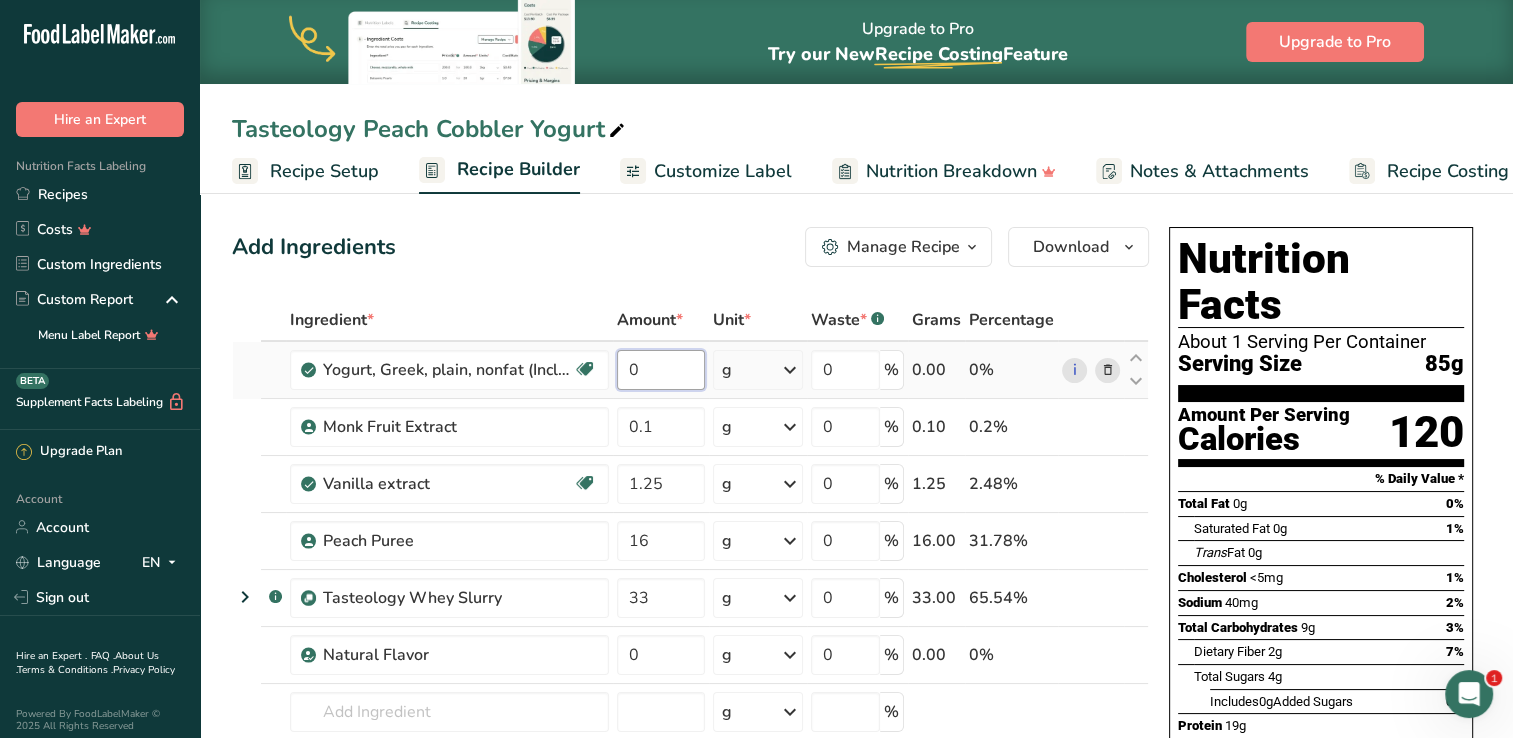 click on "0" at bounding box center [661, 370] 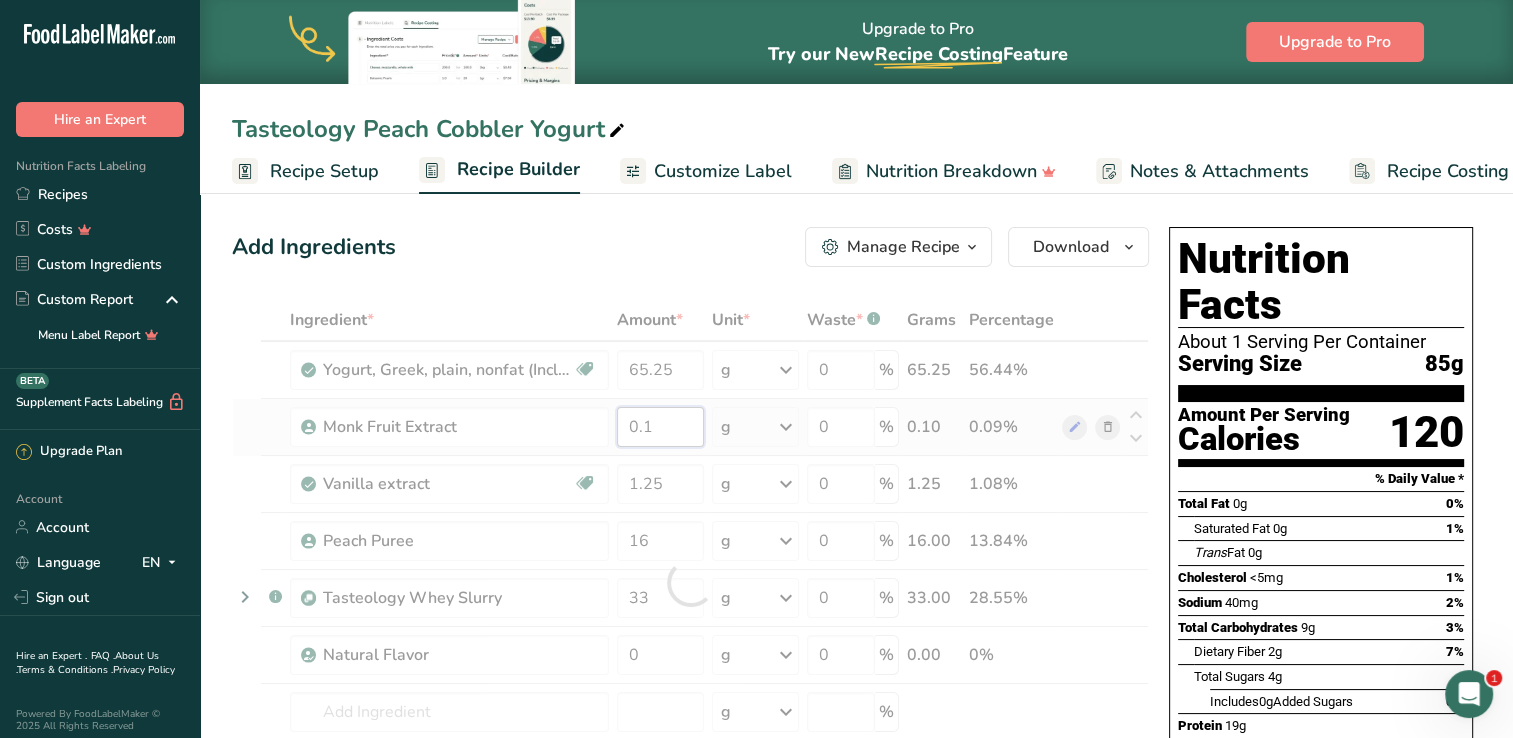 click on "Ingredient *
Amount *
Unit *
Waste *   .a-a{fill:#347362;}.b-a{fill:#fff;}          Grams
Percentage
Yogurt, Greek, plain, nonfat (Includes foods for USDA's Food Distribution Program)
Prebiotic Effect
Gluten free
Vegetarian
Soy free
65.25
g
Portions
1 container
Weight Units
g
kg
mg
See more
Volume Units
l
Volume units require a density conversion. If you know your ingredient's density enter it below. Otherwise, click on "RIA" our AI Regulatory bot - she will be able to help you
lb/ft3
g/cm3
Confirm
mL
0" at bounding box center [690, 582] 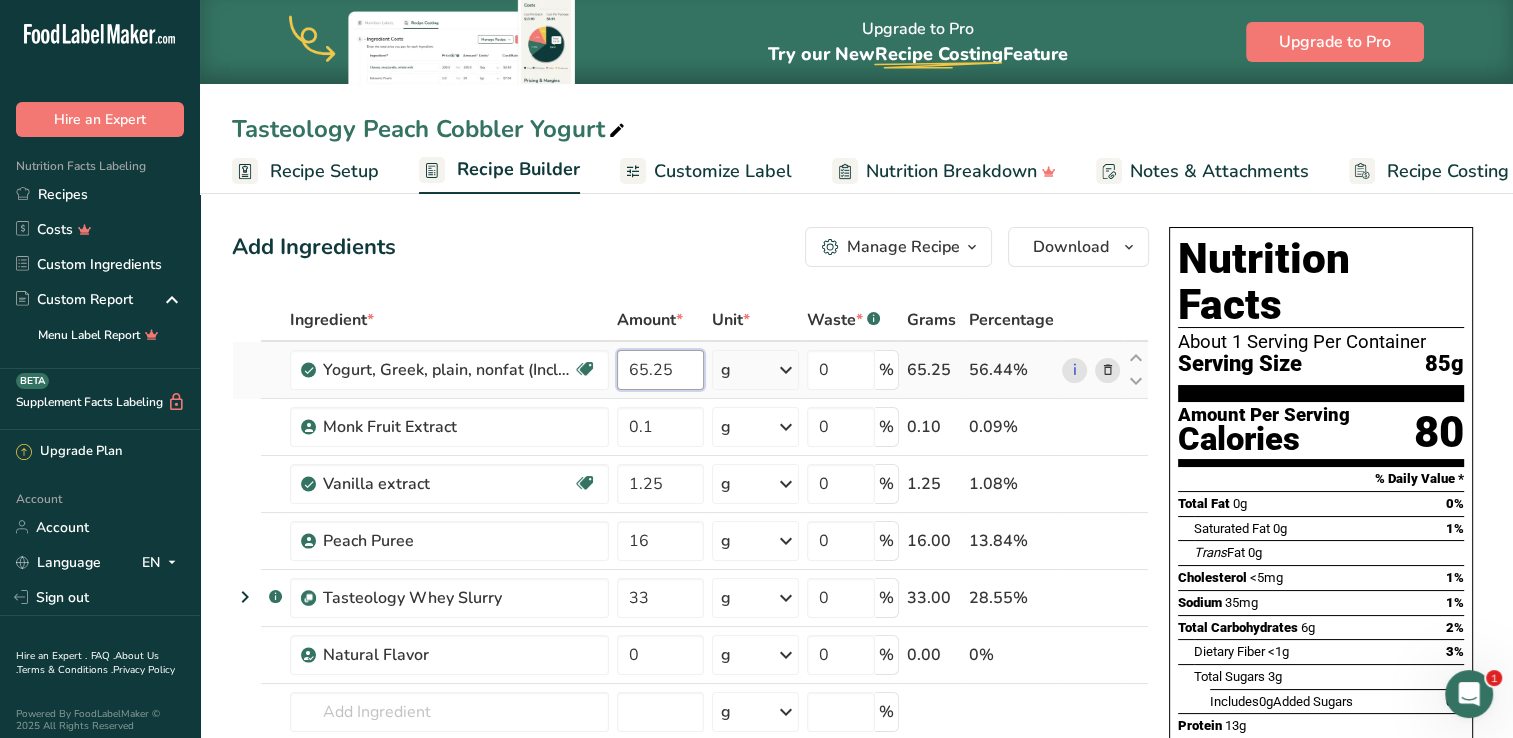 click on "Ingredient *
Amount *
Unit *
Waste *   .a-a{fill:#347362;}.b-a{fill:#fff;}          Grams
Percentage
Yogurt, Greek, plain, nonfat (Includes foods for USDA's Food Distribution Program)
Prebiotic Effect
Gluten free
Vegetarian
Soy free
65.25
g
Portions
1 container
Weight Units
g
kg
mg
See more
Volume Units
l
Volume units require a density conversion. If you know your ingredient's density enter it below. Otherwise, click on "RIA" our AI Regulatory bot - she will be able to help you
lb/ft3
g/cm3
Confirm
mL
0" at bounding box center (690, 582) 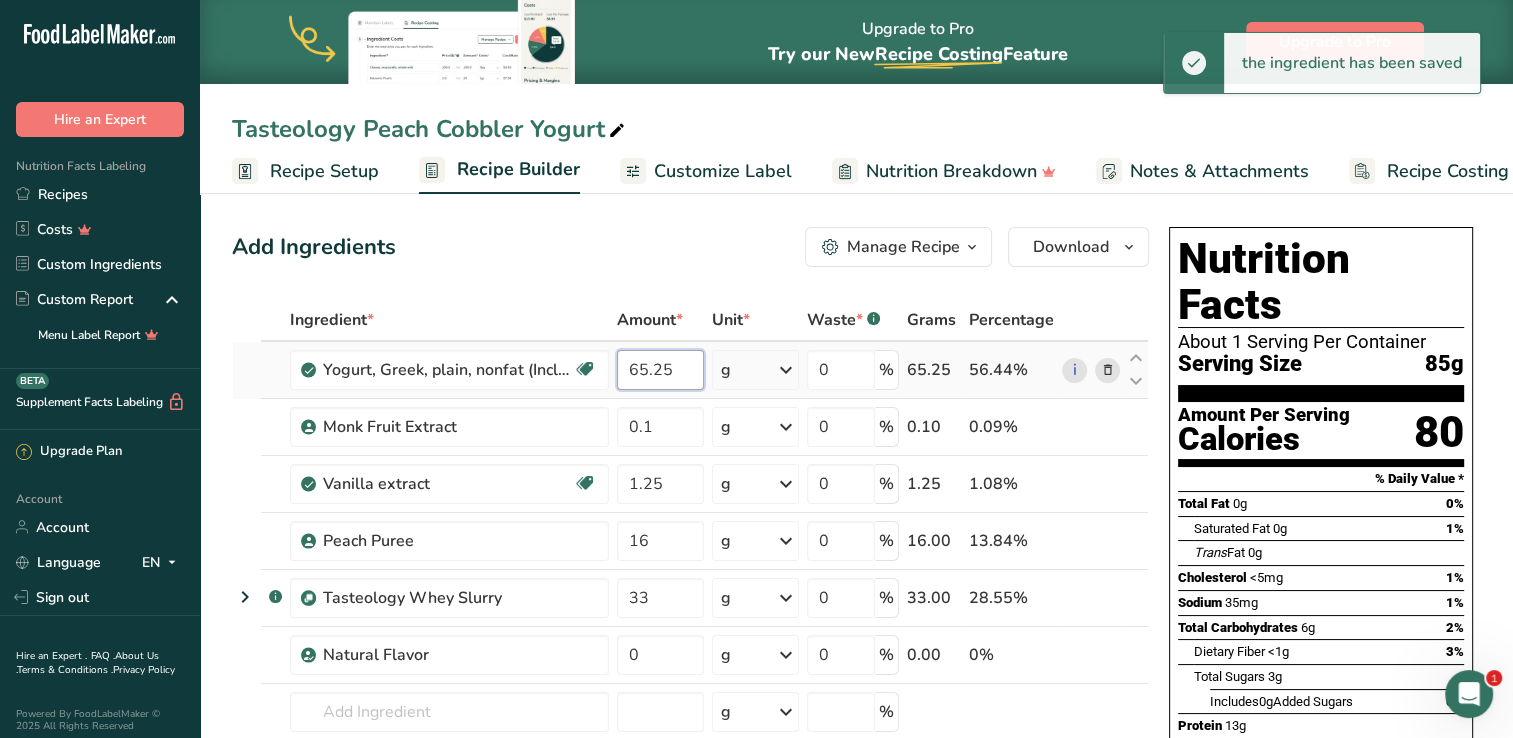 click on "65.25" at bounding box center (660, 370) 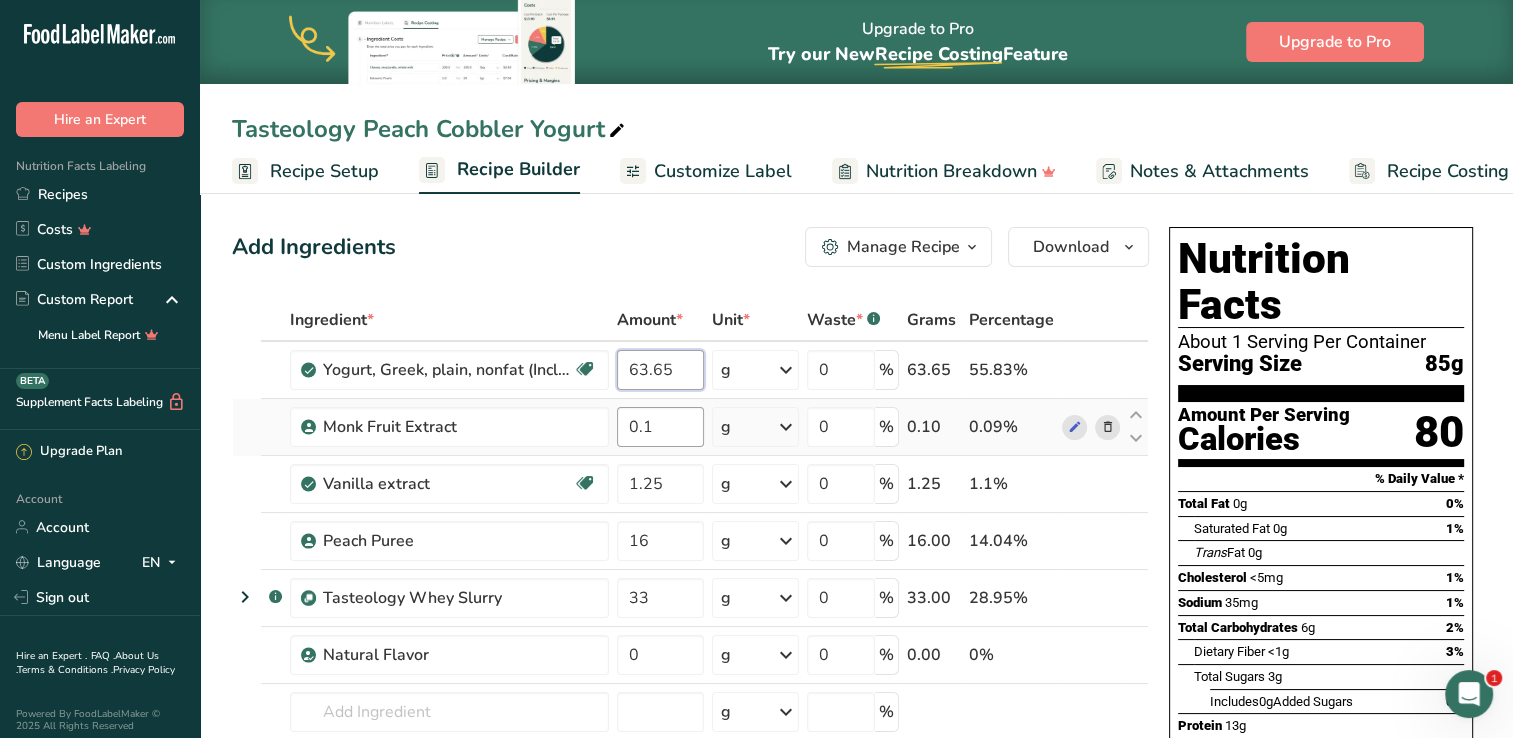 type on "63.65" 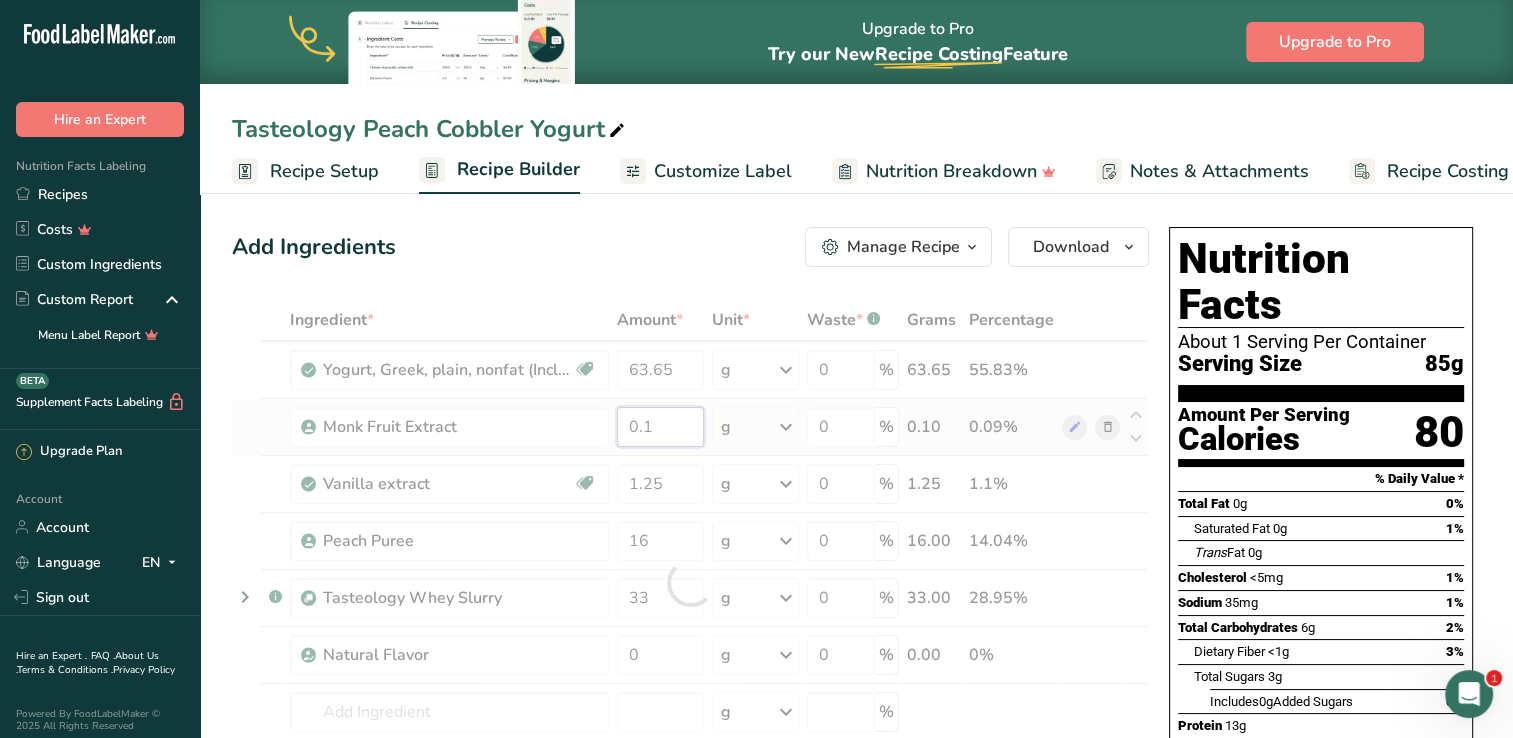 click on "Ingredient *
Amount *
Unit *
Waste *   .a-a{fill:#347362;}.b-a{fill:#fff;}          Grams
Percentage
Yogurt, Greek, plain, nonfat (Includes foods for USDA's Food Distribution Program)
Prebiotic Effect
Gluten free
Vegetarian
Soy free
63.65
g
Portions
1 container
Weight Units
g
kg
mg
See more
Volume Units
l
Volume units require a density conversion. If you know your ingredient's density enter it below. Otherwise, click on "RIA" our AI Regulatory bot - she will be able to help you
lb/ft3
g/cm3
Confirm
mL
0" at bounding box center [690, 582] 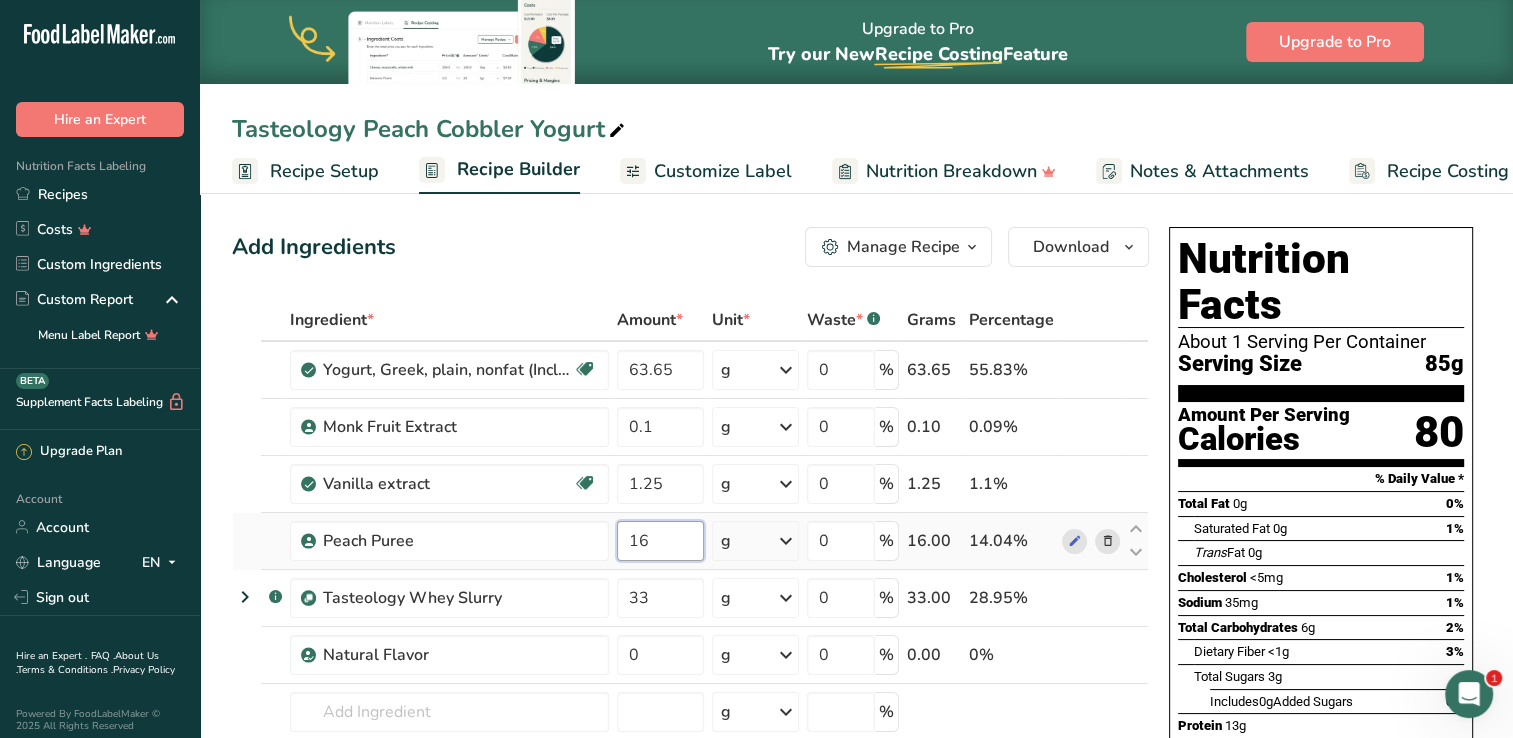 click on "Ingredient *
Amount *
Unit *
Waste *   .a-a{fill:#347362;}.b-a{fill:#fff;}          Grams
Percentage
Yogurt, Greek, plain, nonfat (Includes foods for USDA's Food Distribution Program)
Prebiotic Effect
Gluten free
Vegetarian
Soy free
63.65
g
Portions
1 container
Weight Units
g
kg
mg
See more
Volume Units
l
Volume units require a density conversion. If you know your ingredient's density enter it below. Otherwise, click on "RIA" our AI Regulatory bot - she will be able to help you
lb/ft3
g/cm3
Confirm
mL
0" at bounding box center [690, 582] 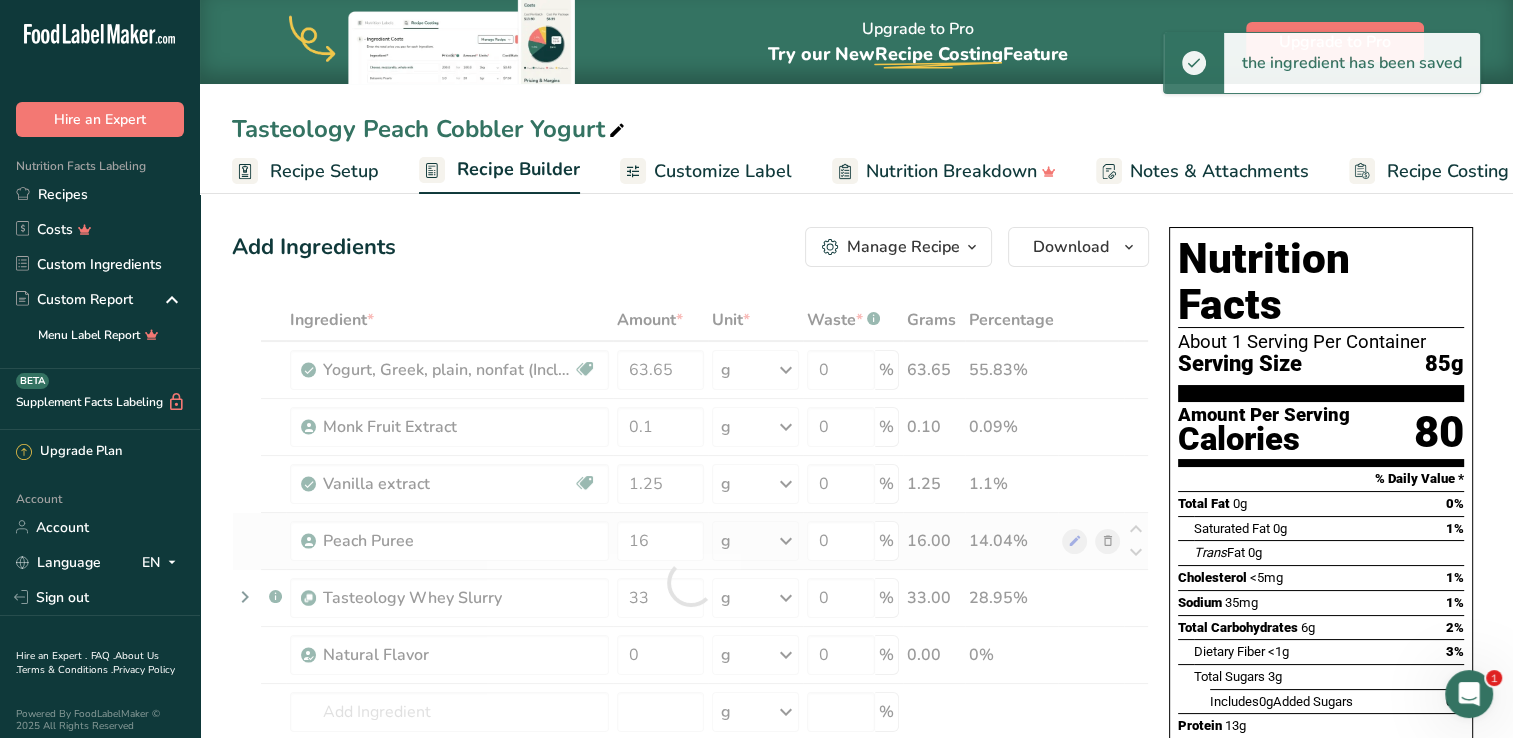 click on "Ingredient *
Amount *
Unit *
Waste *   .a-a{fill:#347362;}.b-a{fill:#fff;}          Grams
Percentage
Yogurt, Greek, plain, nonfat (Includes foods for USDA's Food Distribution Program)
Prebiotic Effect
Gluten free
Vegetarian
Soy free
63.65
g
Portions
1 container
Weight Units
g
kg
mg
See more
Volume Units
l
Volume units require a density conversion. If you know your ingredient's density enter it below. Otherwise, click on "RIA" our AI Regulatory bot - she will be able to help you
lb/ft3
g/cm3
Confirm
mL
0" at bounding box center (690, 582) 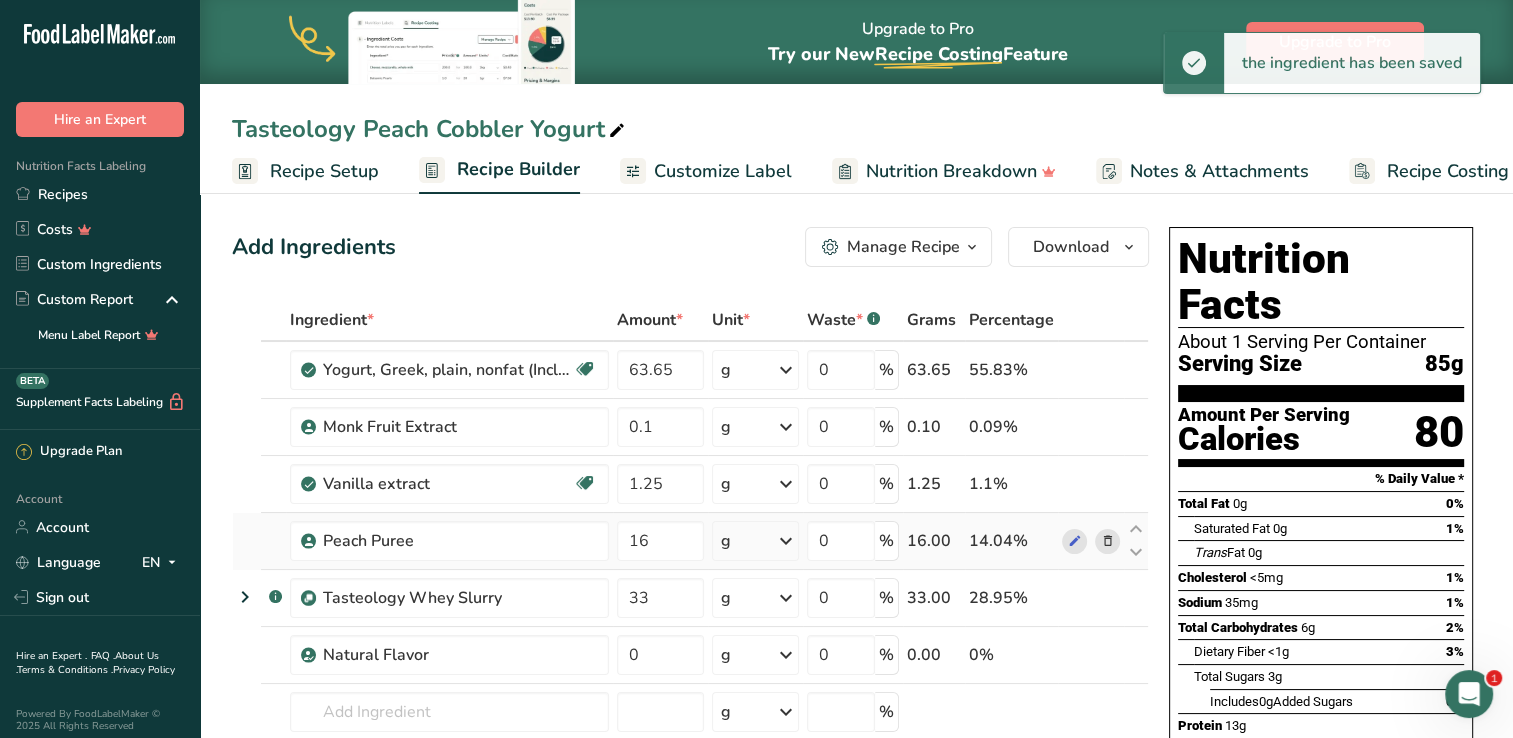 click at bounding box center [1107, 541] 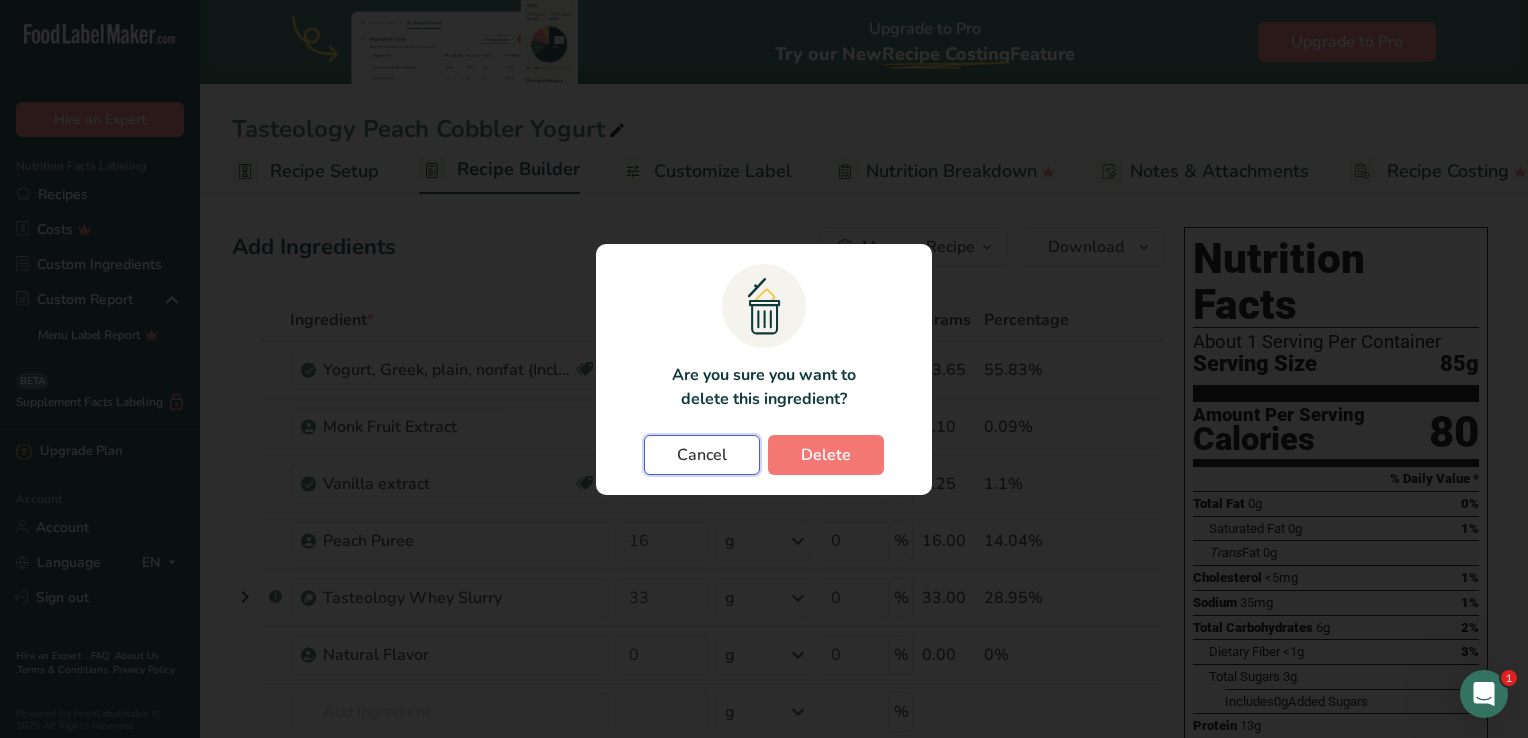 click on "Cancel" at bounding box center (702, 455) 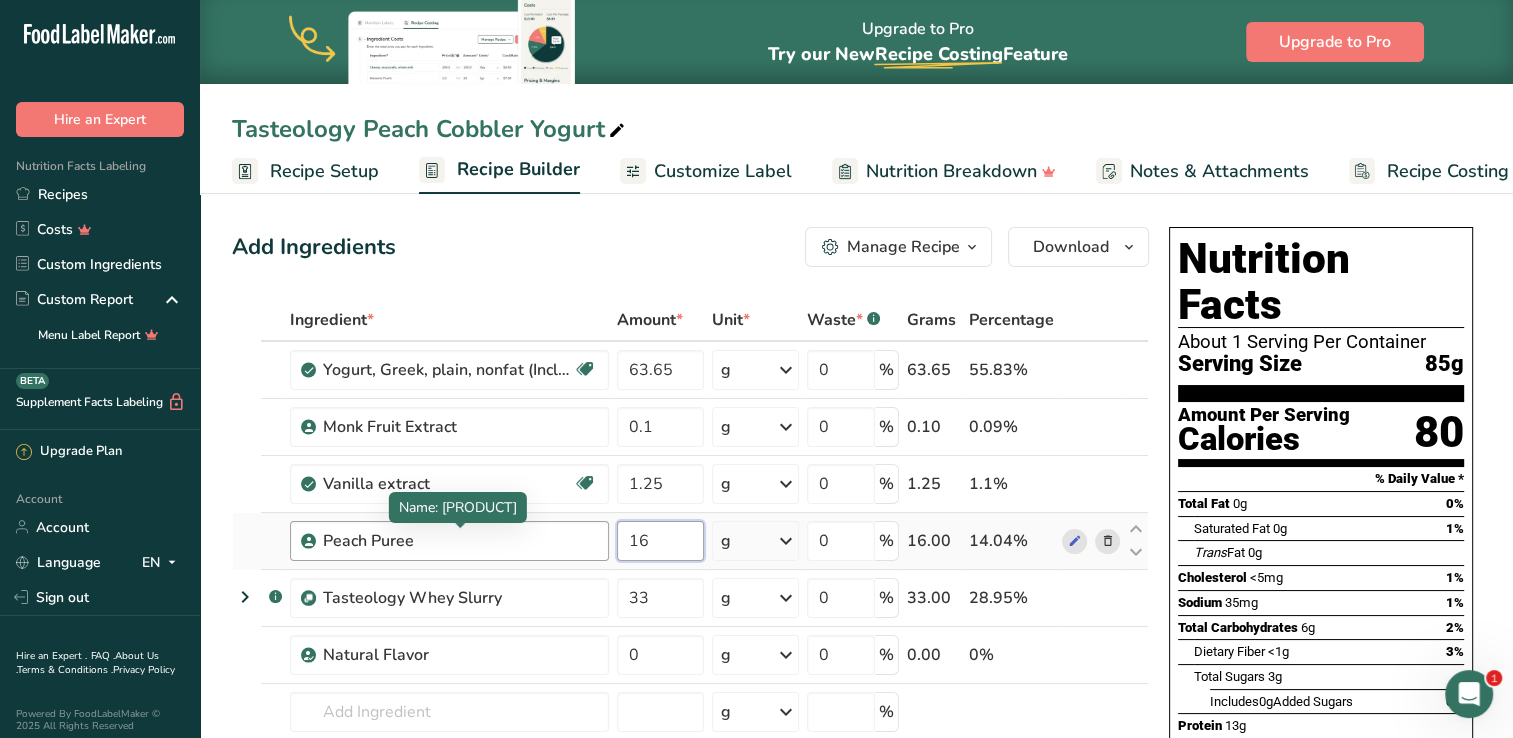 drag, startPoint x: 652, startPoint y: 545, endPoint x: 445, endPoint y: 534, distance: 207.29207 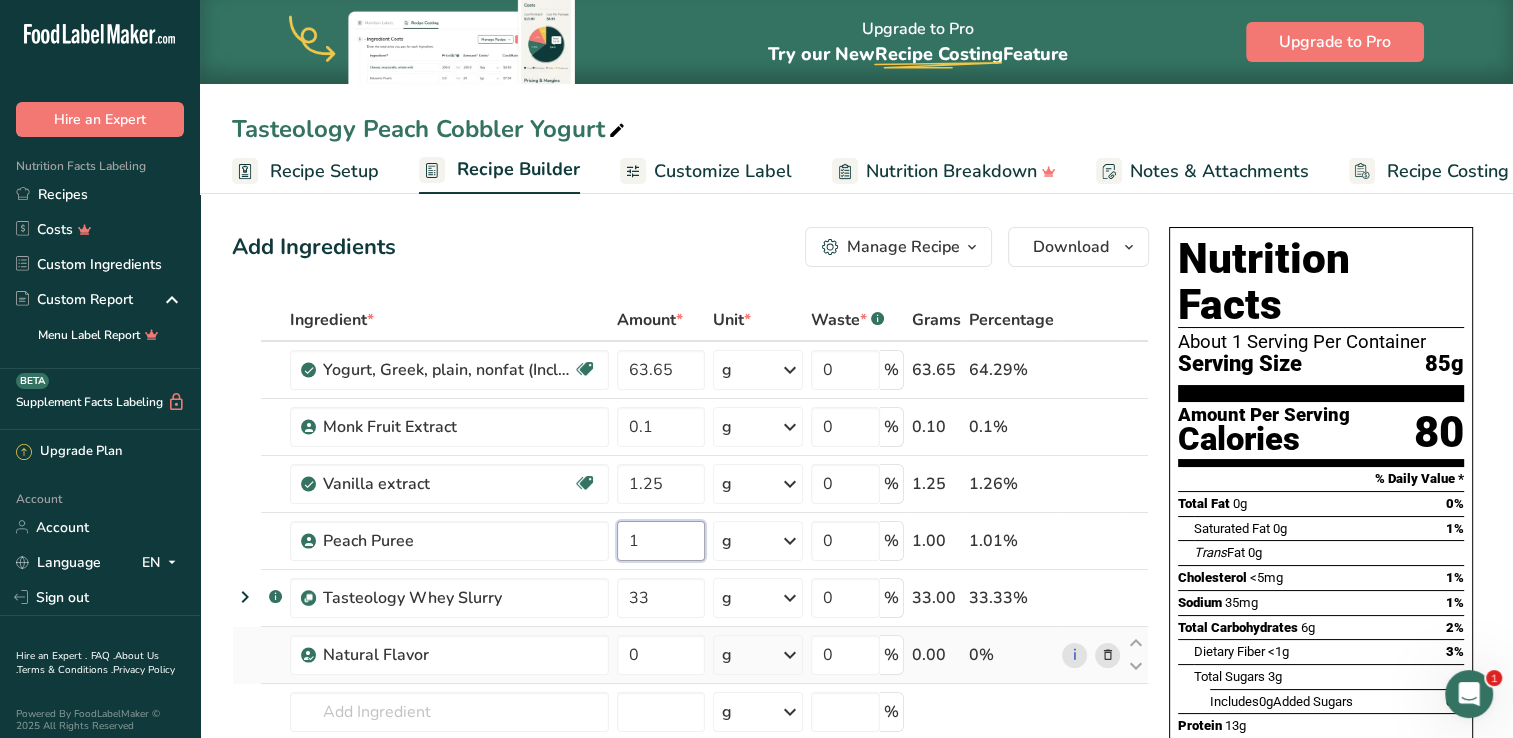 type on "1" 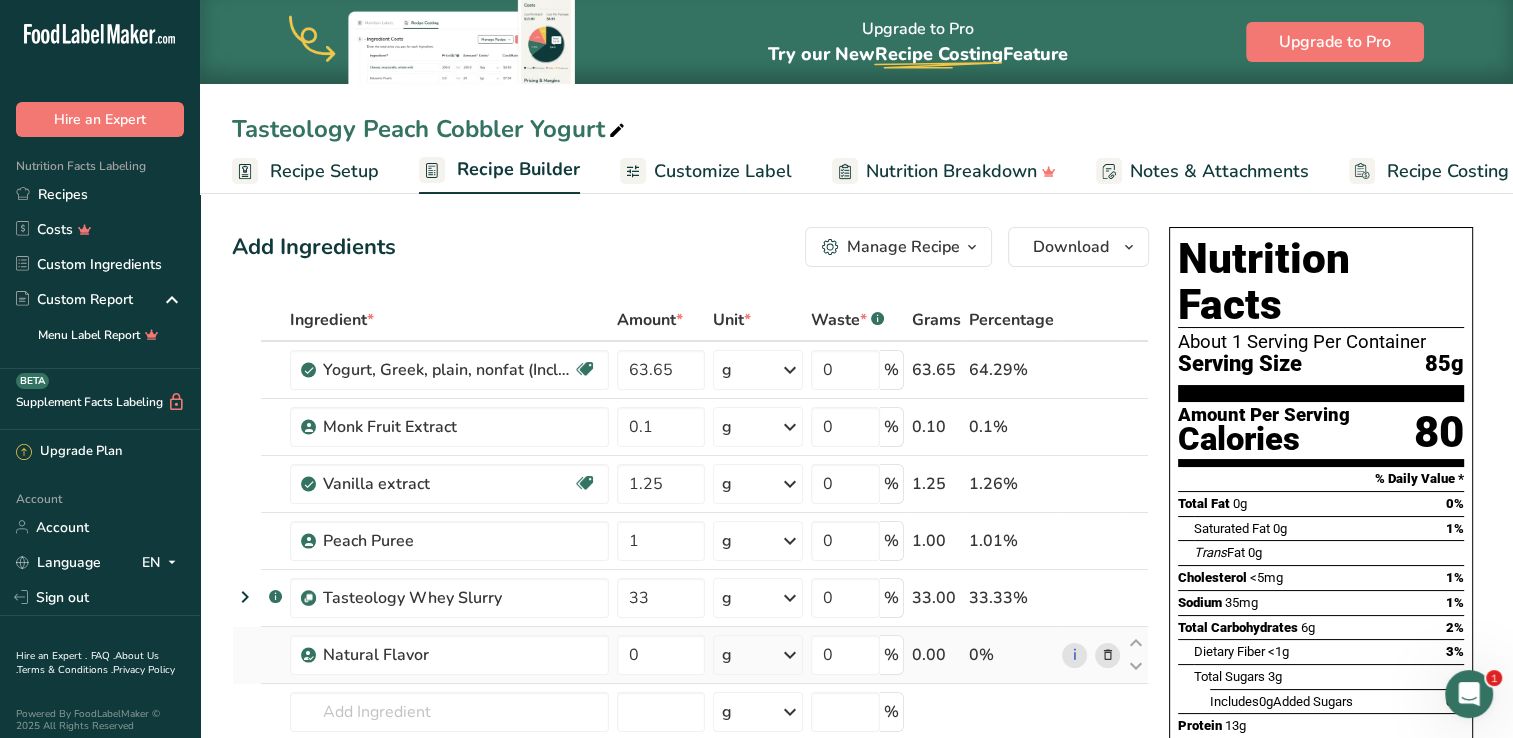 click on "Ingredient *
Amount *
Unit *
Waste *   .a-a{fill:#347362;}.b-a{fill:#fff;}          Grams
Percentage
Yogurt, Greek, plain, nonfat (Includes foods for USDA's Food Distribution Program)
Prebiotic Effect
Gluten free
Vegetarian
Soy free
63.65
g
Portions
1 container
Weight Units
g
kg
mg
See more
Volume Units
l
Volume units require a density conversion. If you know your ingredient's density enter it below. Otherwise, click on "RIA" our AI Regulatory bot - she will be able to help you
lb/ft3
g/cm3
Confirm
mL
0" at bounding box center (690, 582) 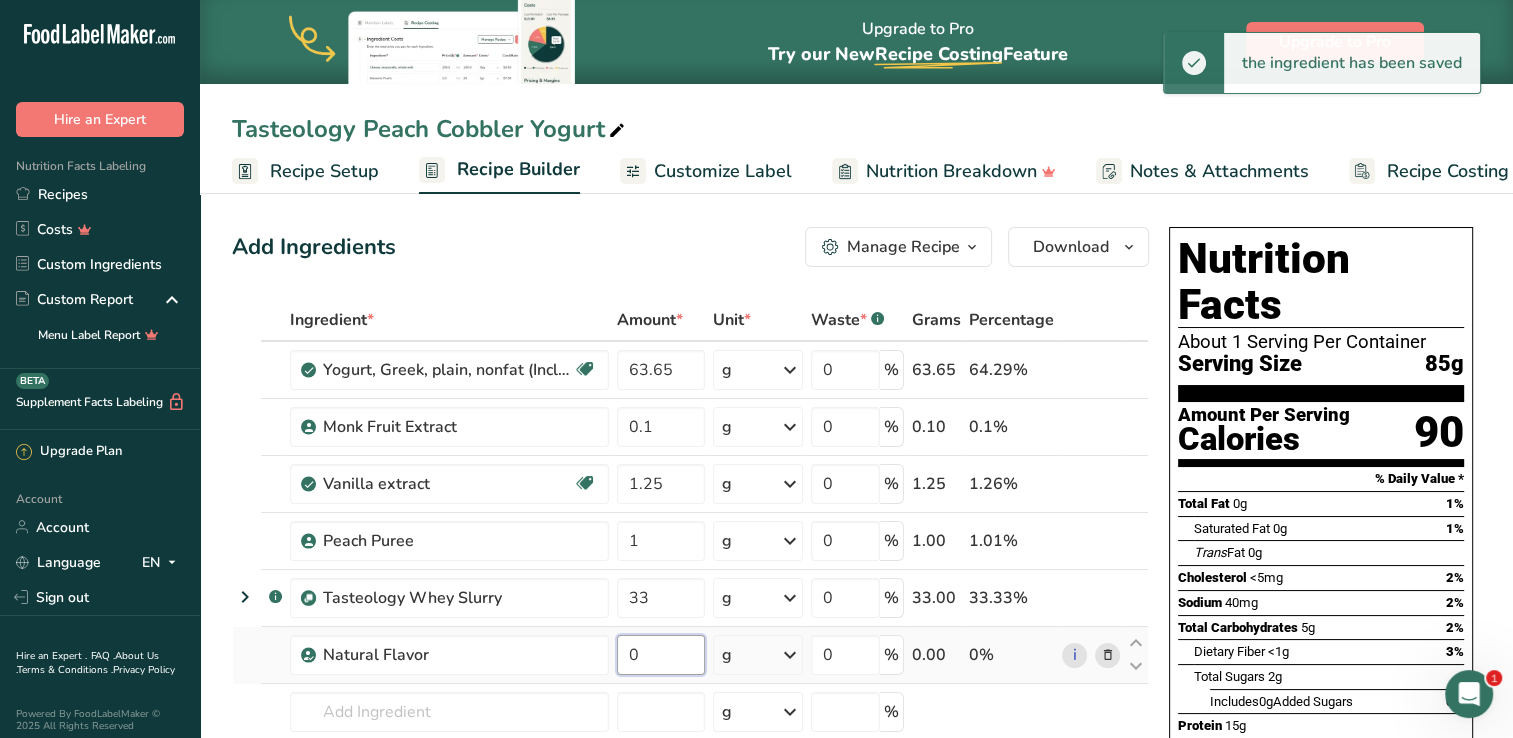 click on "0" at bounding box center [661, 655] 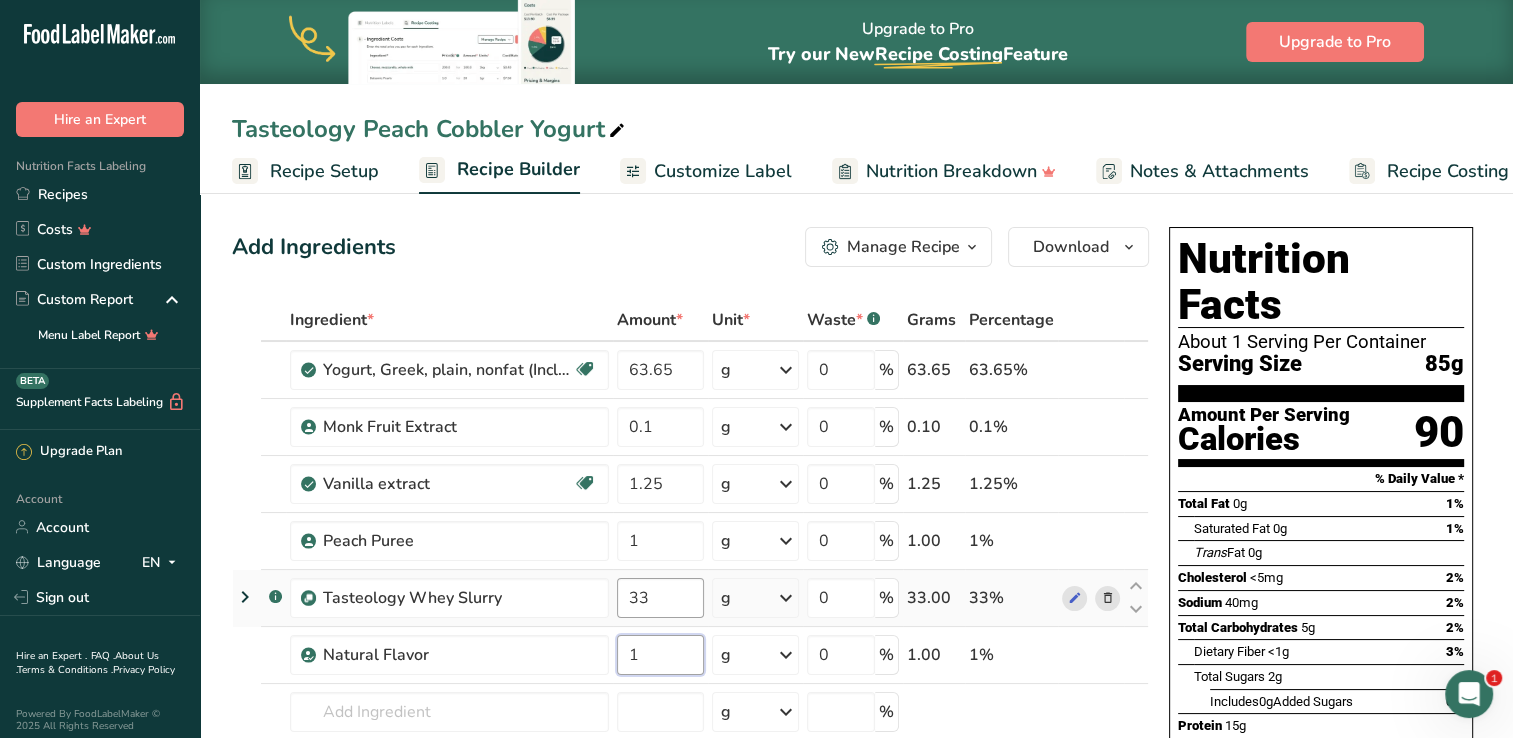 type on "1" 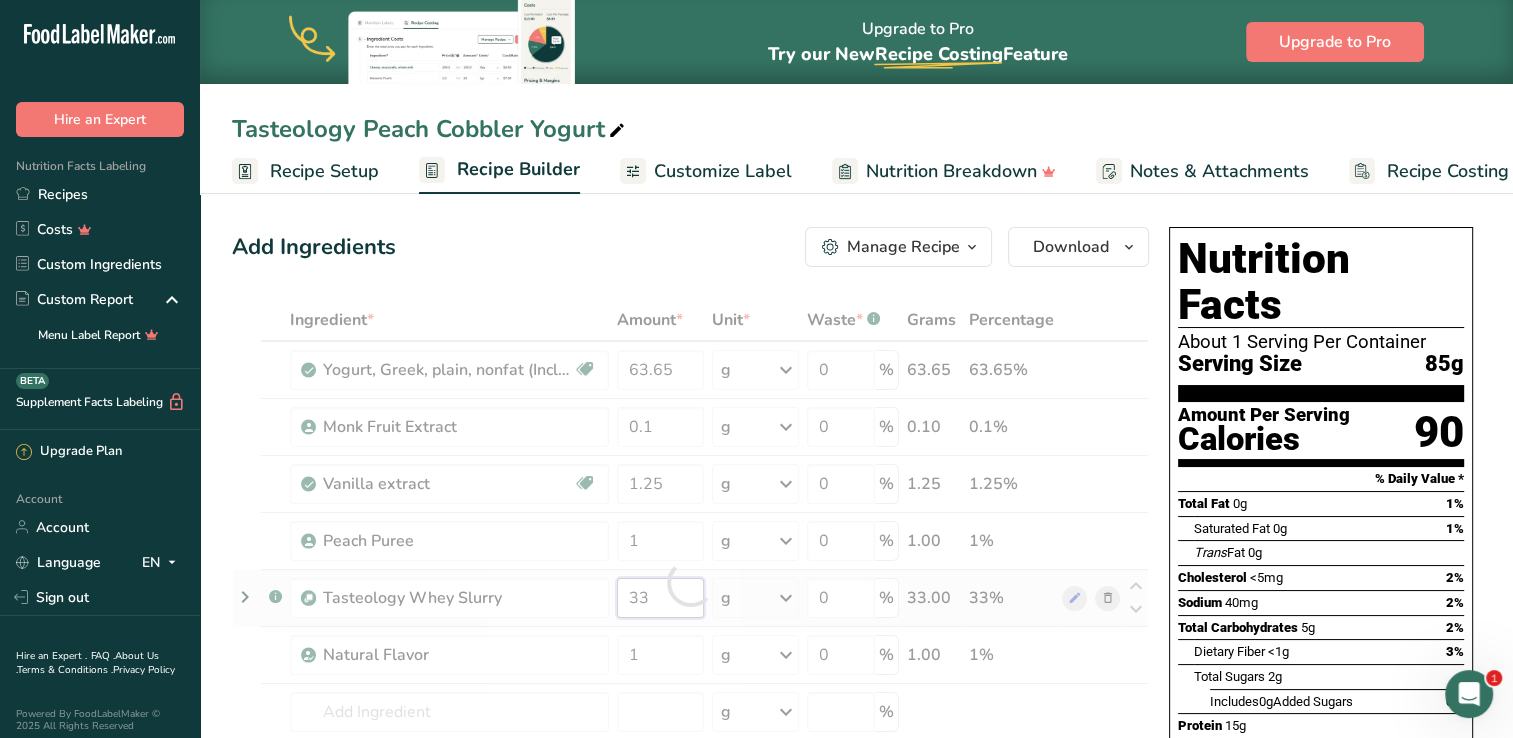 click on "Ingredient *
Amount *
Unit *
Waste *   .a-a{fill:#347362;}.b-a{fill:#fff;}          Grams
Percentage
Yogurt, Greek, plain, nonfat (Includes foods for USDA's Food Distribution Program)
Prebiotic Effect
Gluten free
Vegetarian
Soy free
63.65
g
Portions
1 container
Weight Units
g
kg
mg
See more
Volume Units
l
Volume units require a density conversion. If you know your ingredient's density enter it below. Otherwise, click on "RIA" our AI Regulatory bot - she will be able to help you
lb/ft3
g/cm3
Confirm
mL
0" at bounding box center (690, 582) 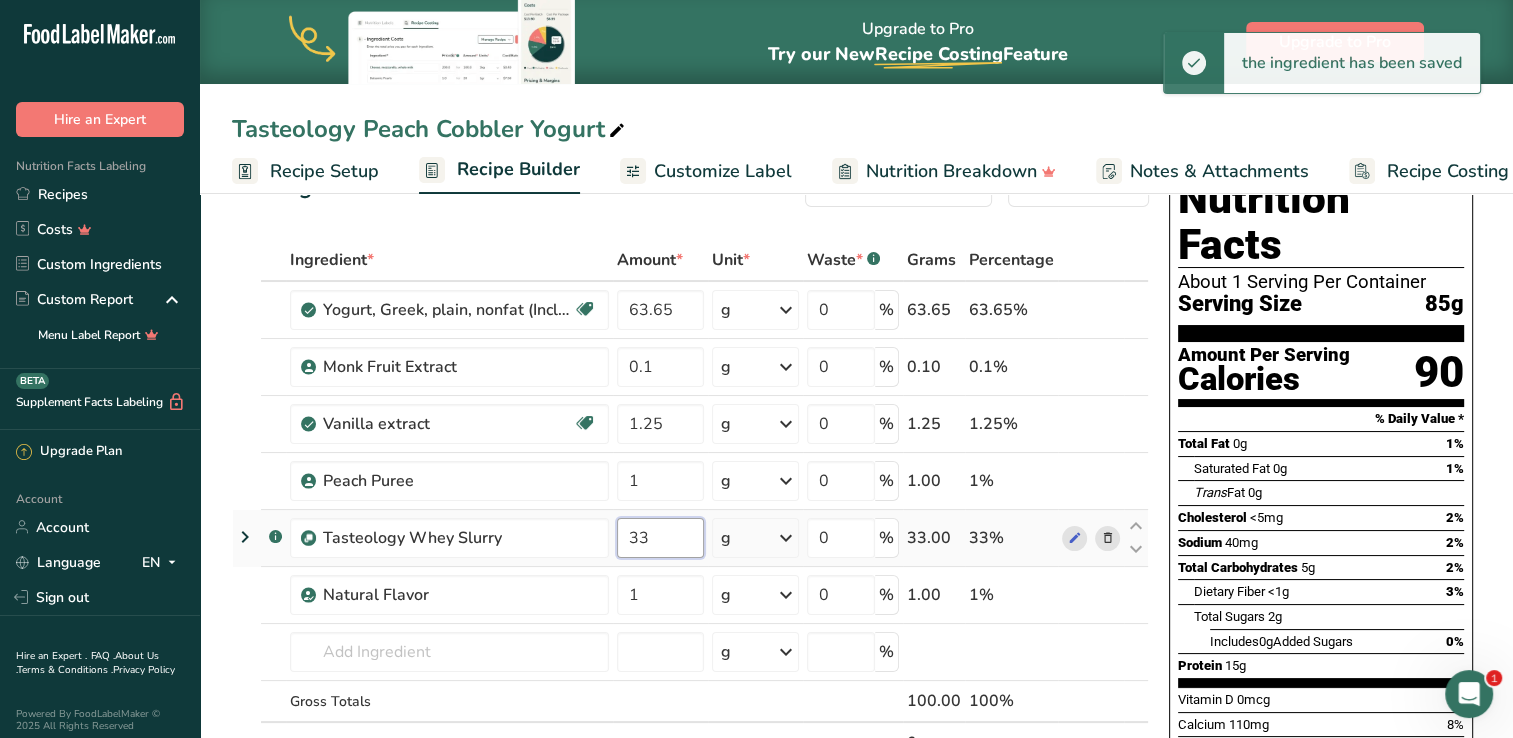 scroll, scrollTop: 0, scrollLeft: 0, axis: both 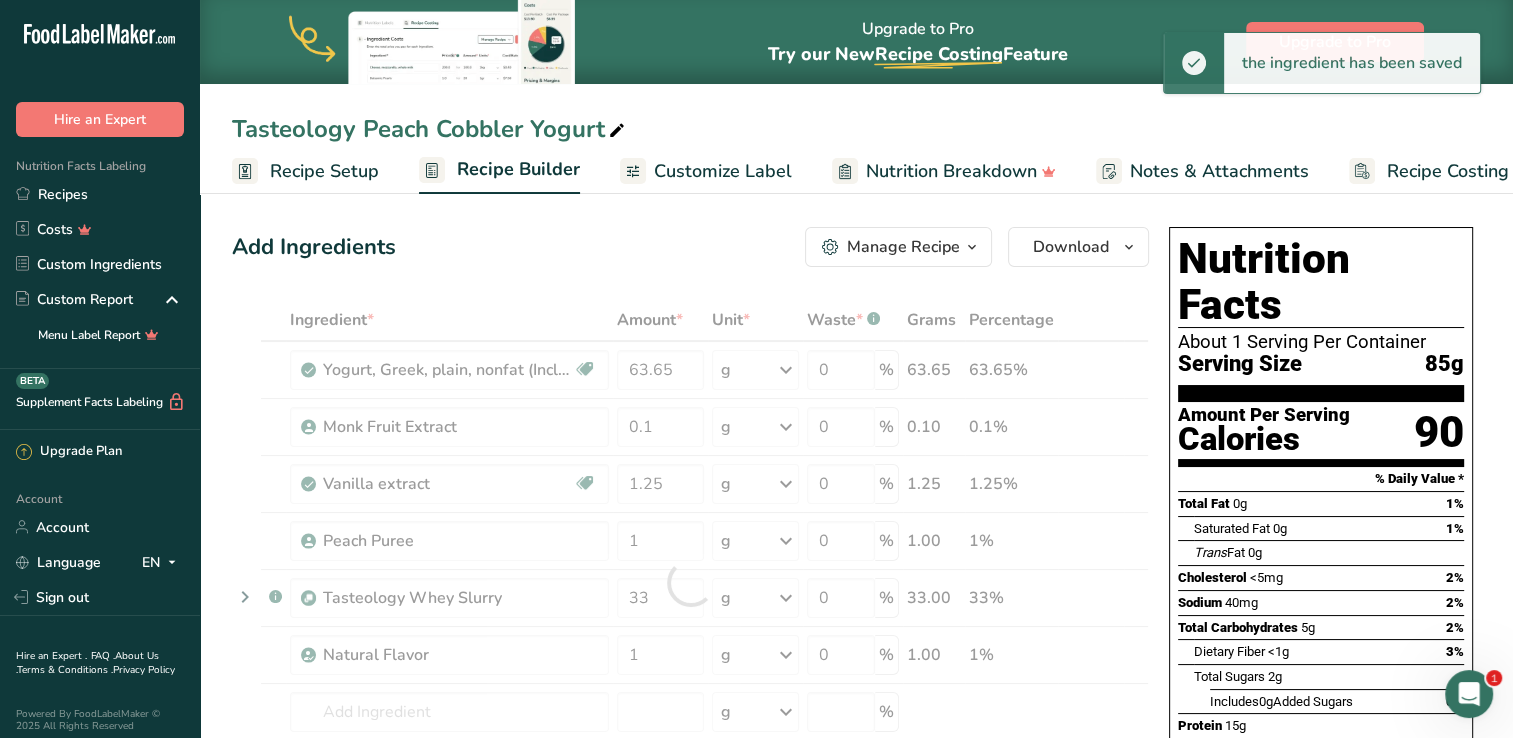 click on "Add Ingredients
Manage Recipe         Delete Recipe           Duplicate Recipe             Scale Recipe             Save as Sub-Recipe   .a-a{fill:#347362;}.b-a{fill:#fff;}                               Nutrition Breakdown                   Recipe Card
NEW
Amino Acids Pattern Report             Activity History
Download
Choose your preferred label style
Standard FDA label
Standard FDA label
The most common format for nutrition facts labels in compliance with the FDA's typeface, style and requirements
Tabular FDA label
A label format compliant with the FDA regulations presented in a tabular (horizontal) display.
Linear FDA label
A simple linear display for small sized packages.
Simplified FDA label" at bounding box center (696, 860) 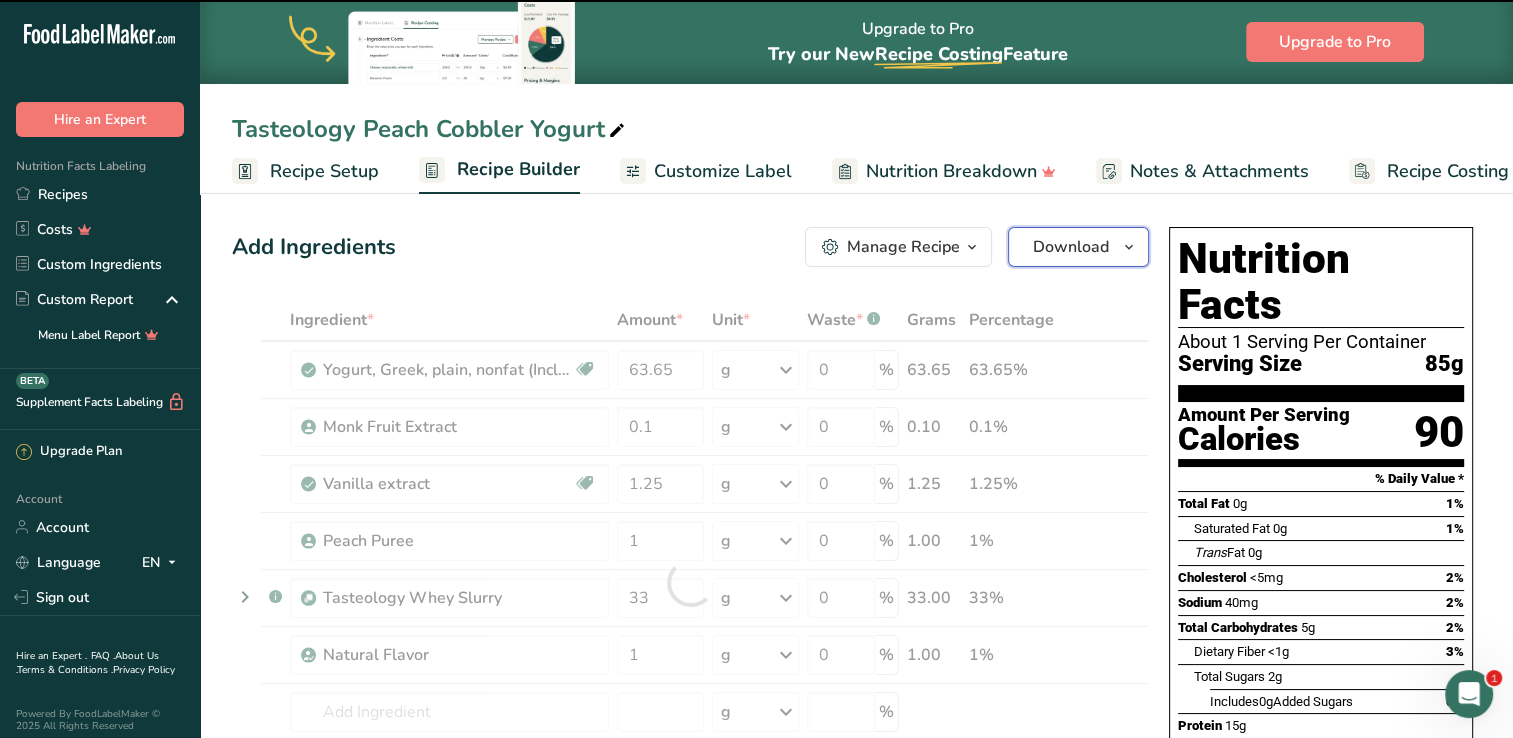 click on "Download" at bounding box center (1078, 247) 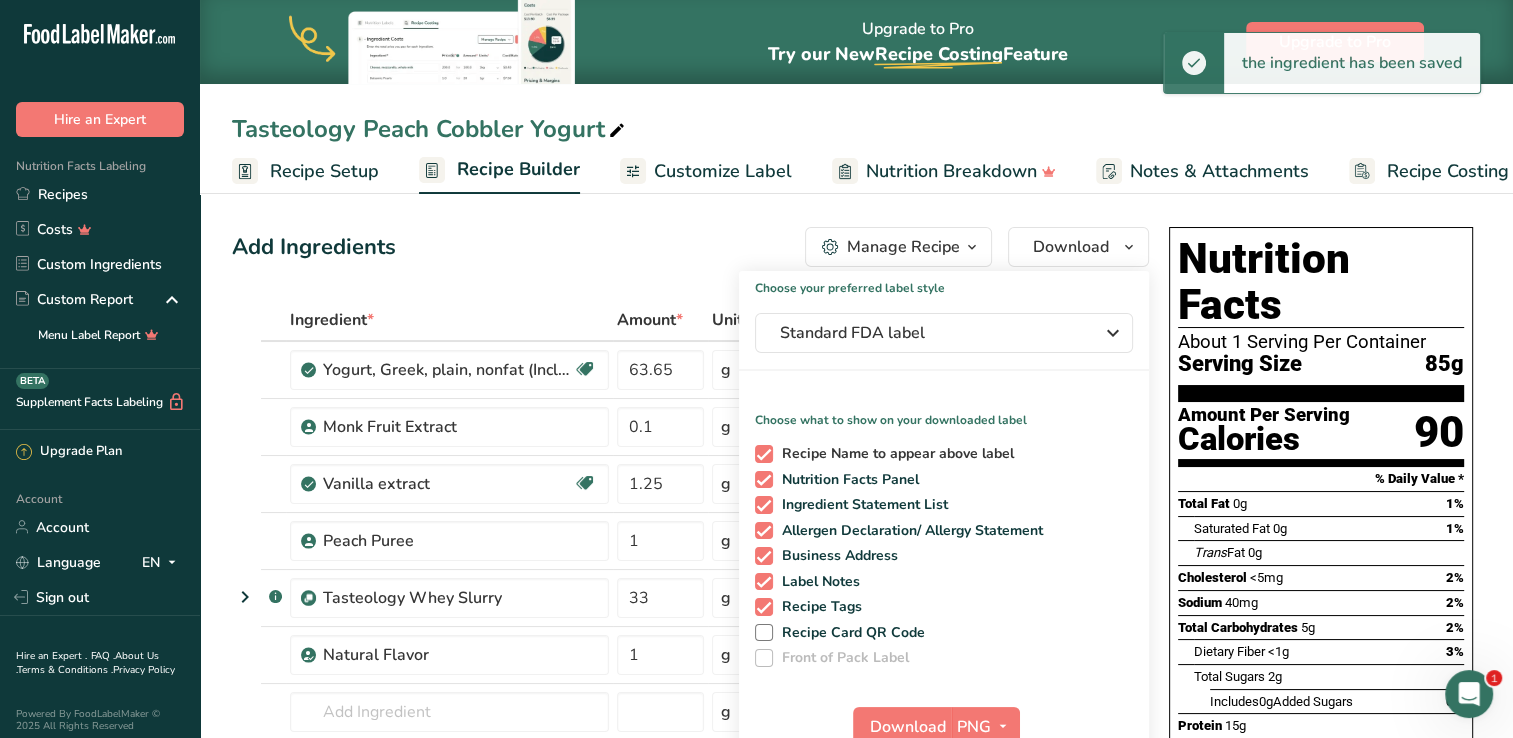 click on "Recipe Name to appear above label" at bounding box center [894, 454] 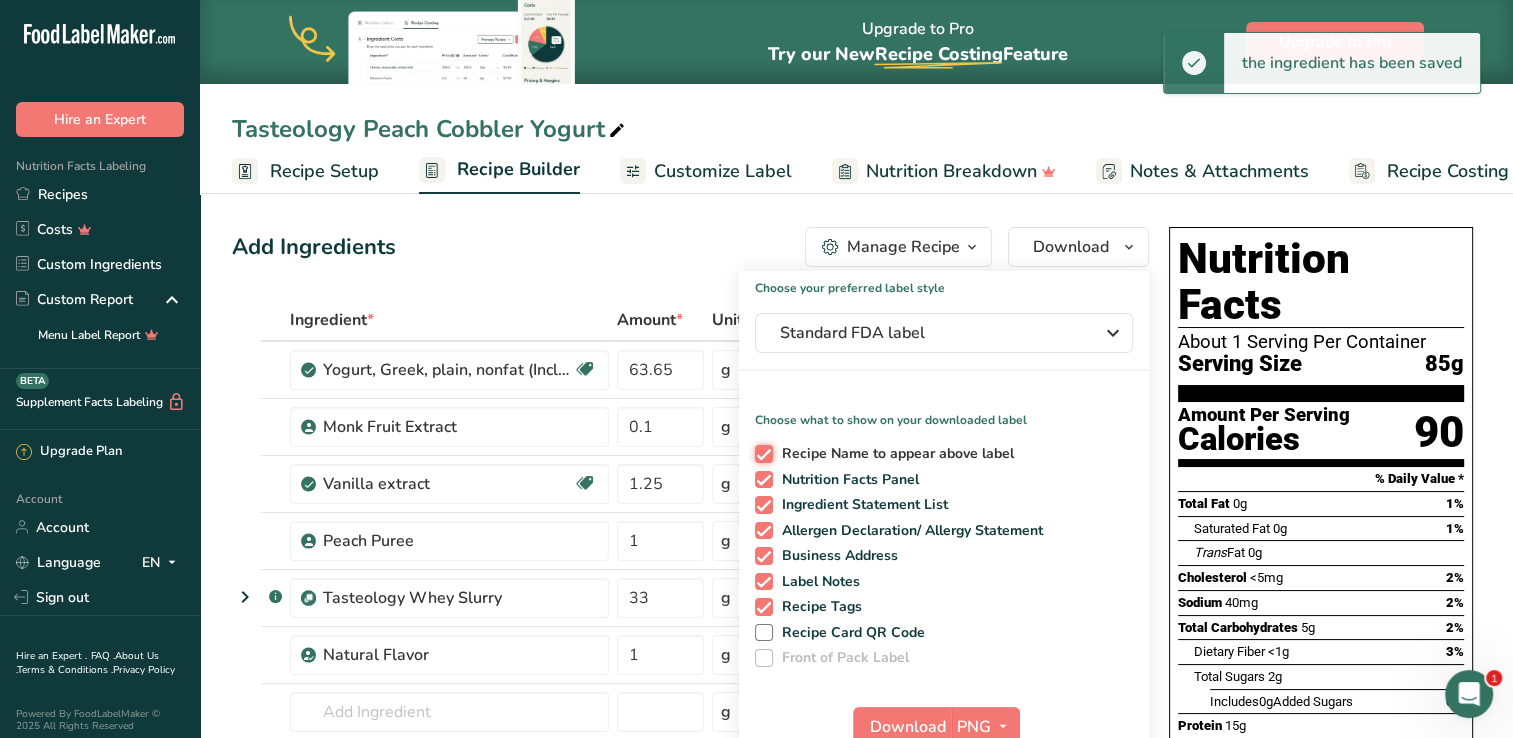 click on "Recipe Name to appear above label" at bounding box center [761, 453] 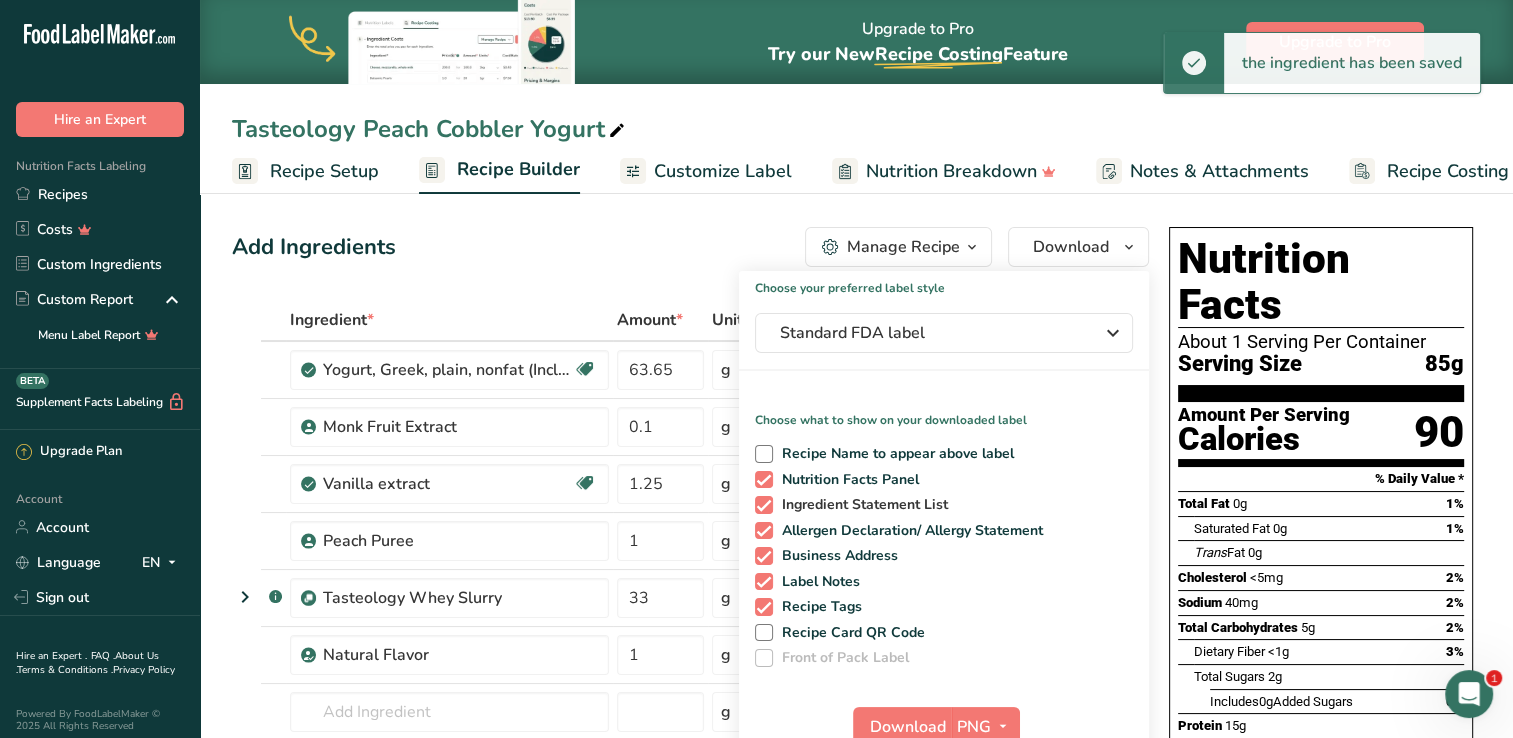 click on "Ingredient Statement List" at bounding box center (861, 505) 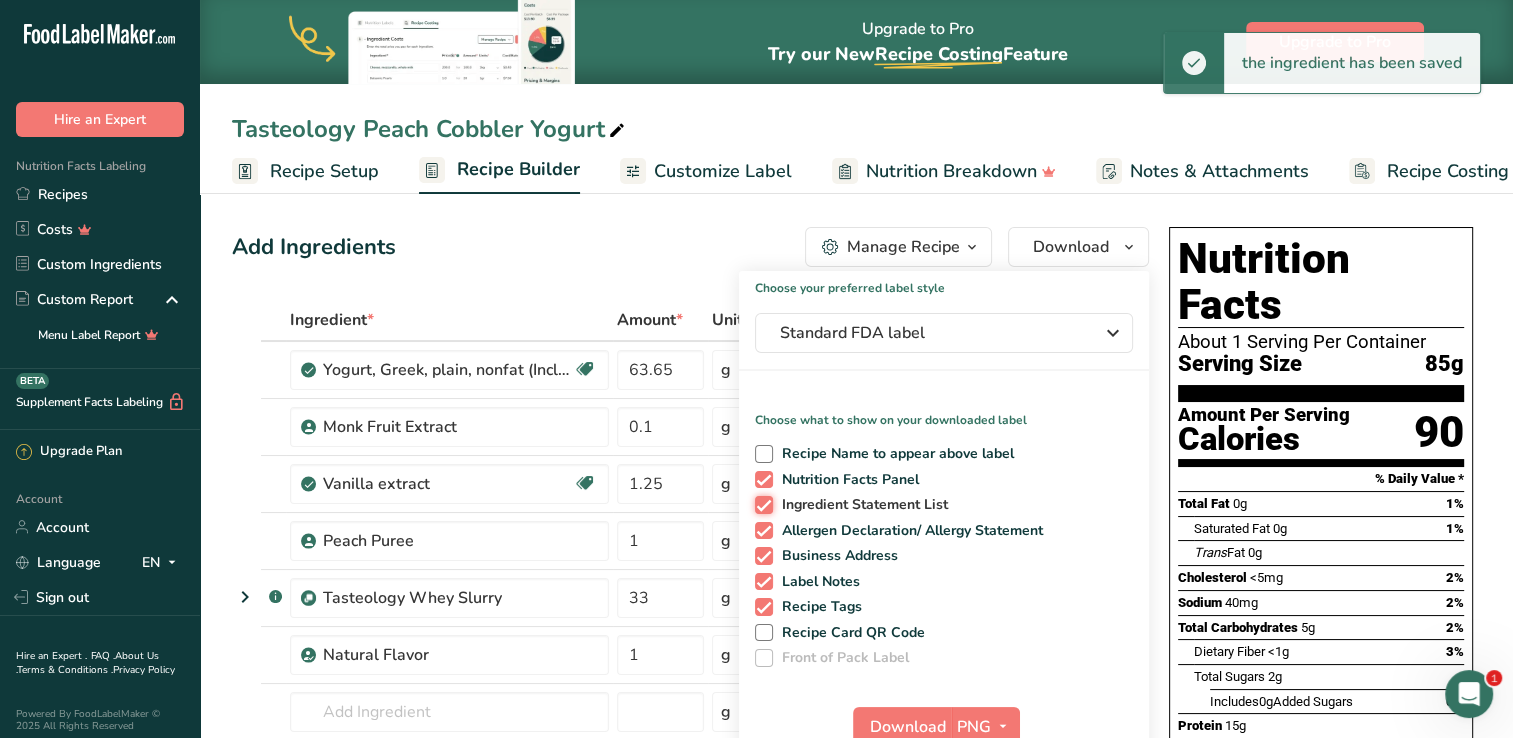 click on "Ingredient Statement List" at bounding box center [761, 504] 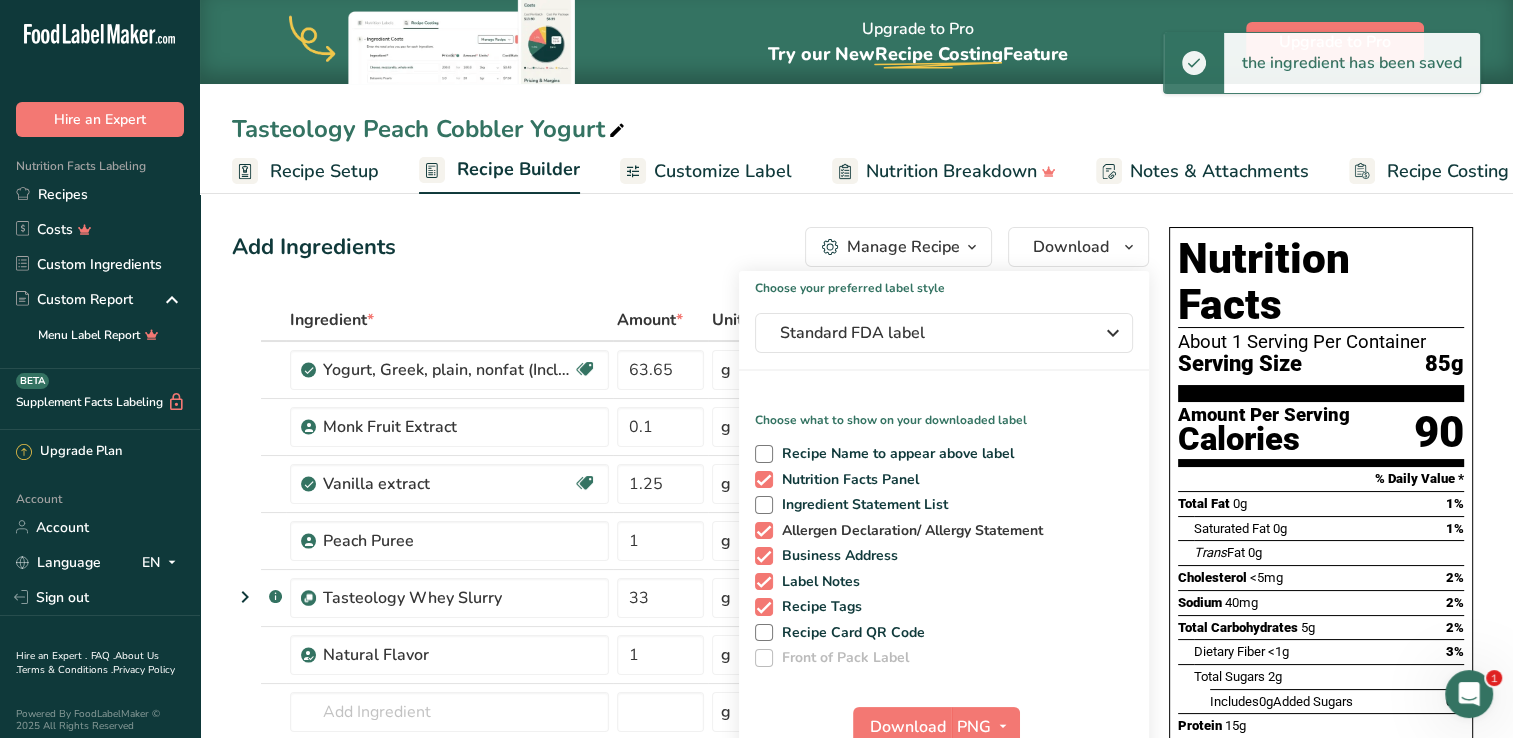 click on "Allergen Declaration/ Allergy Statement" at bounding box center [908, 531] 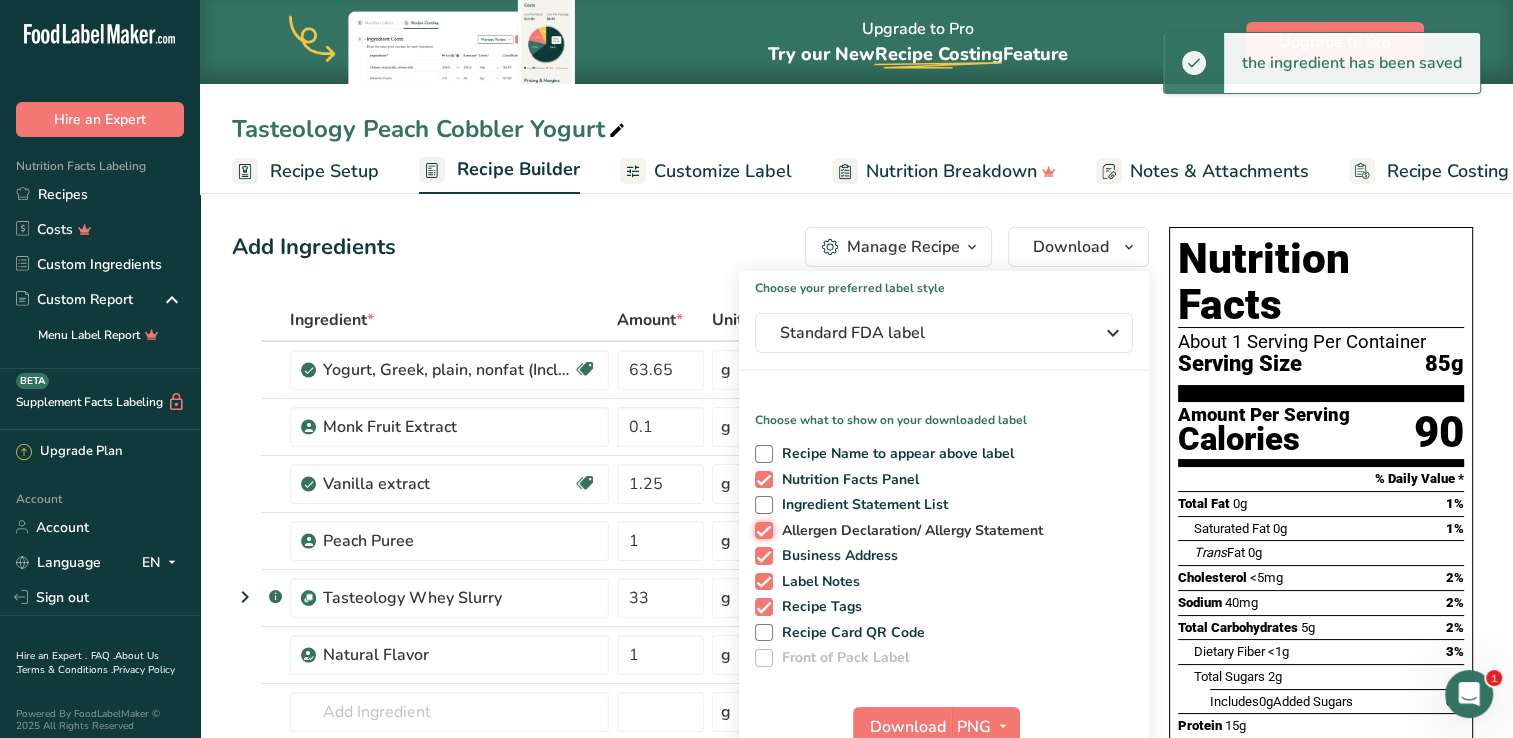 click on "Allergen Declaration/ Allergy Statement" at bounding box center [761, 530] 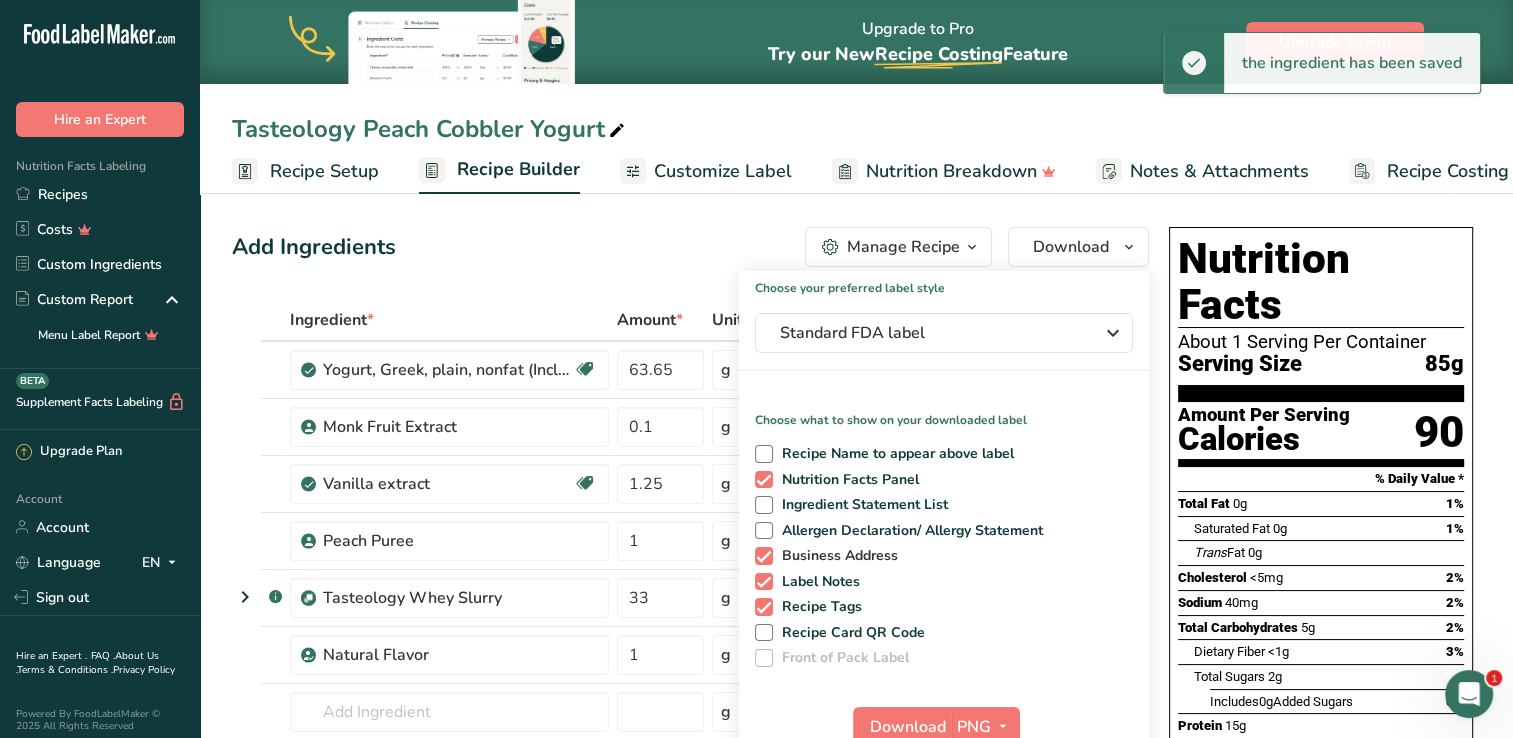 click on "Business Address" at bounding box center [836, 556] 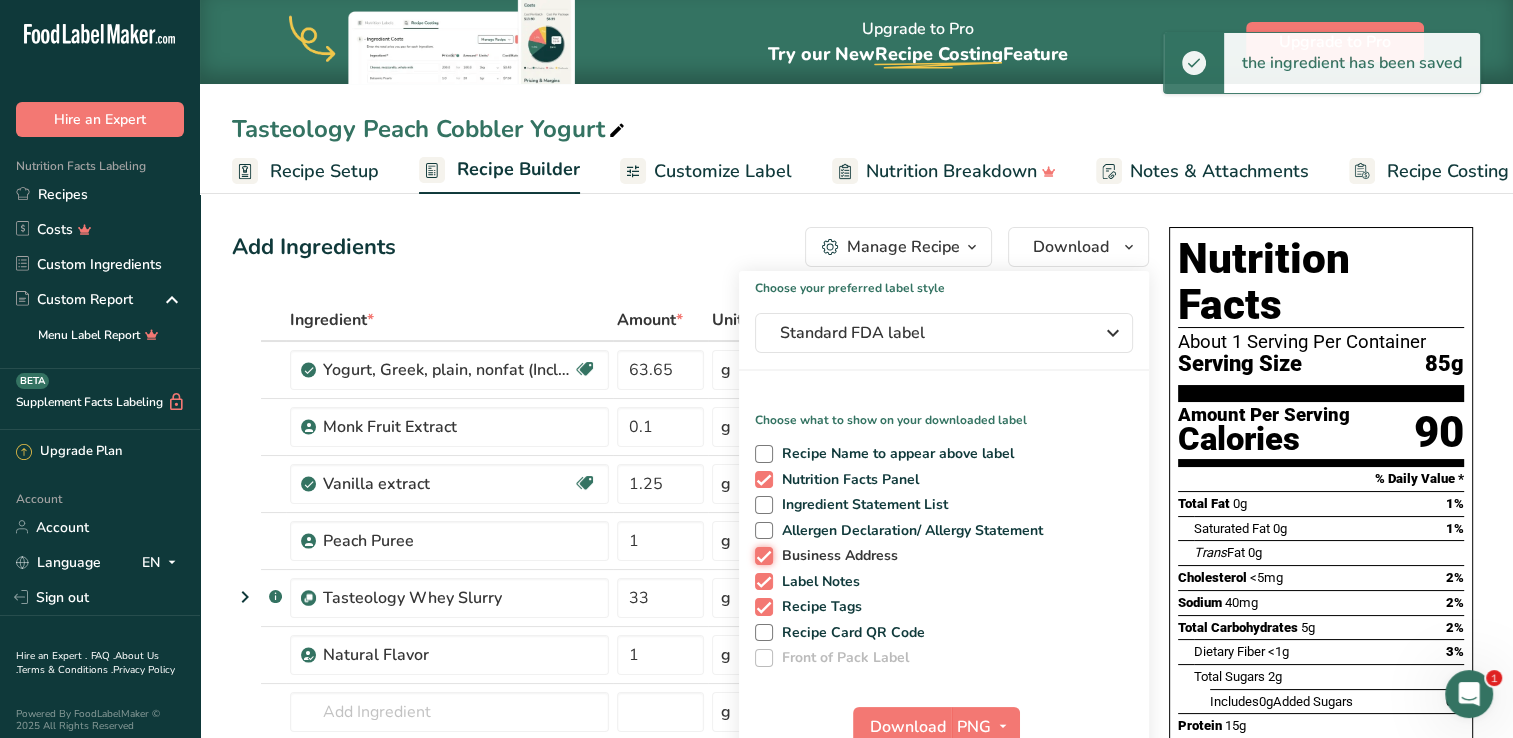 click on "Business Address" at bounding box center (761, 555) 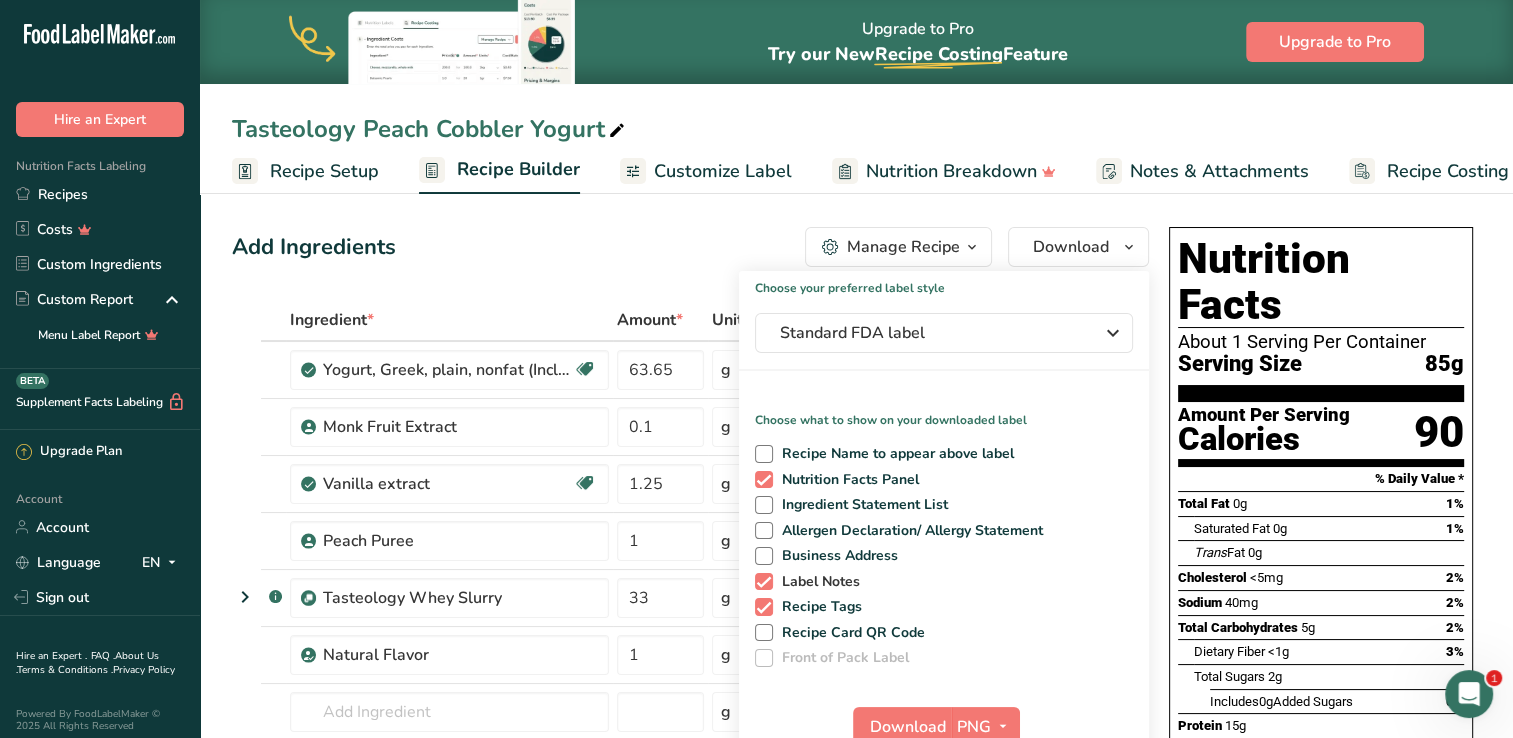 click on "Label Notes" at bounding box center (817, 582) 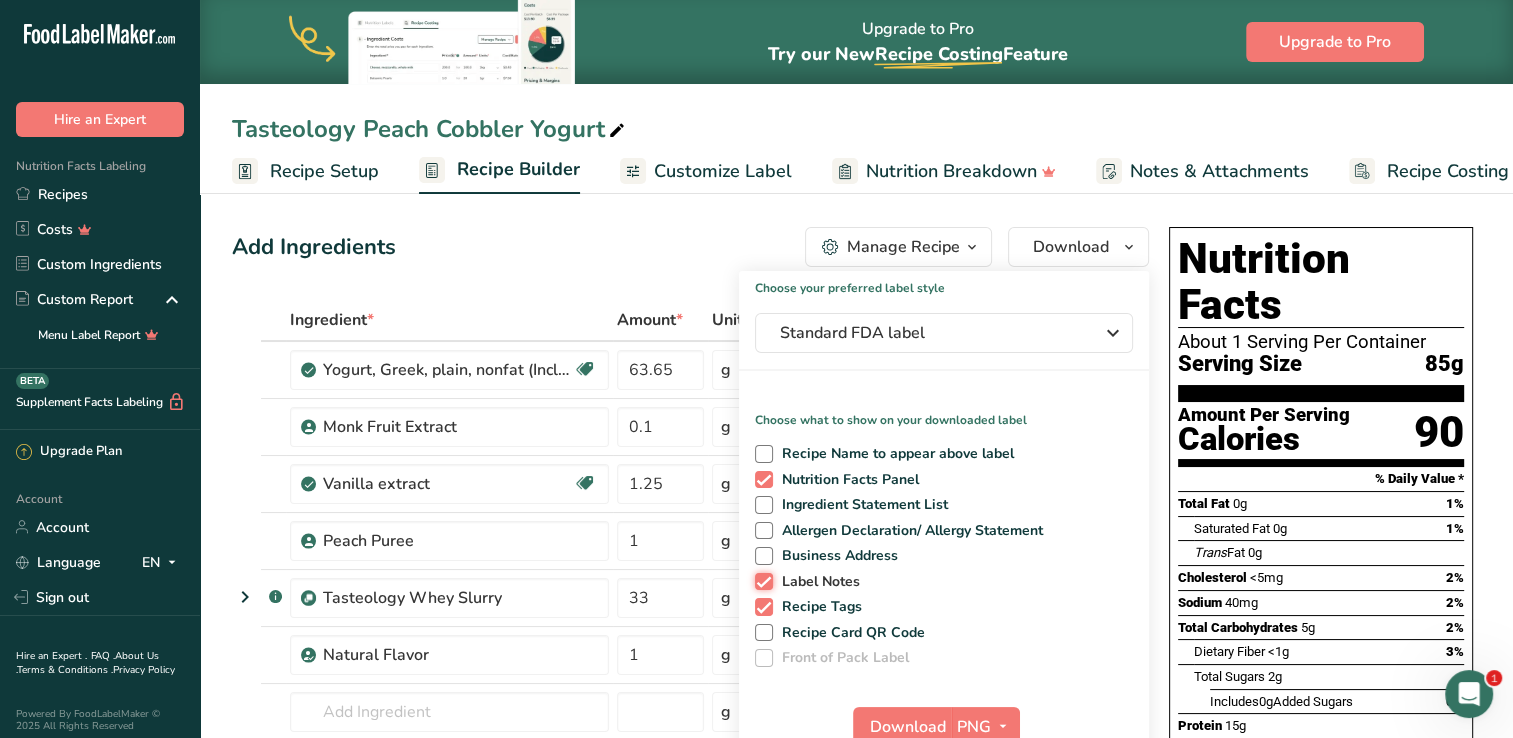 click on "Label Notes" at bounding box center [761, 581] 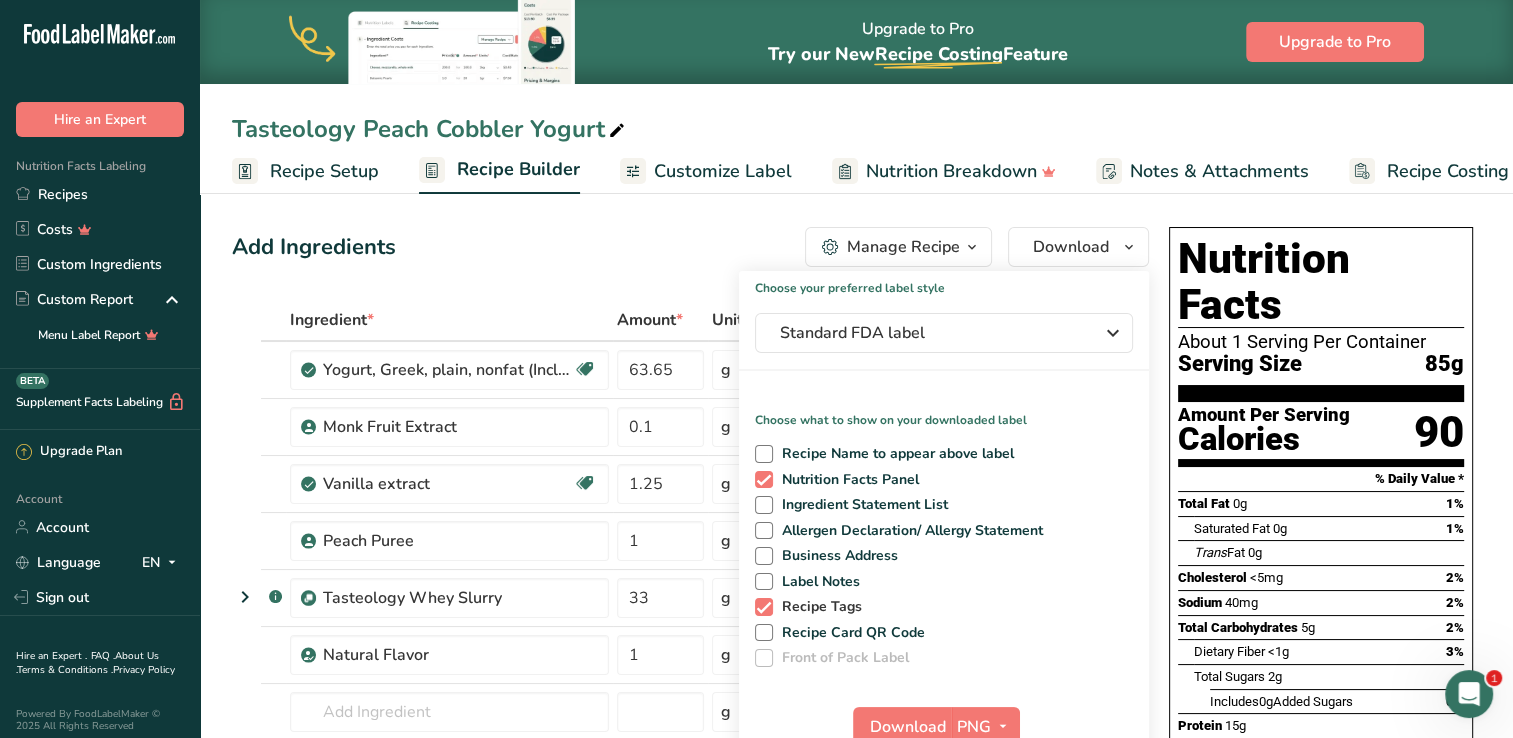 click on "Recipe Tags" at bounding box center (818, 607) 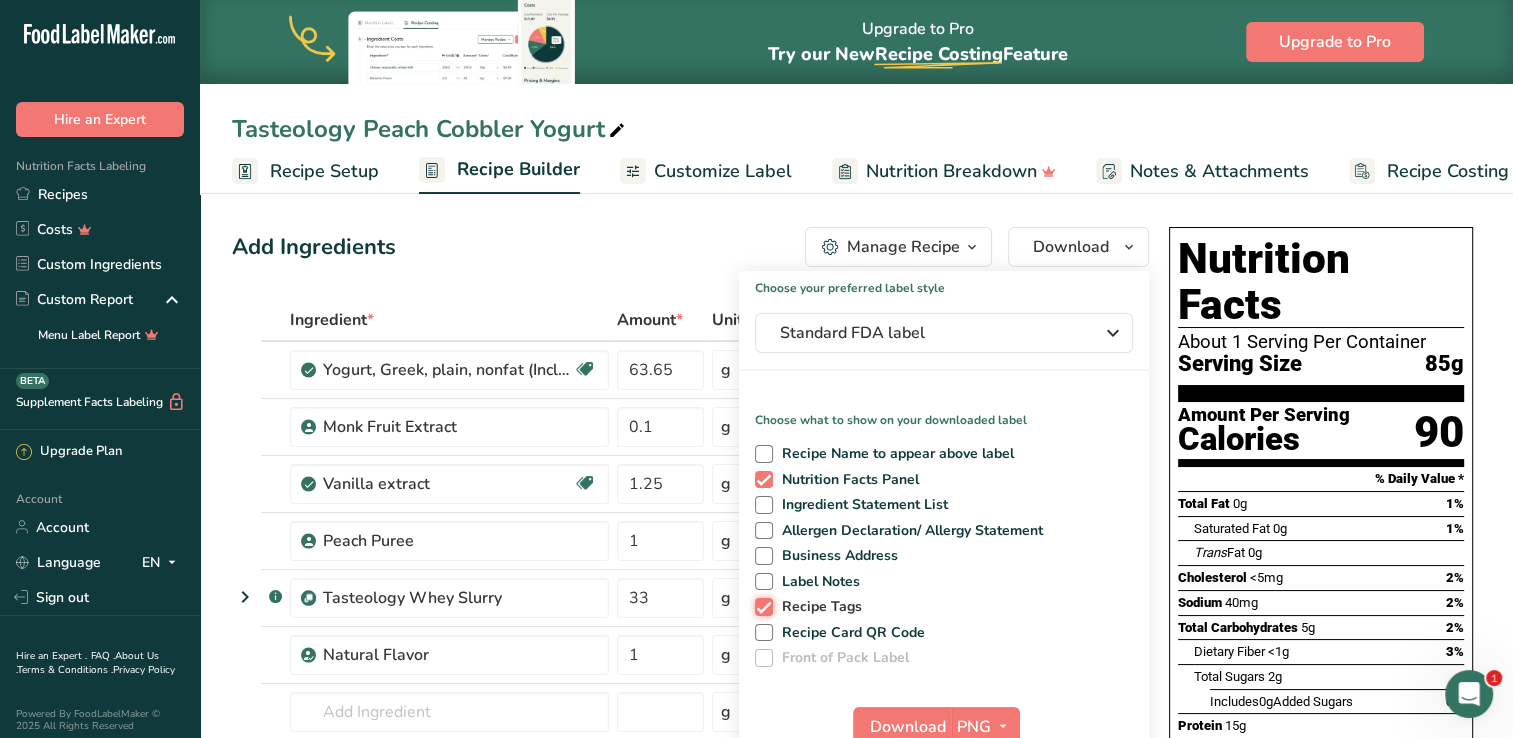click on "Recipe Tags" at bounding box center (761, 606) 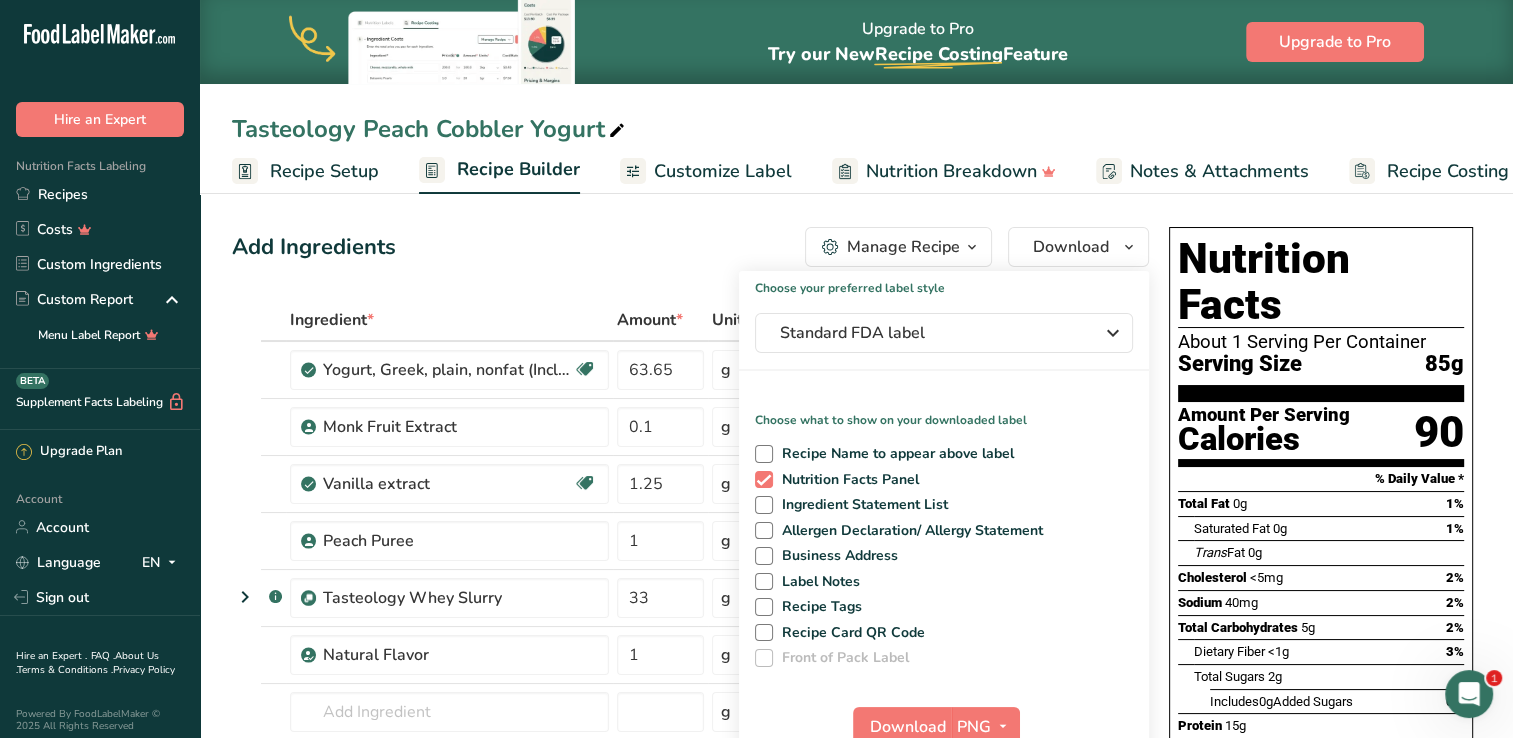 click on "Recipe Name to appear above label
Nutrition Facts Panel
Ingredient Statement List
Allergen Declaration/ Allergy Statement
Business Address
Label Notes
Recipe Tags
Recipe Card QR Code
Front of Pack Label" at bounding box center (944, 552) 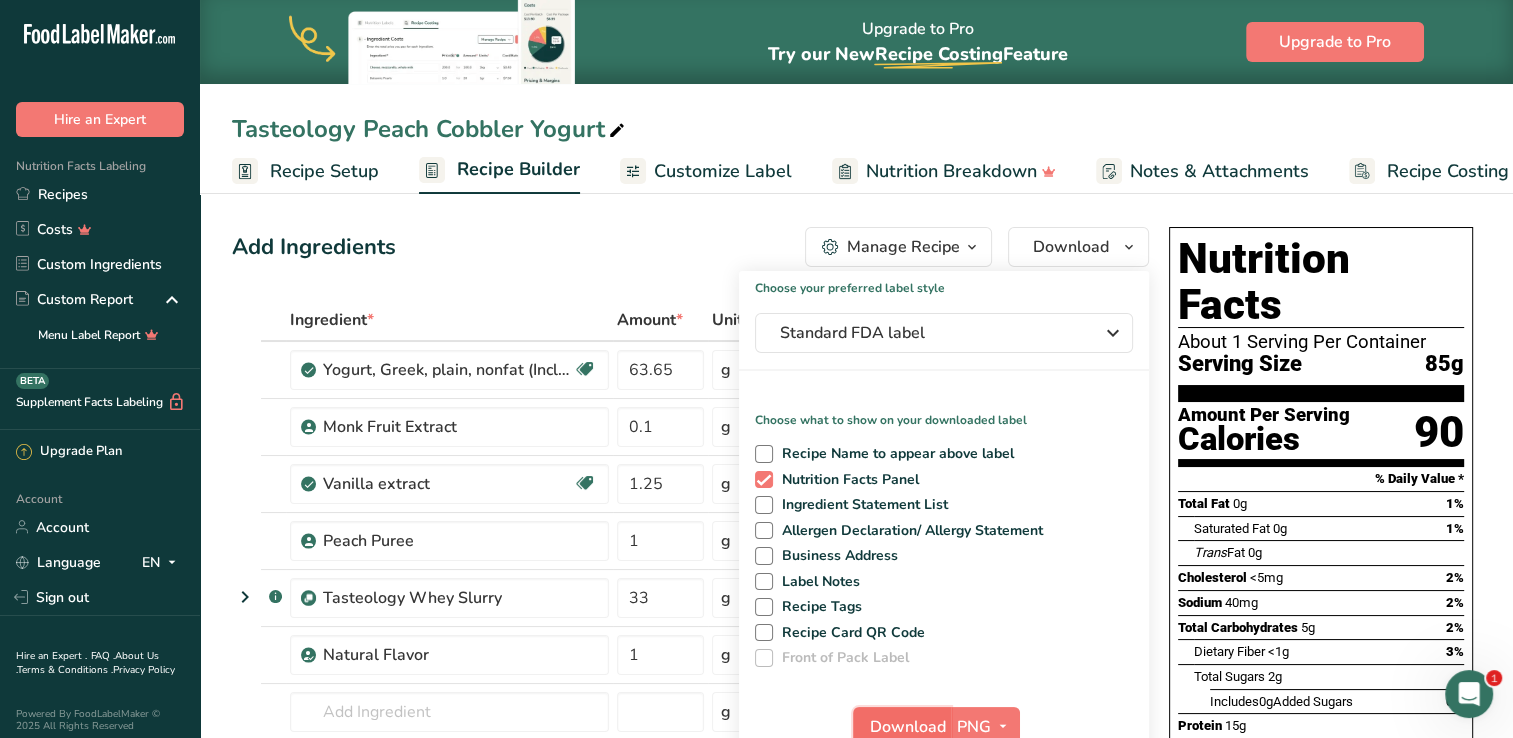 click on "Download" at bounding box center (908, 727) 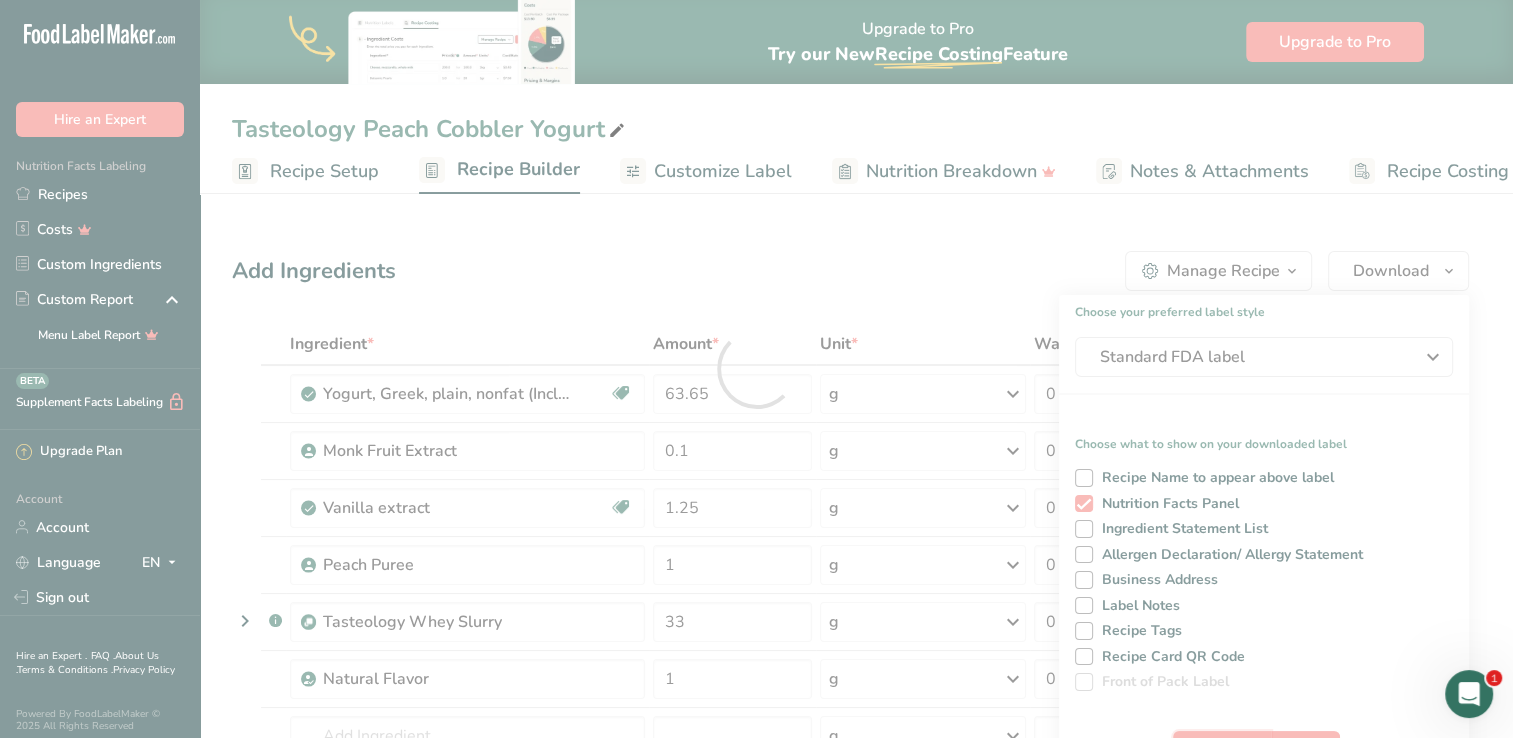 scroll, scrollTop: 0, scrollLeft: 0, axis: both 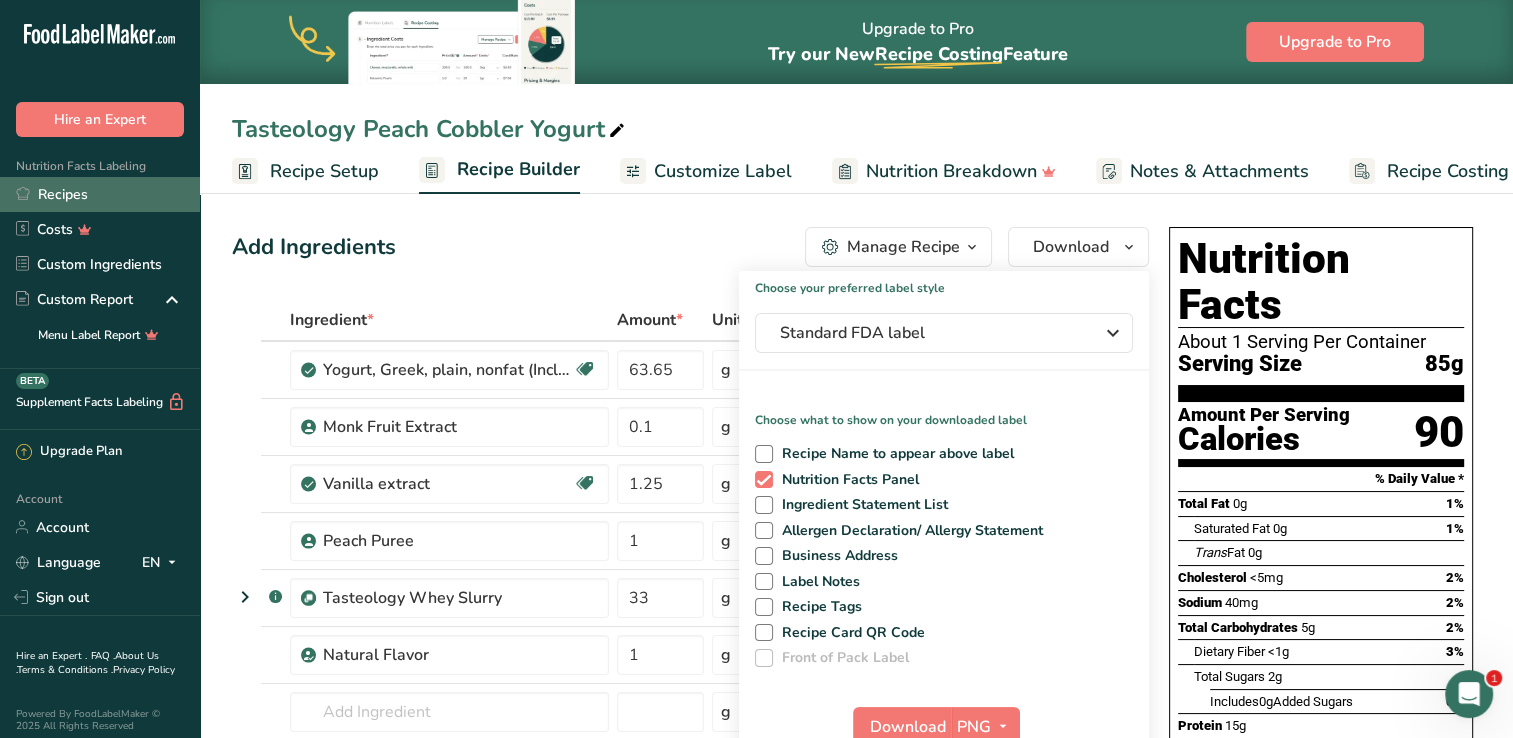 click on "Recipes" at bounding box center [100, 194] 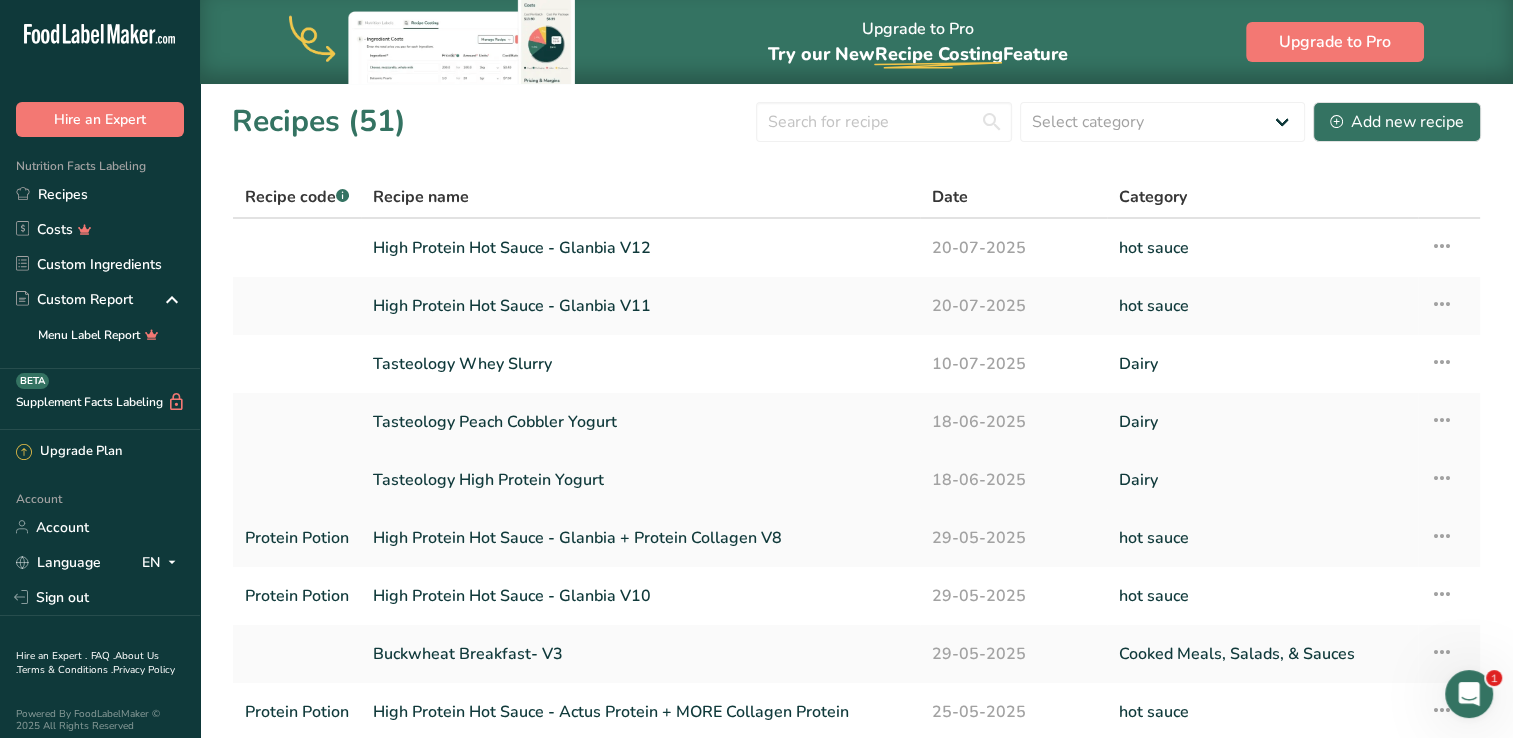 click on "Tasteology High Protein Yogurt" at bounding box center [640, 480] 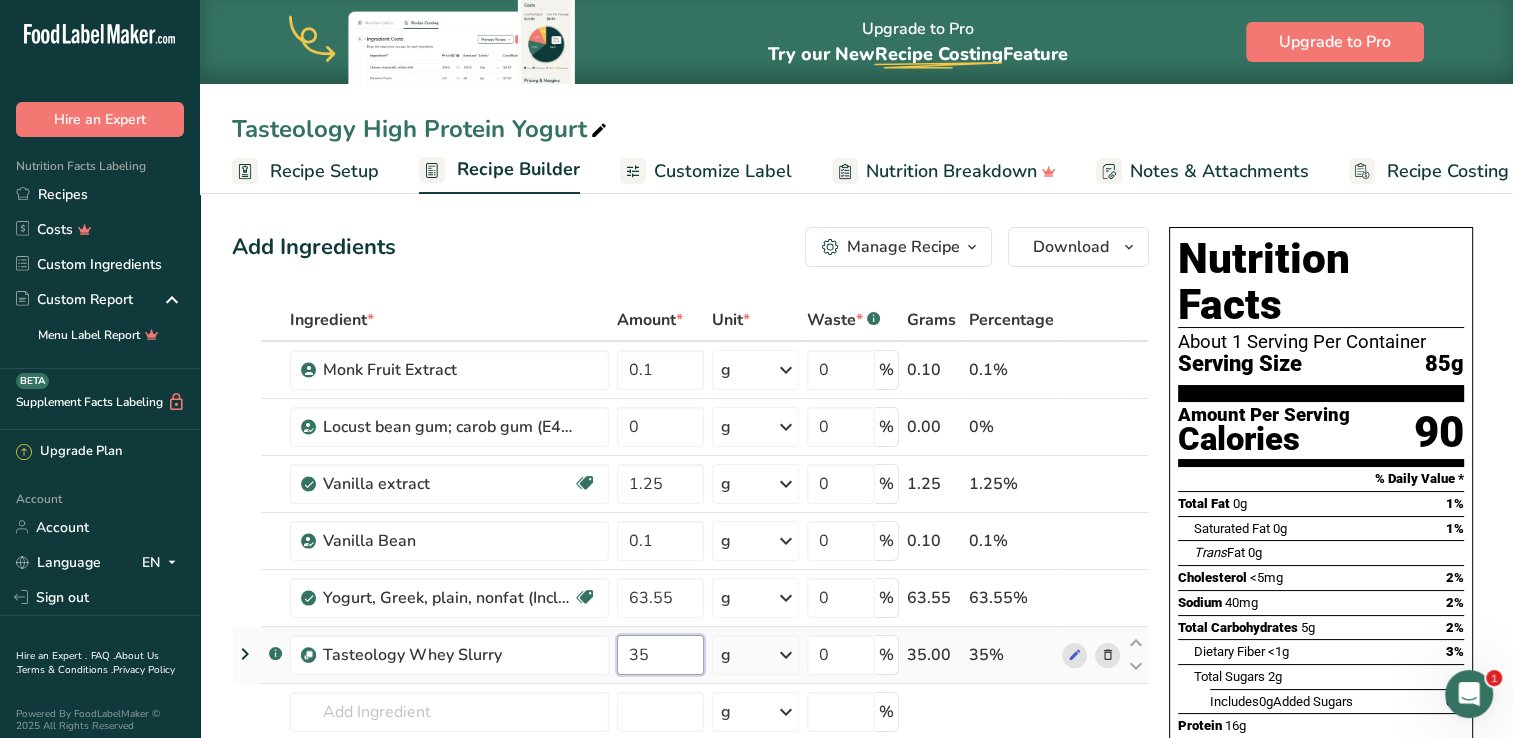 click on "35" at bounding box center [660, 655] 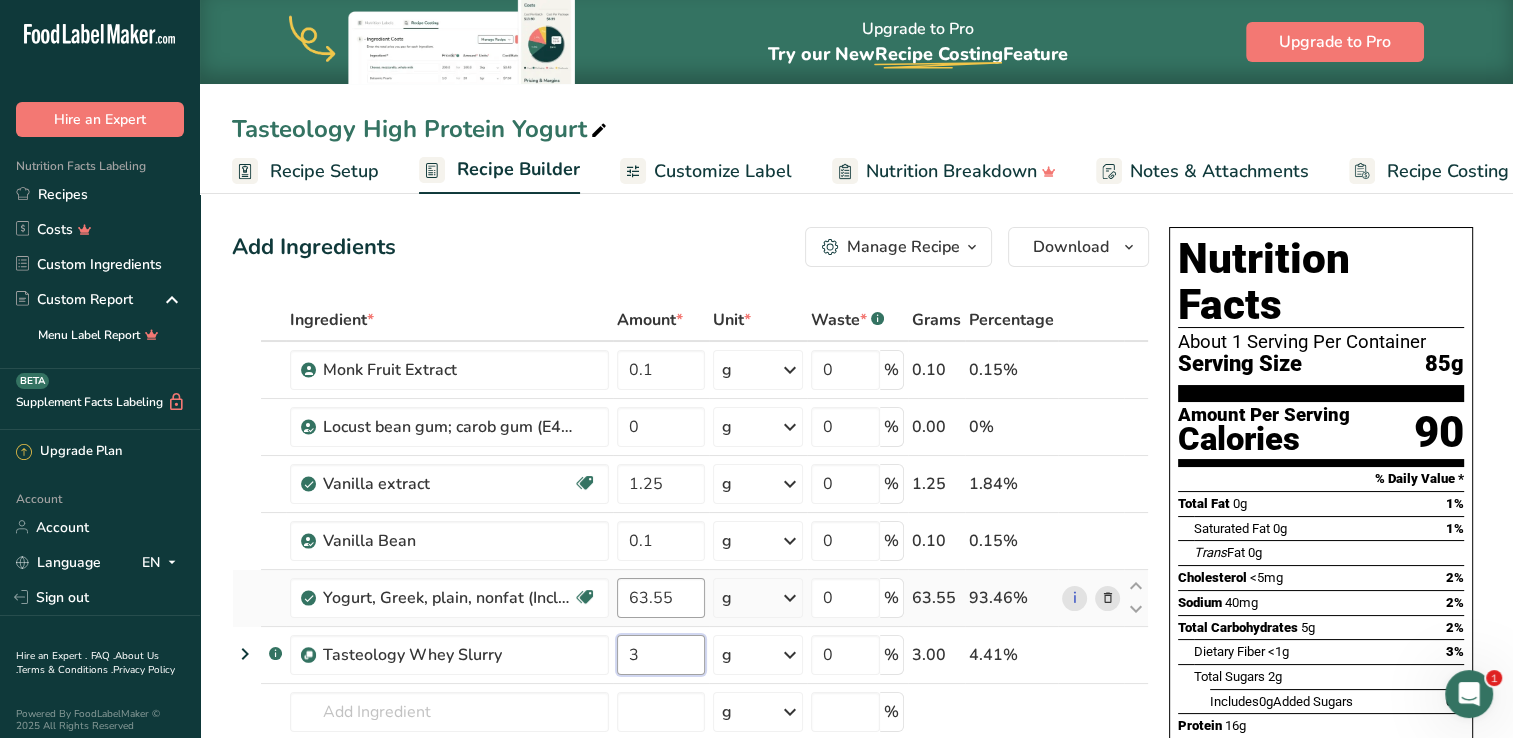 type on "3" 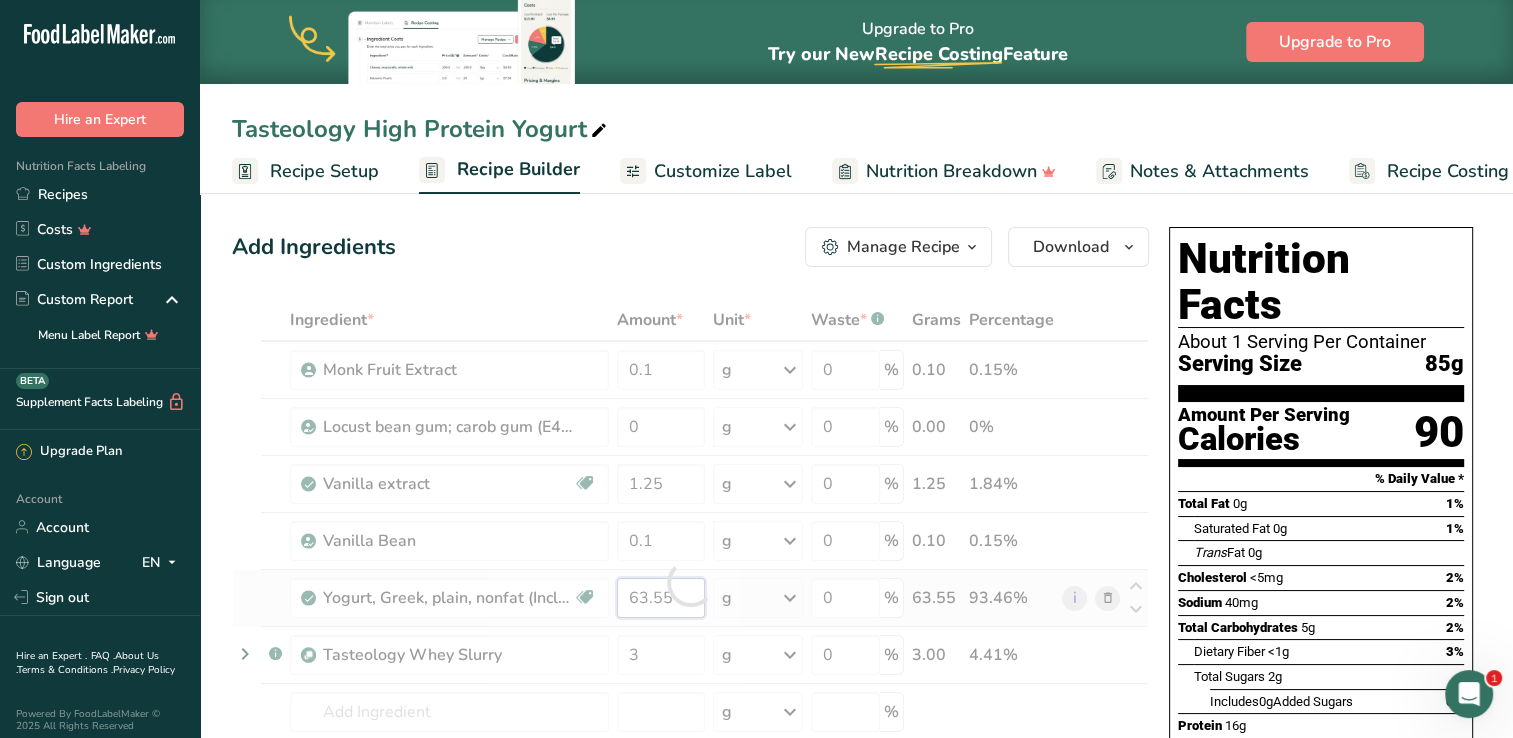 click on "Ingredient *
Amount *
Unit *
Waste *   .a-a{fill:#347362;}.b-a{fill:#fff;}          Grams
Percentage
Monk Fruit Extract
0.1
g
Weight Units
g
kg
mg
See more
Volume Units
l
mL
fl oz
See more
0
%
0.10
0.15%
Locust bean gum; carob gum (E410)
0
g
Portions
100 gram
Weight Units
g
kg
mg
See more
Volume Units
l
lb/ft3
g/cm3
Confirm
mL" at bounding box center [690, 582] 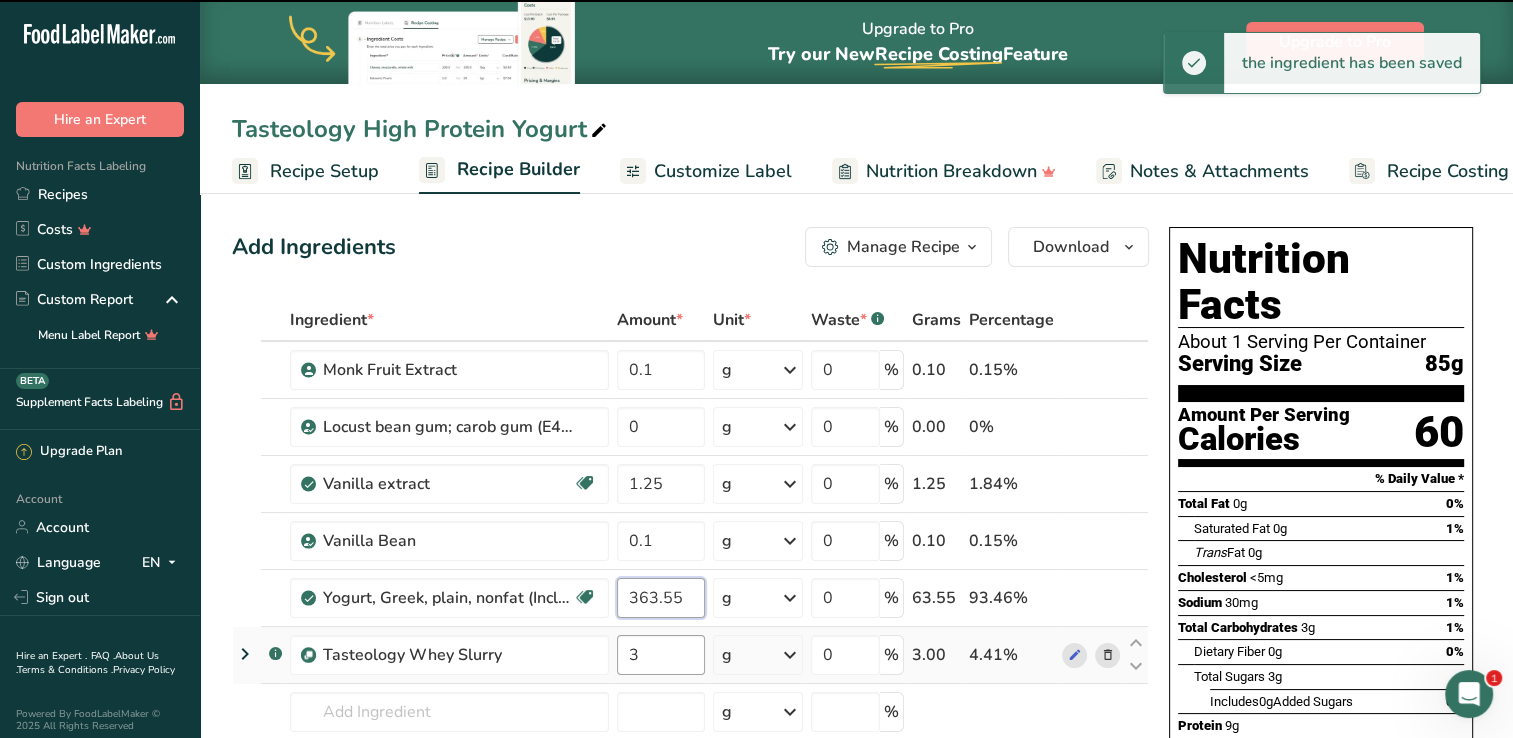 type on "63.55" 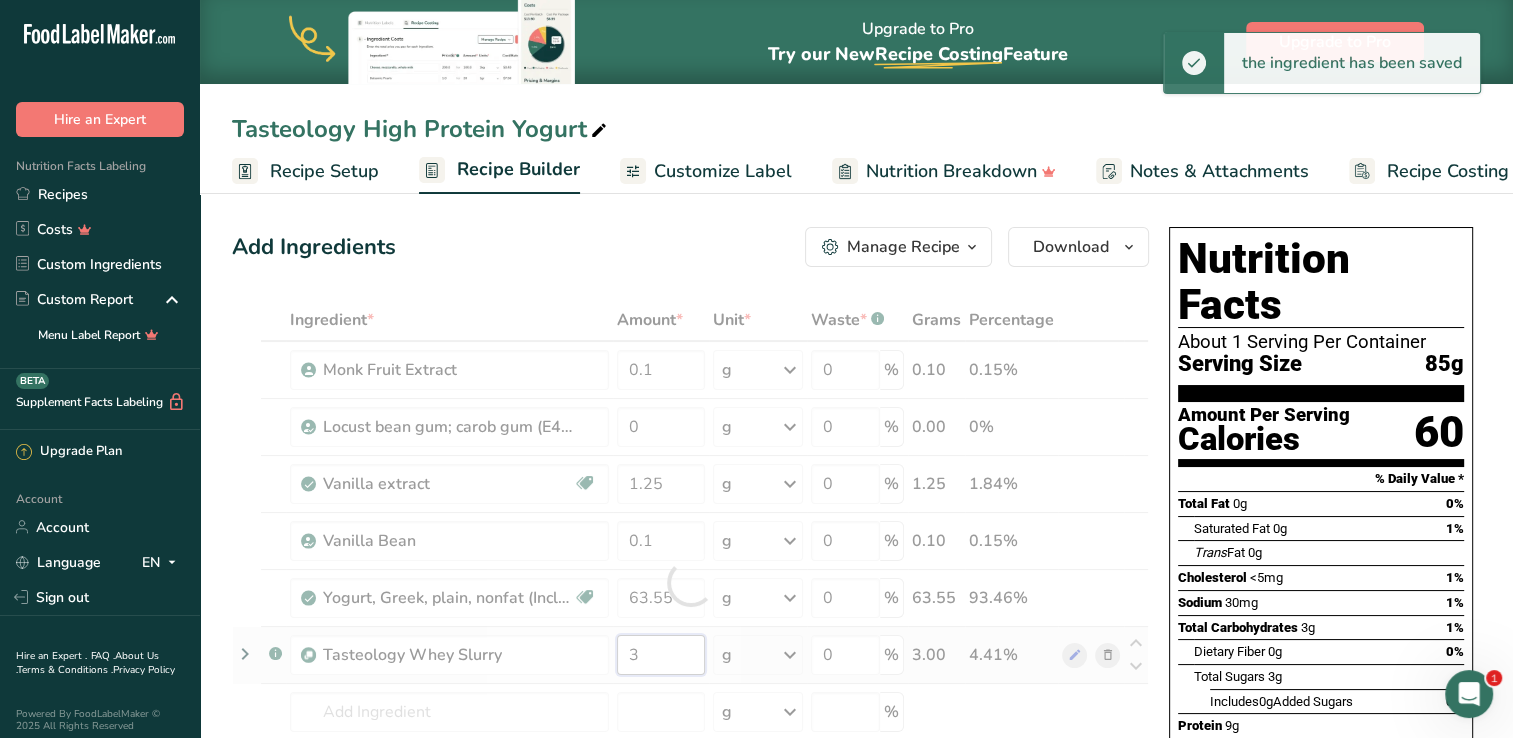 click on "Ingredient *
Amount *
Unit *
Waste *   .a-a{fill:#347362;}.b-a{fill:#fff;}          Grams
Percentage
Monk Fruit Extract
0.1
g
Weight Units
g
kg
mg
See more
Volume Units
l
mL
fl oz
See more
0
%
0.10
0.15%
Locust bean gum; carob gum (E410)
0
g
Portions
100 gram
Weight Units
g
kg
mg
See more
Volume Units
l
lb/ft3
g/cm3
Confirm
mL" at bounding box center (690, 582) 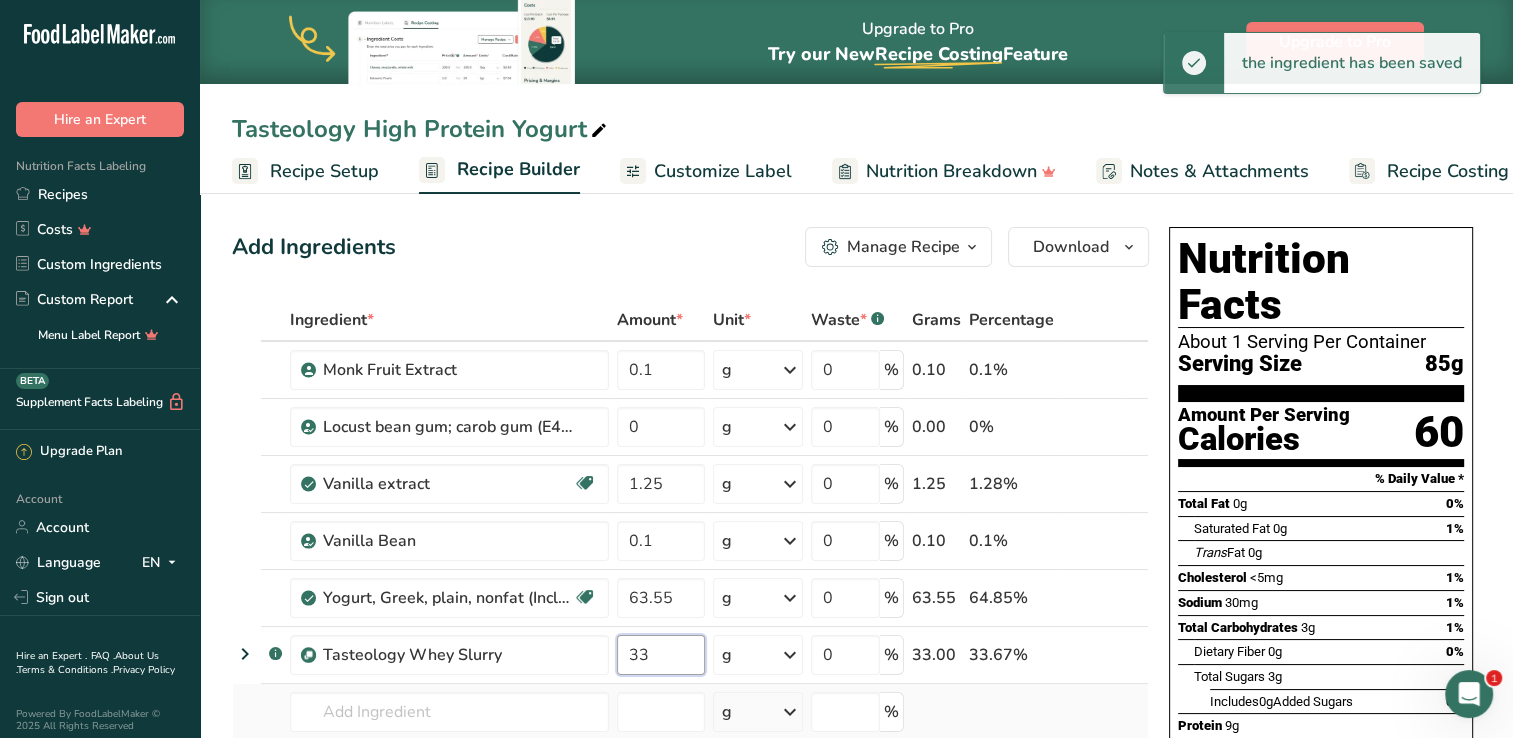 type on "33" 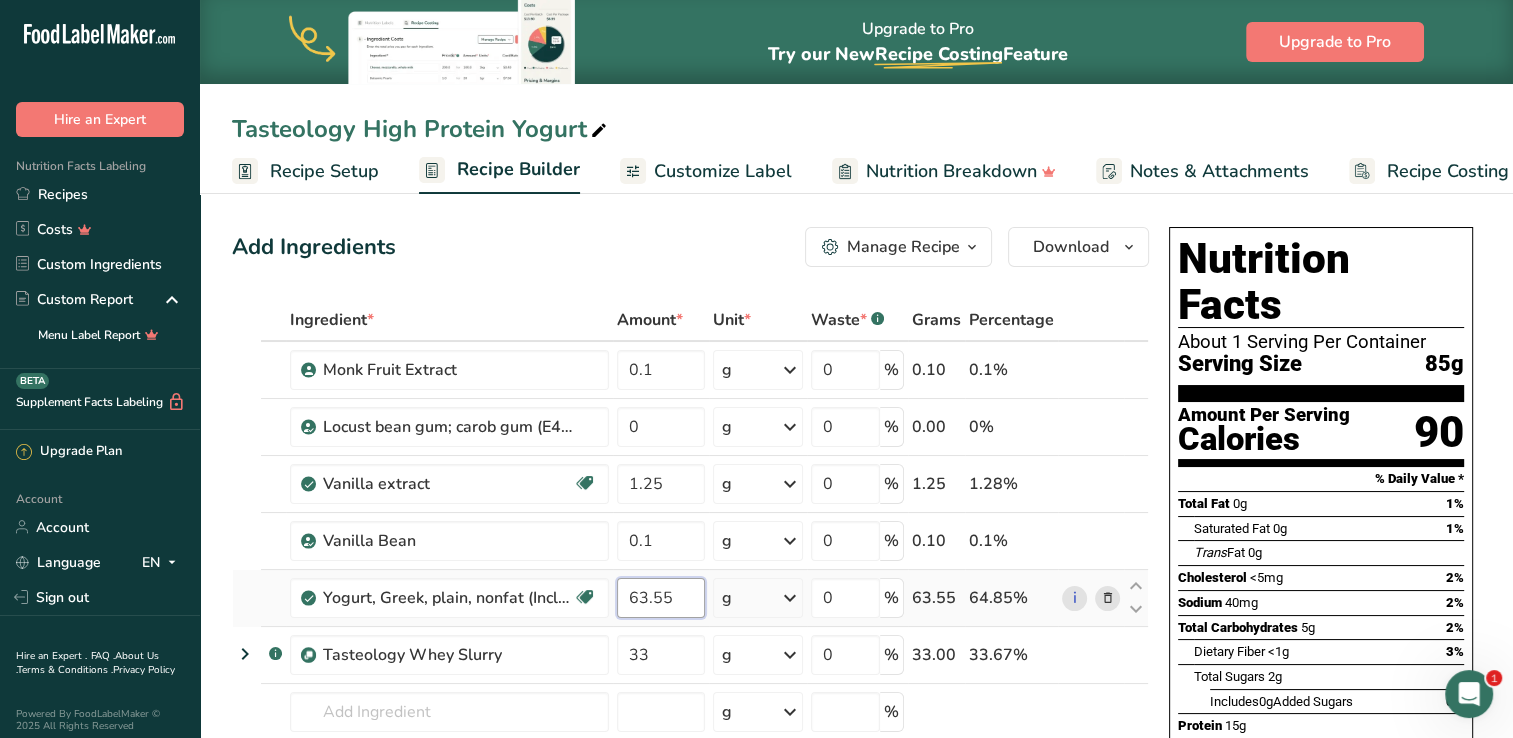 click on "Ingredient *
Amount *
Unit *
Waste *   .a-a{fill:#347362;}.b-a{fill:#fff;}          Grams
Percentage
Monk Fruit Extract
0.1
g
Weight Units
g
kg
mg
See more
Volume Units
l
mL
fl oz
See more
0
%
0.10
0.1%
Locust bean gum; carob gum (E410)
0
g
Portions
100 gram
Weight Units
g
kg
mg
See more
Volume Units
l
lb/ft3
g/cm3
Confirm
mL" at bounding box center [690, 582] 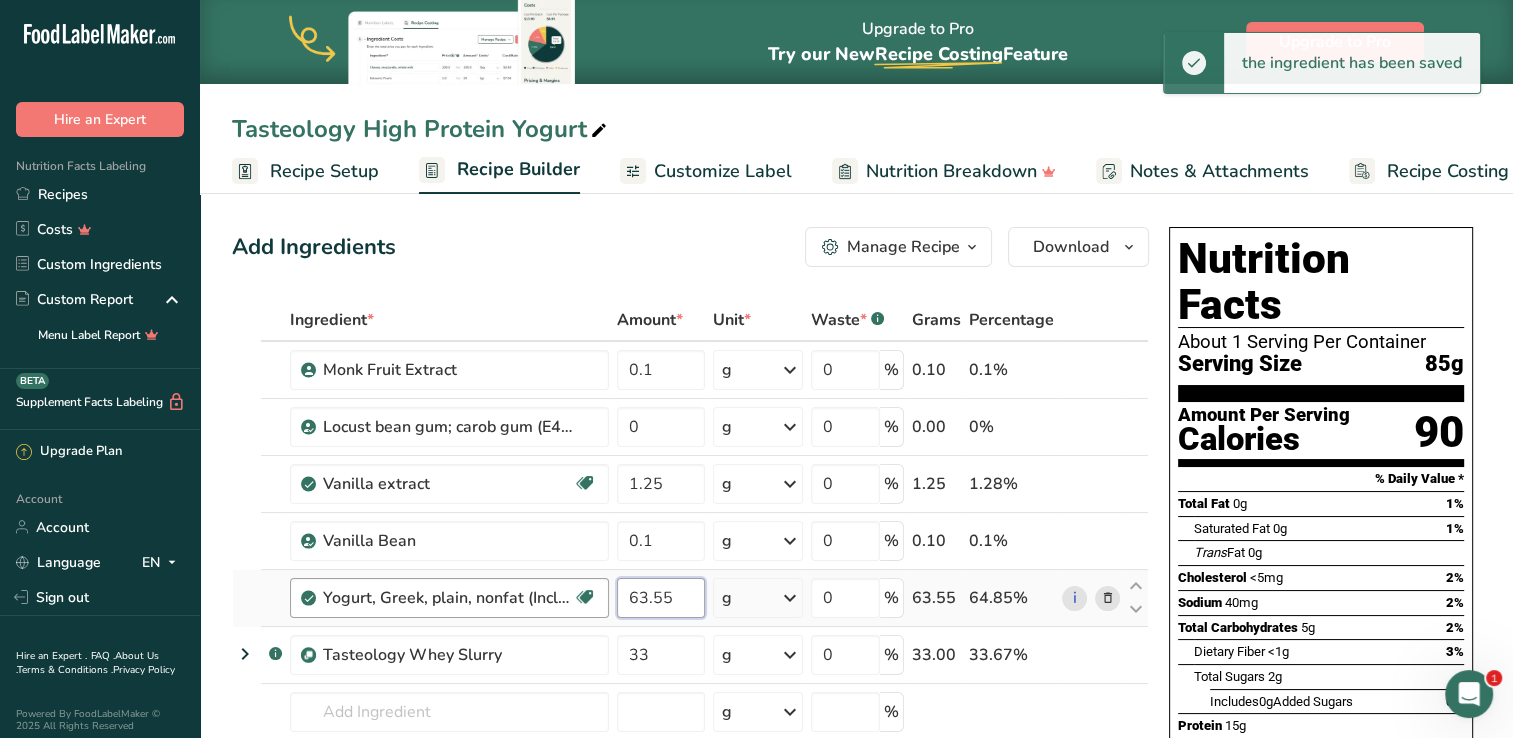 drag, startPoint x: 668, startPoint y: 596, endPoint x: 388, endPoint y: 586, distance: 280.17853 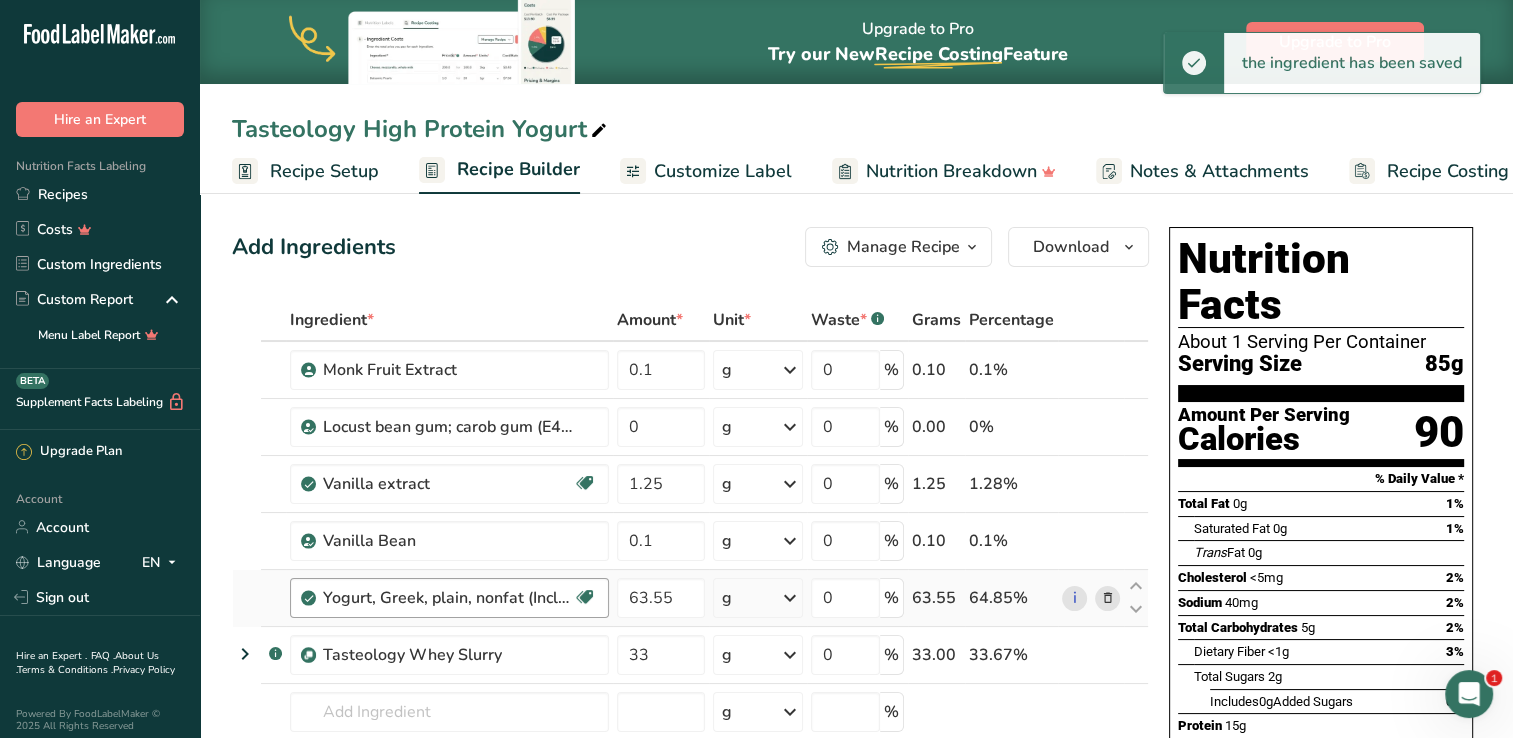 click on "Ingredient *
Amount *
Unit *
Waste *   .a-a{fill:#347362;}.b-a{fill:#fff;}          Grams
Percentage
Monk Fruit Extract
0.1
g
Weight Units
g
kg
mg
See more
Volume Units
l
mL
fl oz
See more
0
%
0.10
0.1%
Locust bean gum; carob gum (E410)
0
g
Portions
100 gram
Weight Units
g
kg
mg
See more
Volume Units
l
lb/ft3
g/cm3
Confirm
mL" at bounding box center [690, 582] 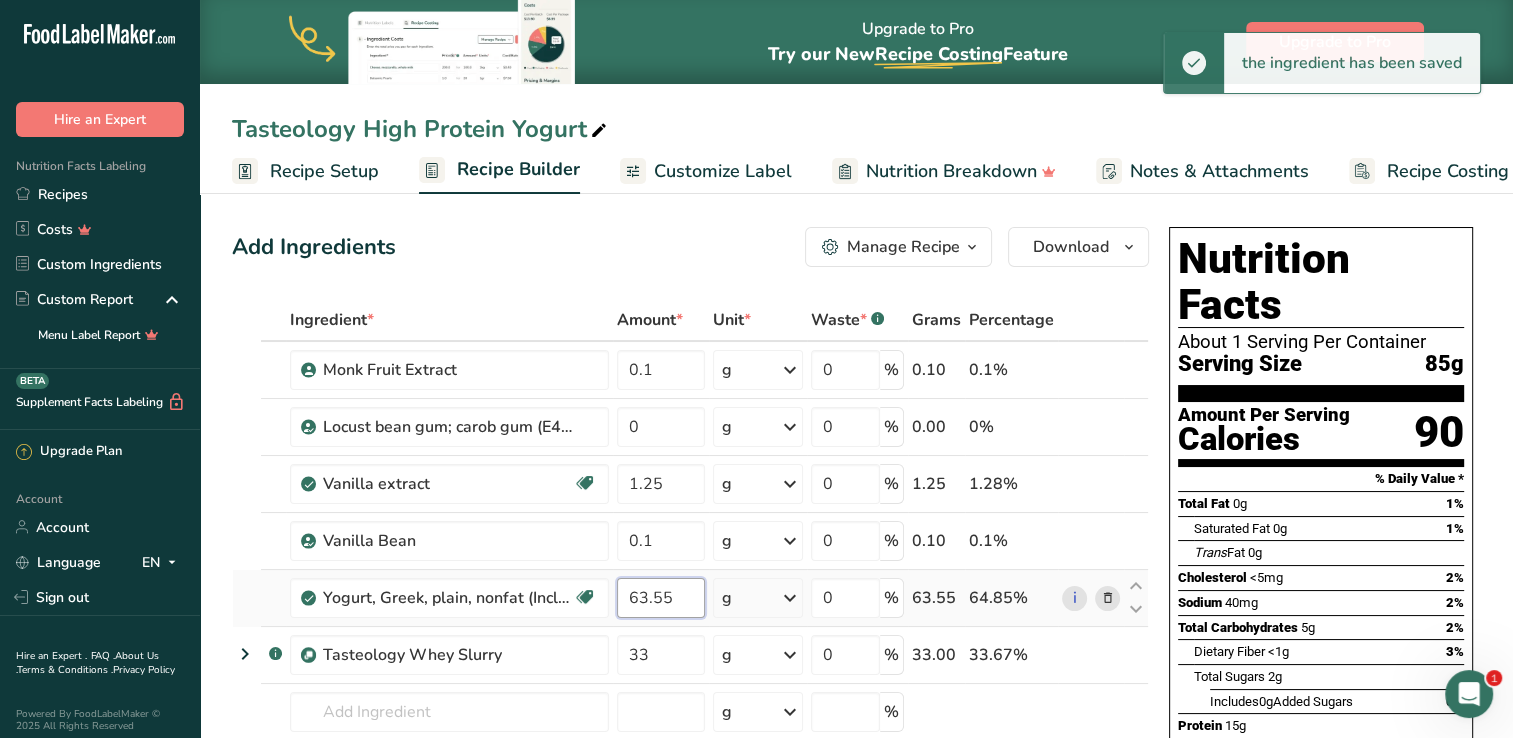 click on "63.55" at bounding box center (661, 598) 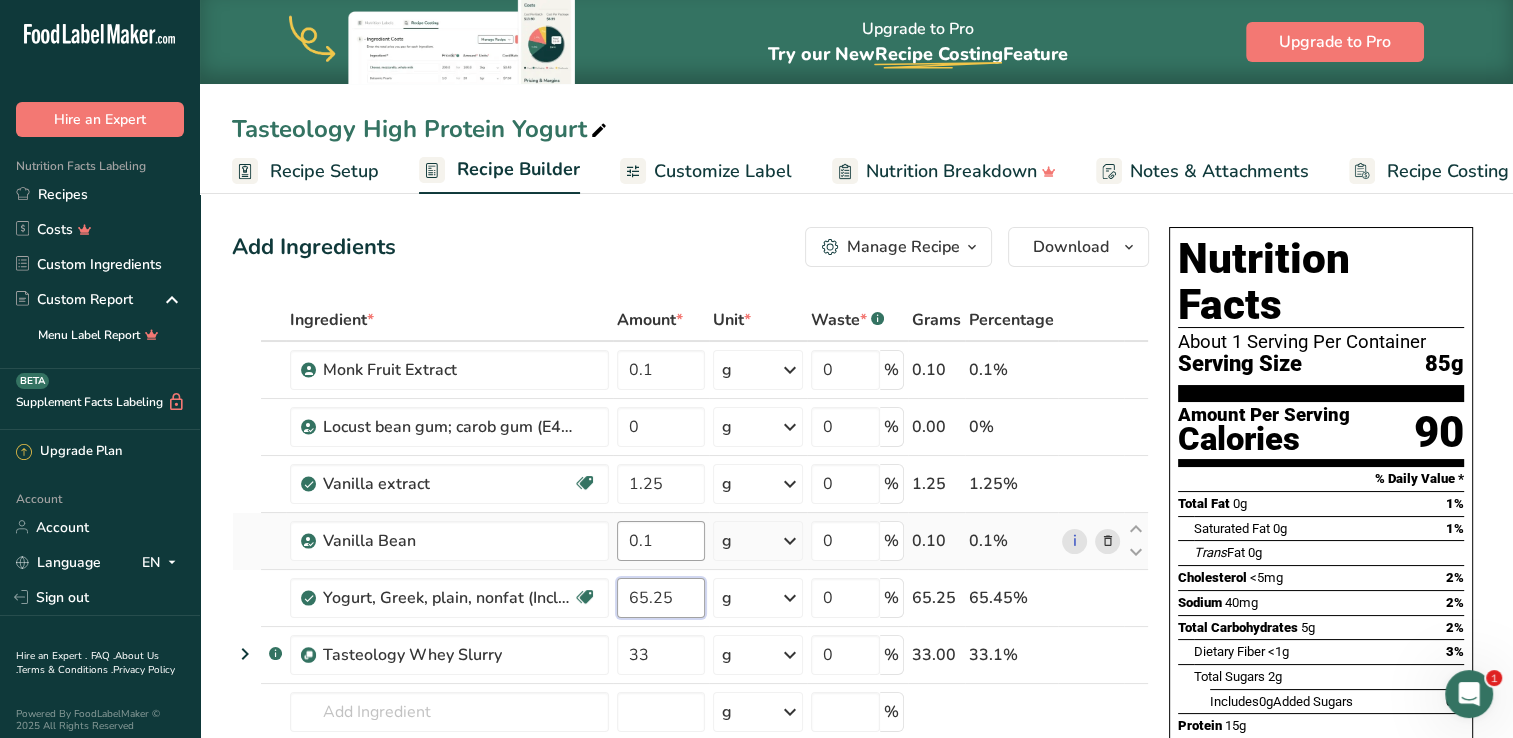 type on "65.25" 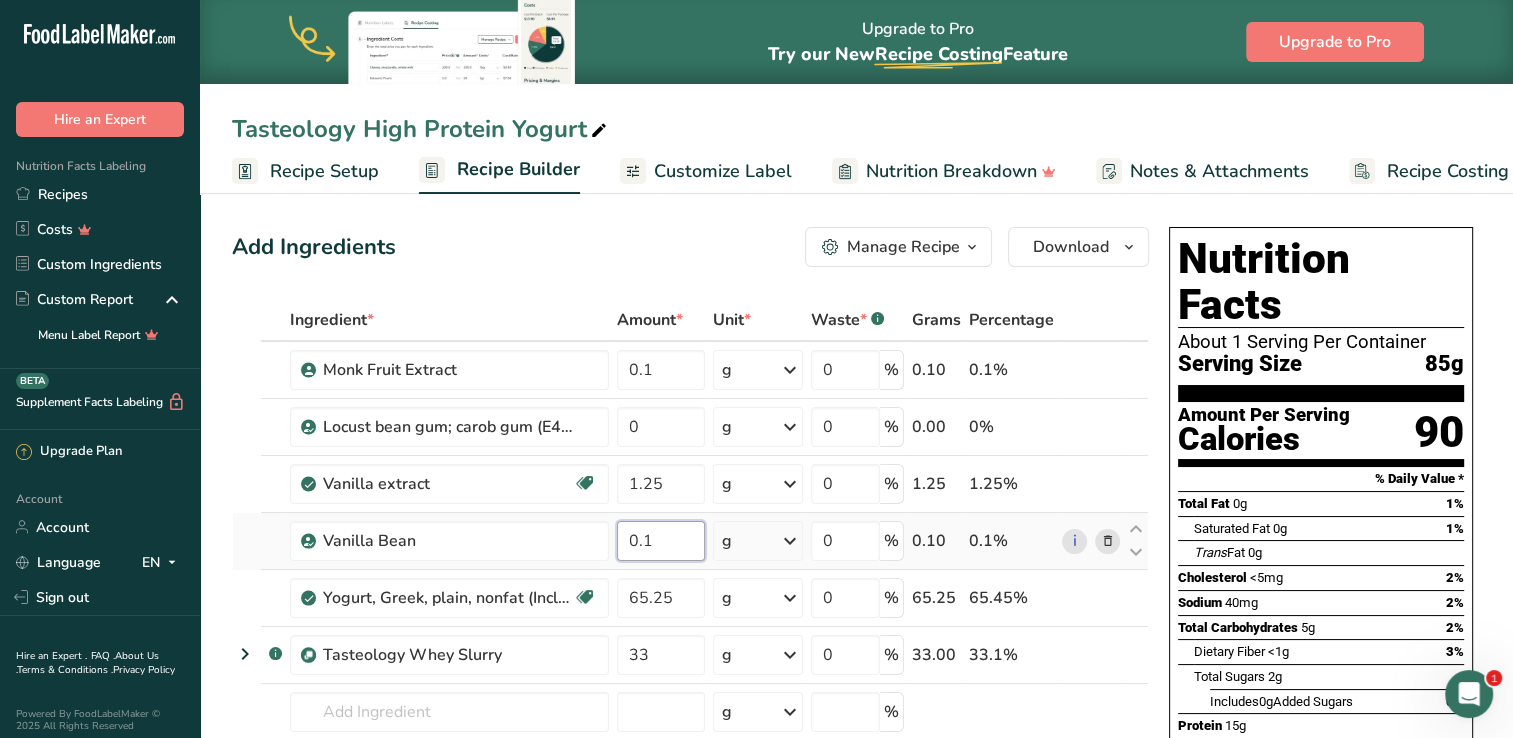 click on "Ingredient *
Amount *
Unit *
Waste *   .a-a{fill:#347362;}.b-a{fill:#fff;}          Grams
Percentage
Monk Fruit Extract
0.1
g
Weight Units
g
kg
mg
See more
Volume Units
l
mL
fl oz
See more
0
%
0.10
0.1%
Locust bean gum; carob gum (E410)
0
g
Portions
100 gram
Weight Units
g
kg
mg
See more
Volume Units
l
lb/ft3
g/cm3
Confirm
mL" at bounding box center (690, 582) 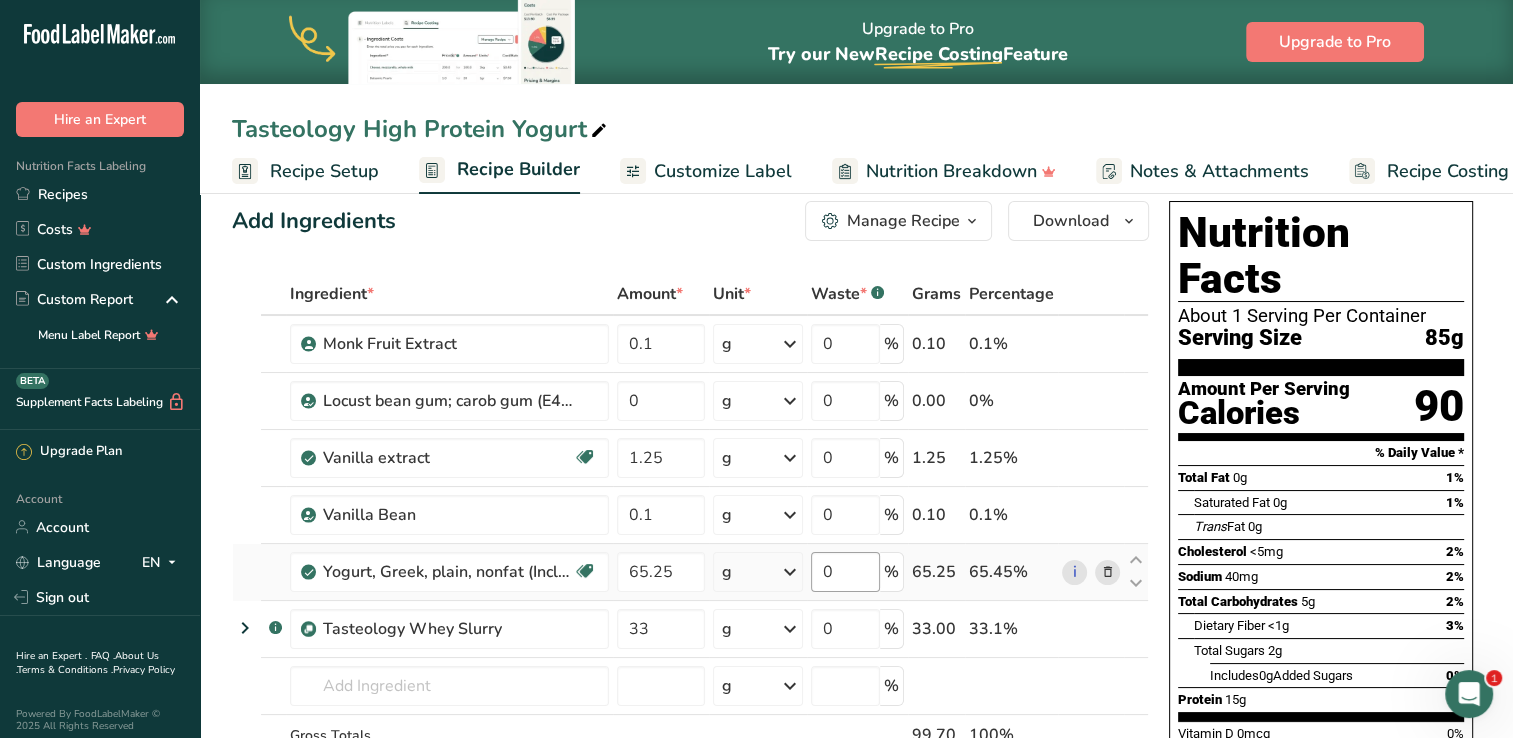 scroll, scrollTop: 20, scrollLeft: 0, axis: vertical 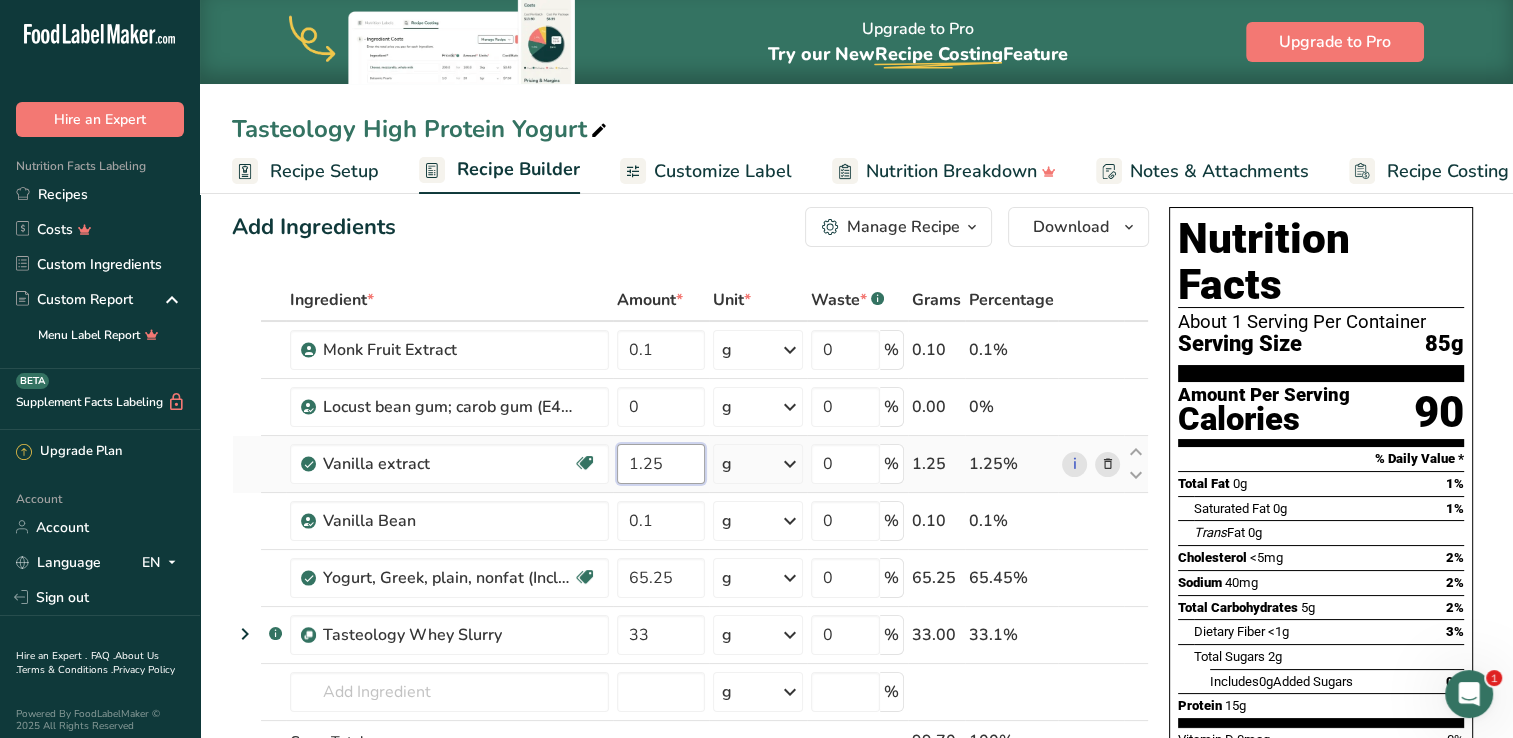 click on "Ingredient *
Amount *
Unit *
Waste *   .a-a{fill:#347362;}.b-a{fill:#fff;}          Grams
Percentage
Monk Fruit Extract
0.1
g
Weight Units
g
kg
mg
See more
Volume Units
l
mL
fl oz
See more
0
%
0.10
0.1%
Locust bean gum; carob gum (E410)
0
g
Portions
100 gram
Weight Units
g
kg
mg
See more
Volume Units
l
lb/ft3
g/cm3
Confirm
mL" at bounding box center (690, 562) 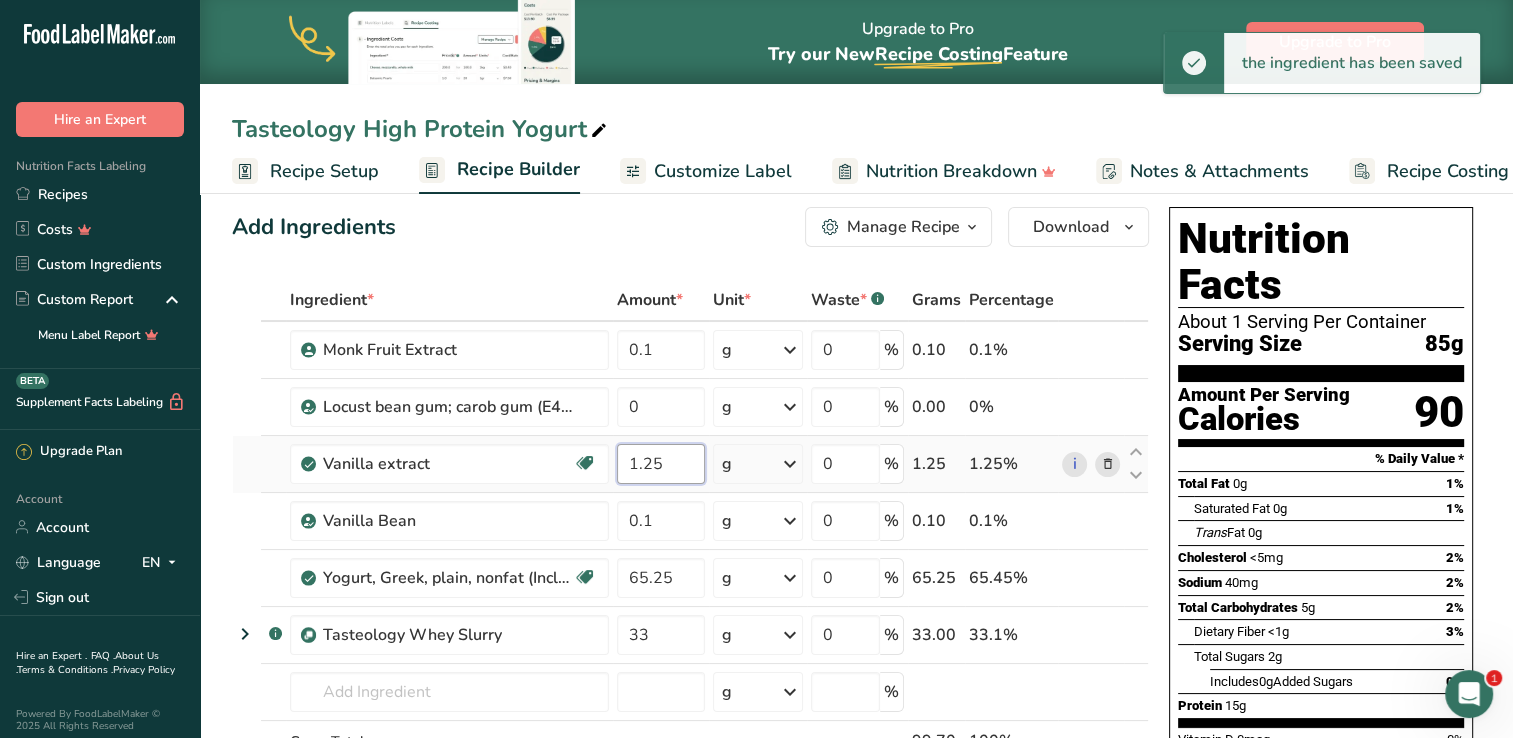 click on "1.25" at bounding box center [661, 464] 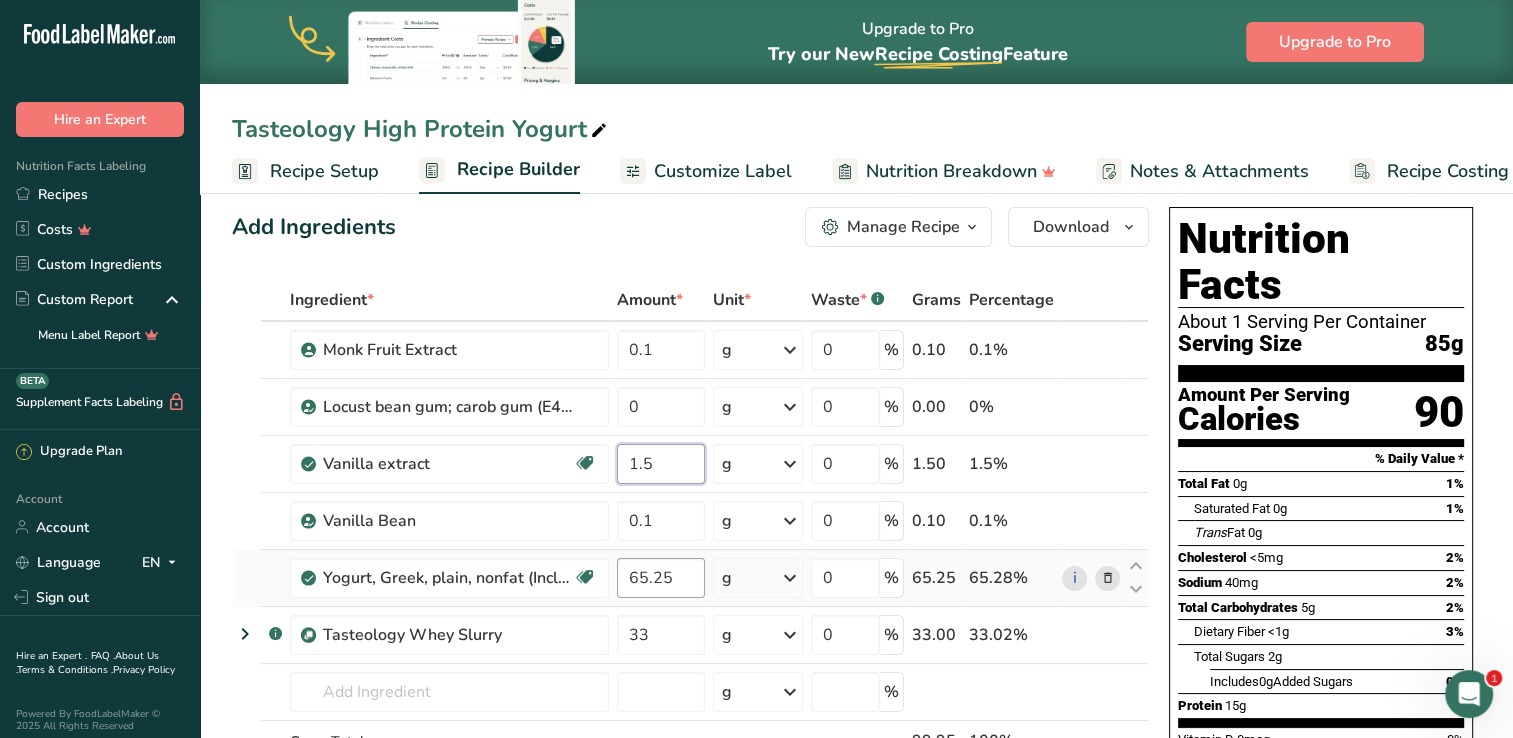 type on "1.5" 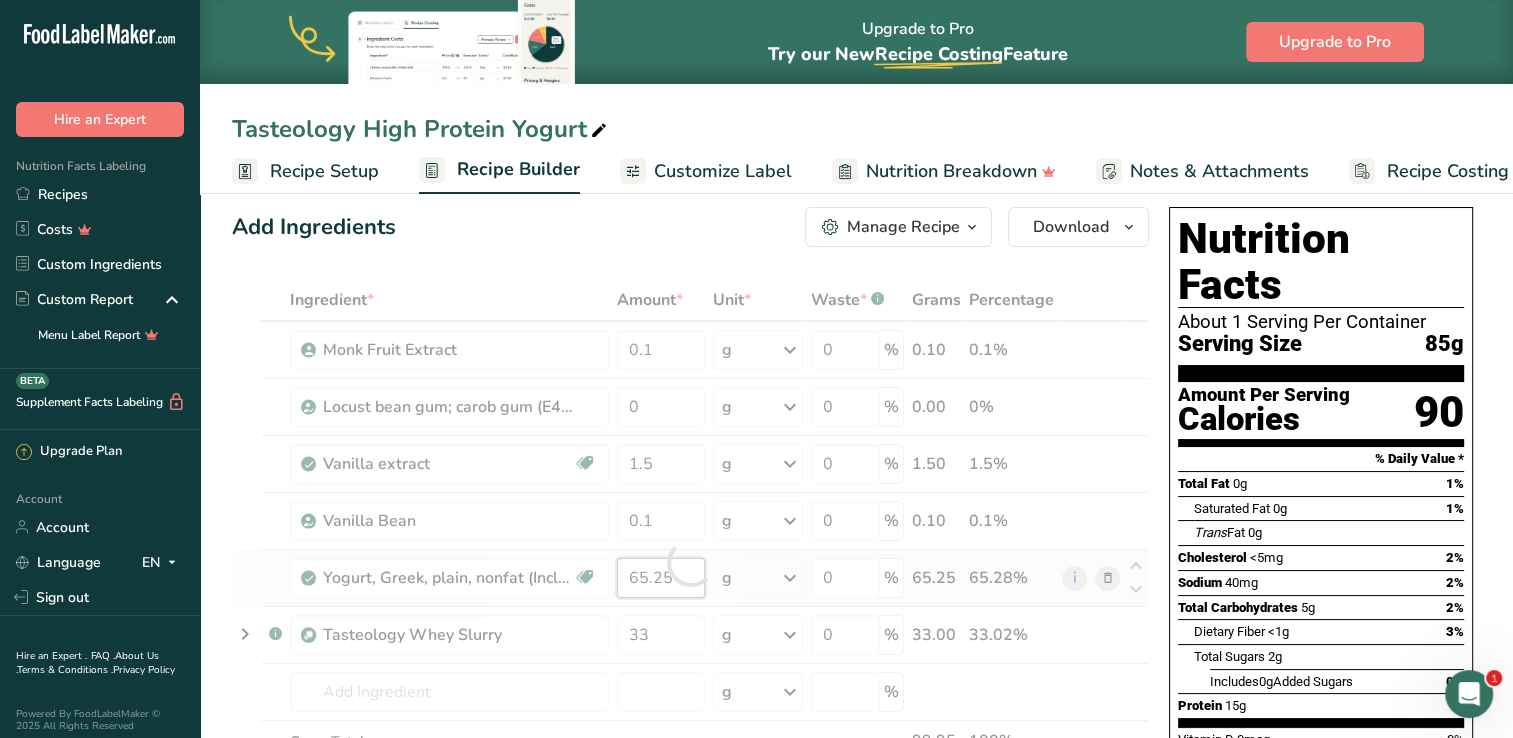click on "Ingredient *
Amount *
Unit *
Waste *   .a-a{fill:#347362;}.b-a{fill:#fff;}          Grams
Percentage
Monk Fruit Extract
0.1
g
Weight Units
g
kg
mg
See more
Volume Units
l
mL
fl oz
See more
0
%
0.10
0.1%
Locust bean gum; carob gum (E410)
0
g
Portions
100 gram
Weight Units
g
kg
mg
See more
Volume Units
l
lb/ft3
g/cm3
Confirm
mL" at bounding box center (690, 562) 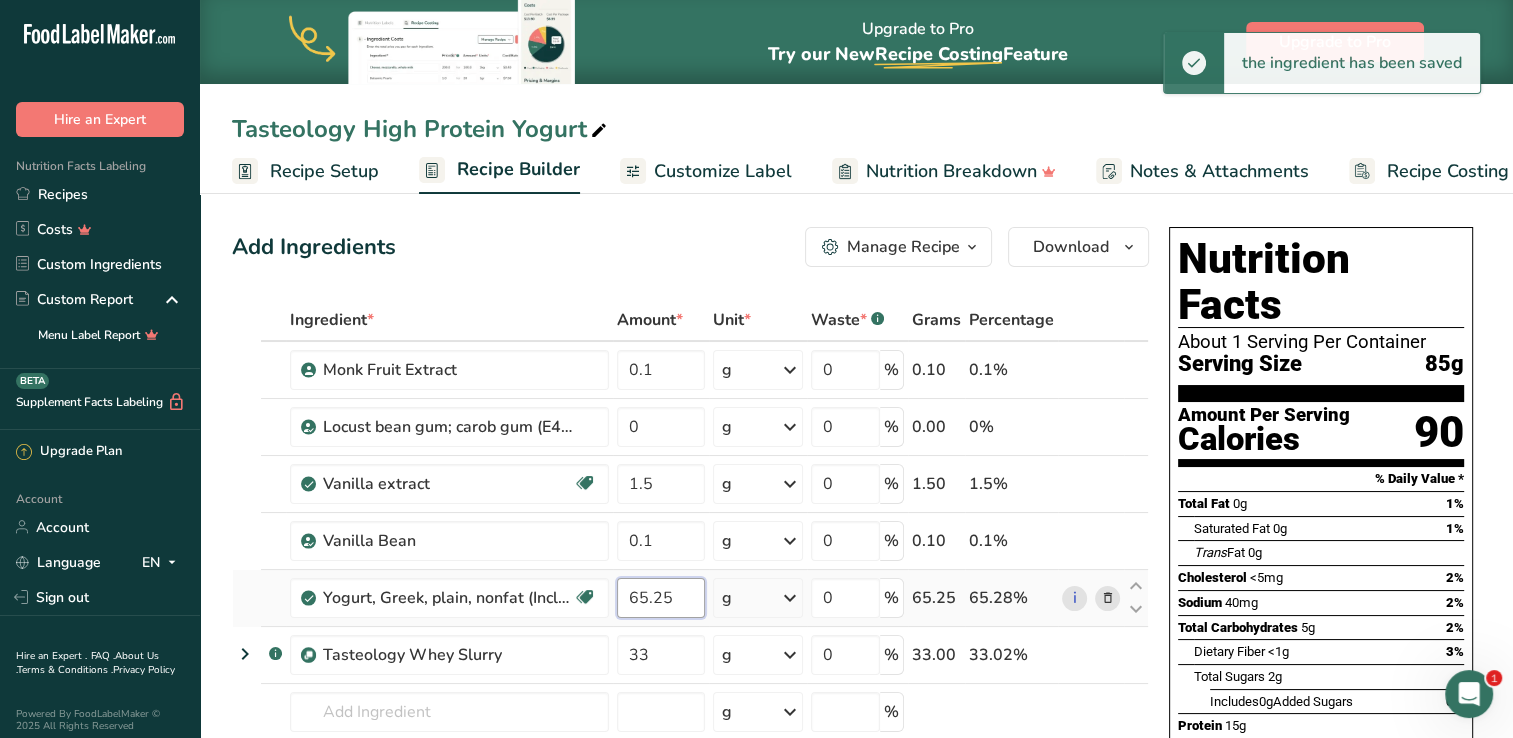 scroll, scrollTop: 0, scrollLeft: 0, axis: both 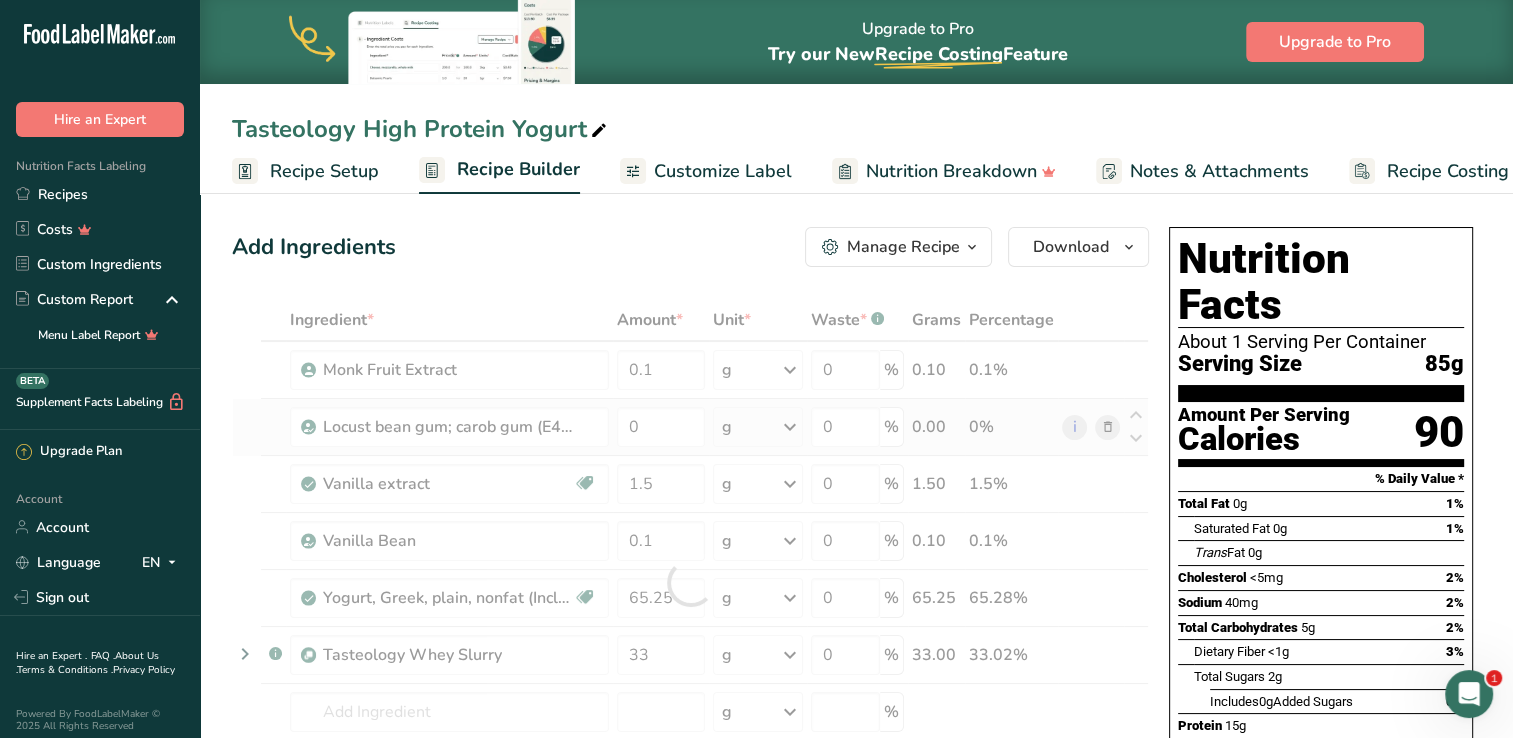 click on "Ingredient *
Amount *
Unit *
Waste *   .a-a{fill:#347362;}.b-a{fill:#fff;}          Grams
Percentage
Monk Fruit Extract
0.1
g
Weight Units
g
kg
mg
See more
Volume Units
l
mL
fl oz
See more
0
%
0.10
0.1%
Locust bean gum; carob gum (E410)
0
g
Portions
100 gram
Weight Units
g
kg
mg
See more
Volume Units
l
lb/ft3
g/cm3
Confirm
mL" at bounding box center [690, 582] 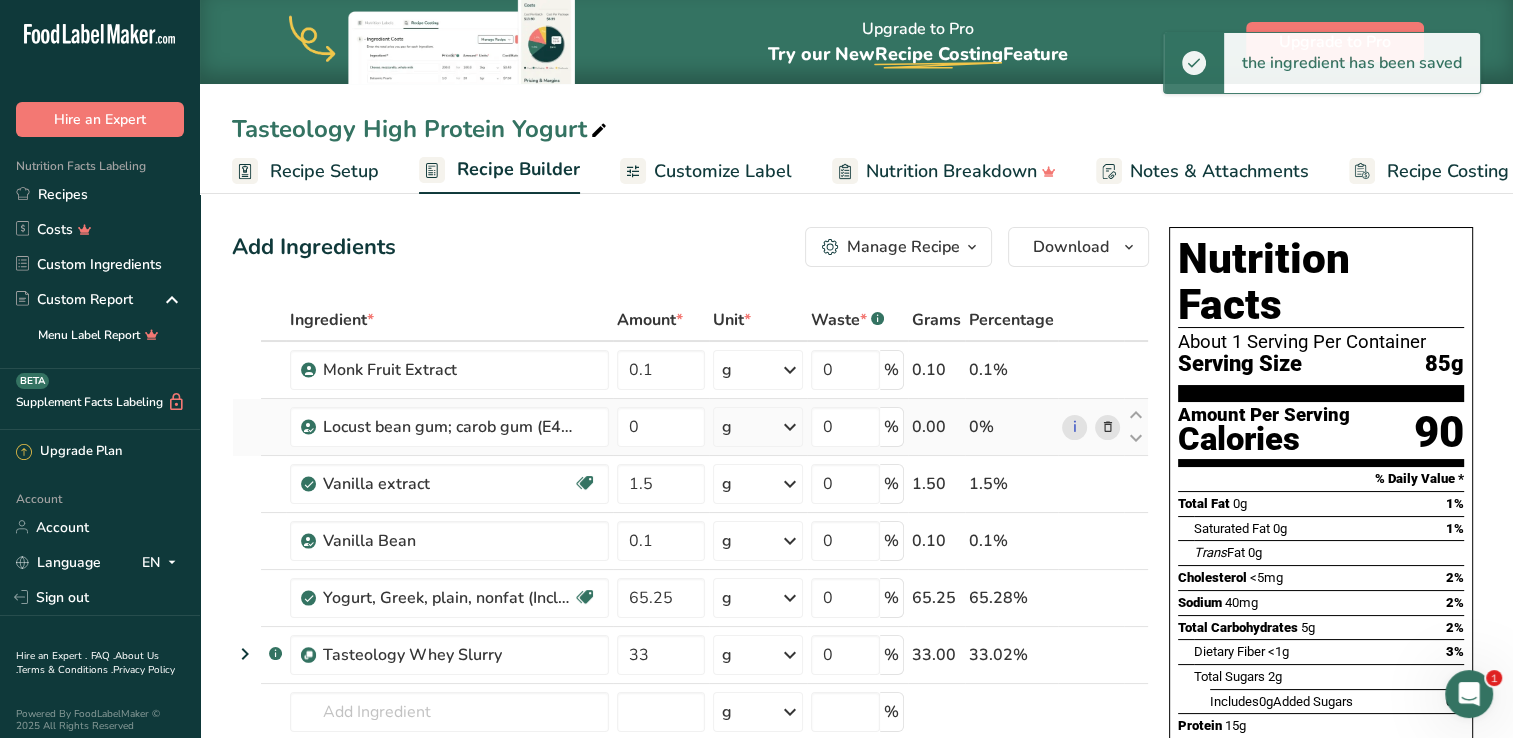 click at bounding box center (1107, 427) 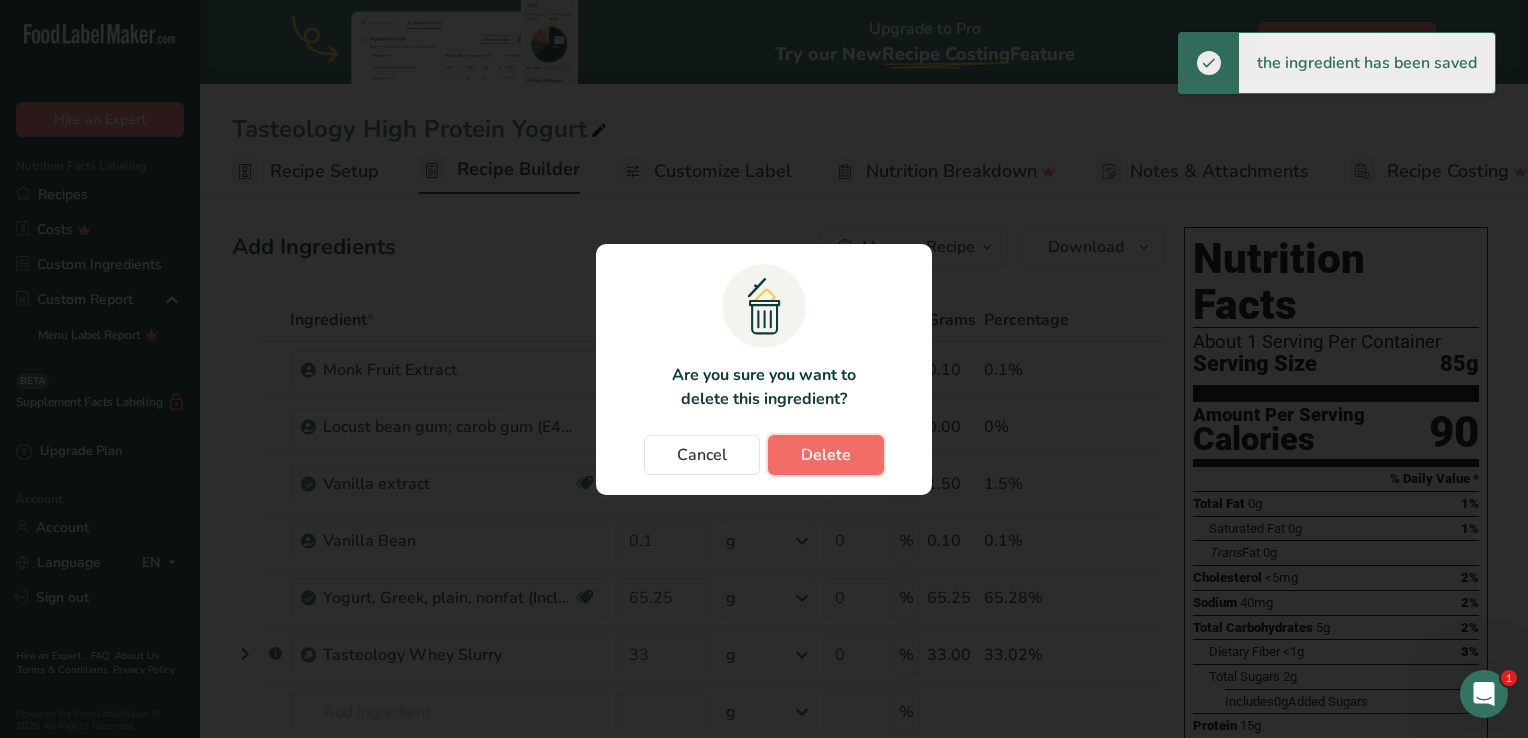 click on "Delete" at bounding box center (826, 455) 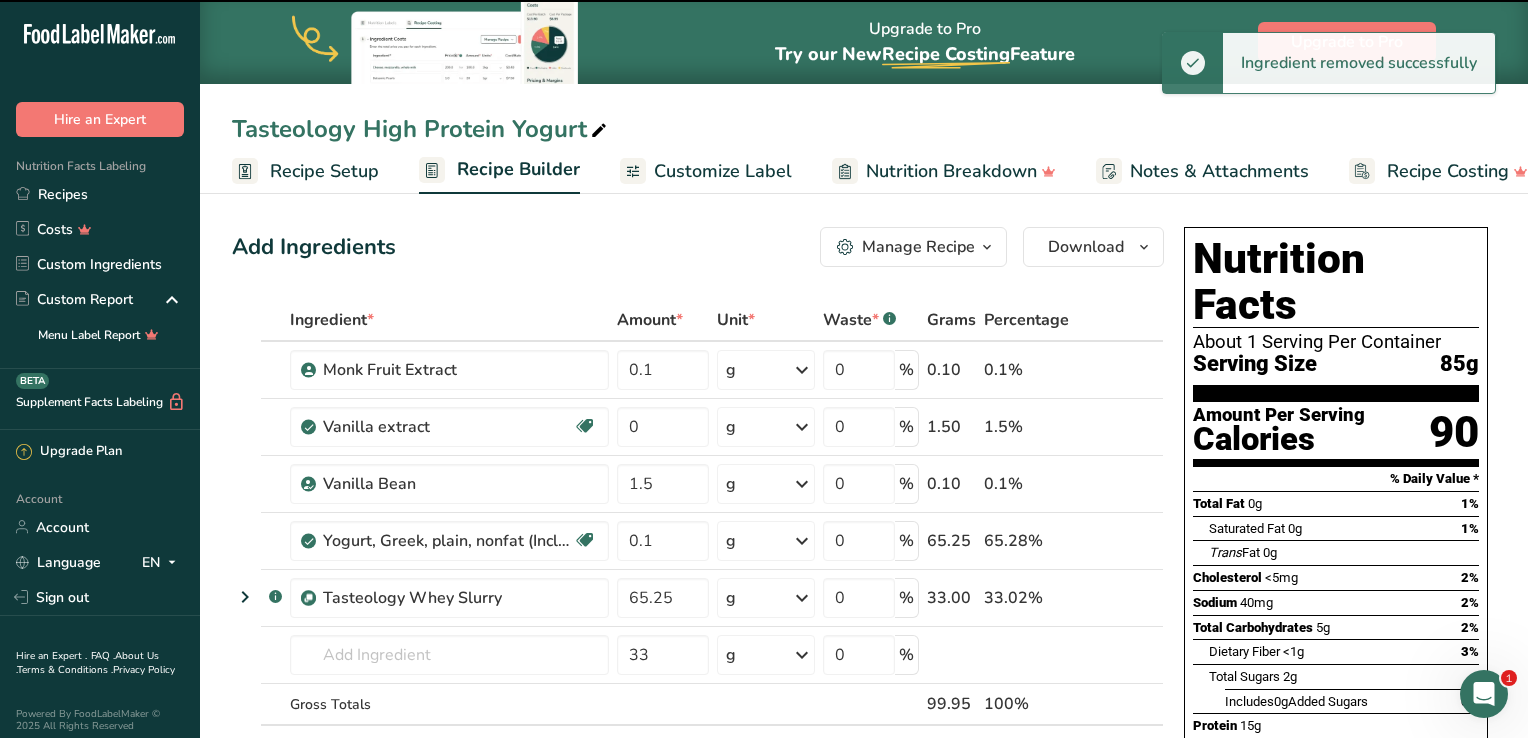 type on "1.5" 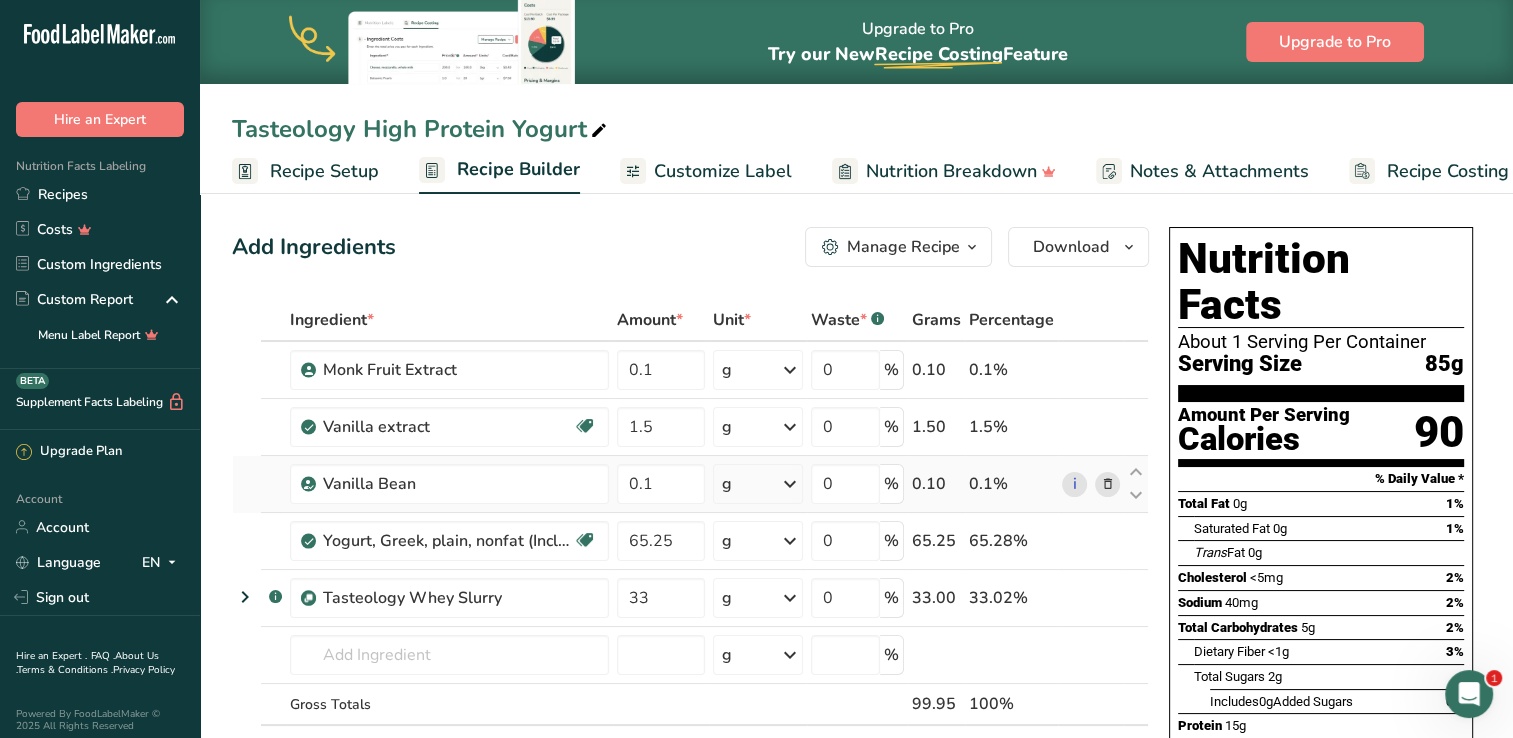 click on "0.1" at bounding box center [661, 484] 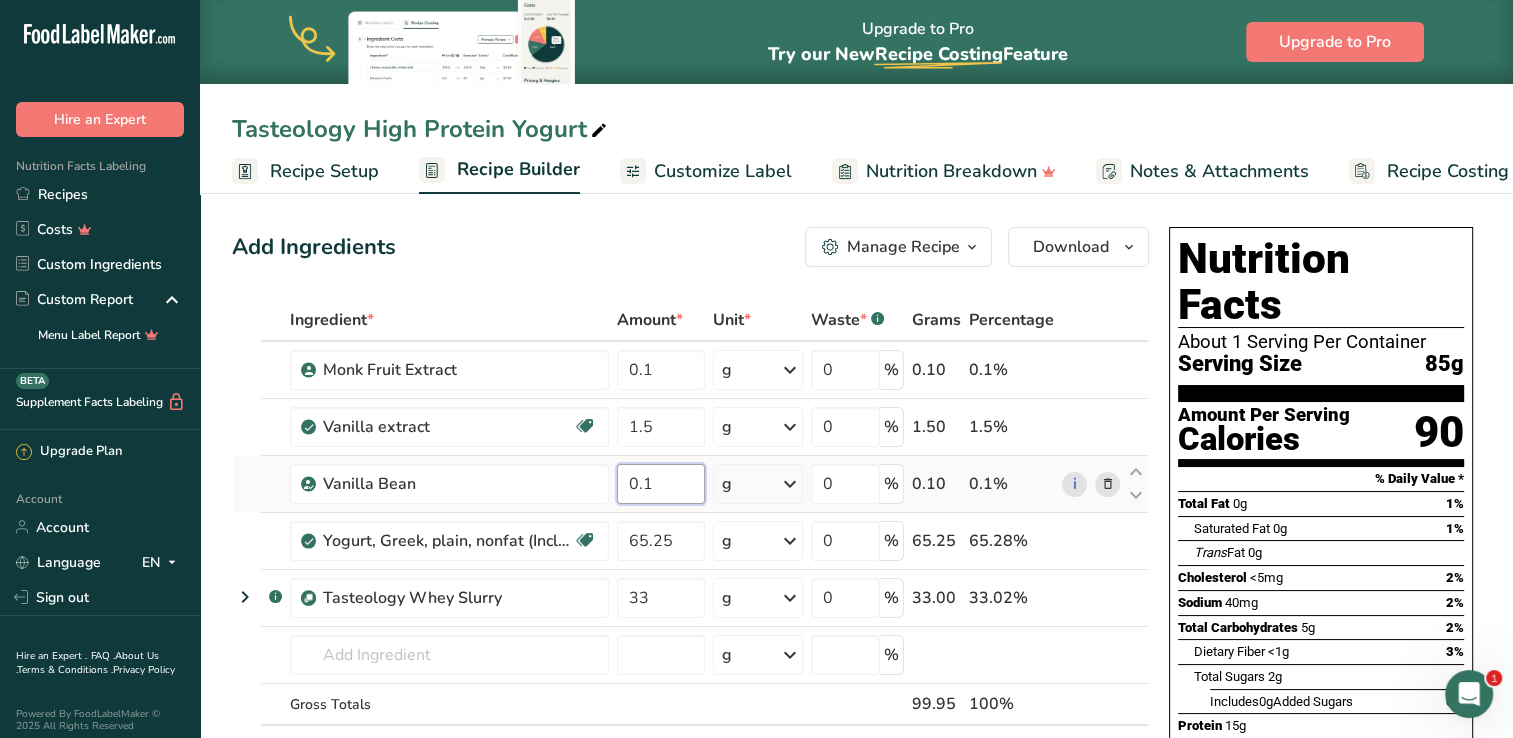 click on "0.1" at bounding box center (661, 484) 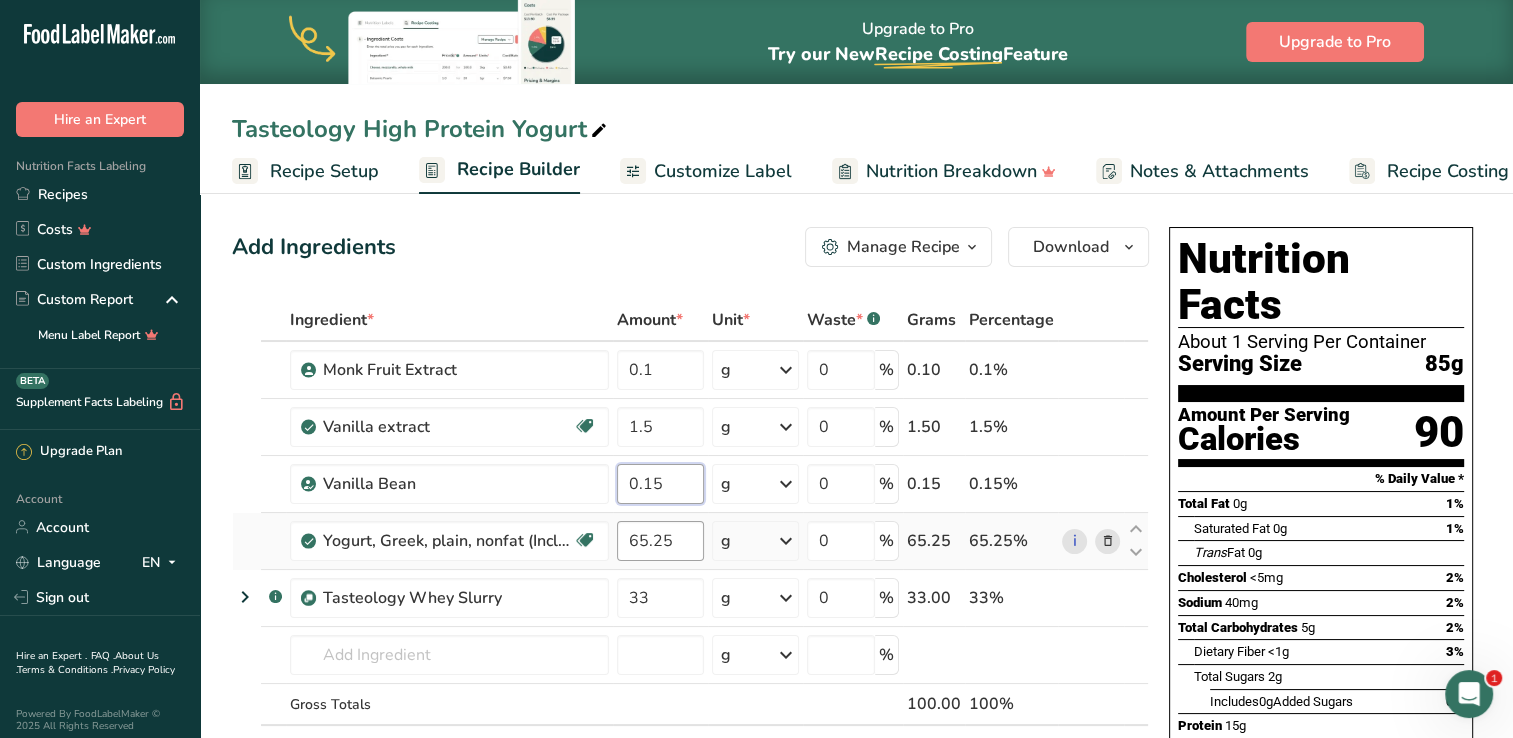 type on "0.15" 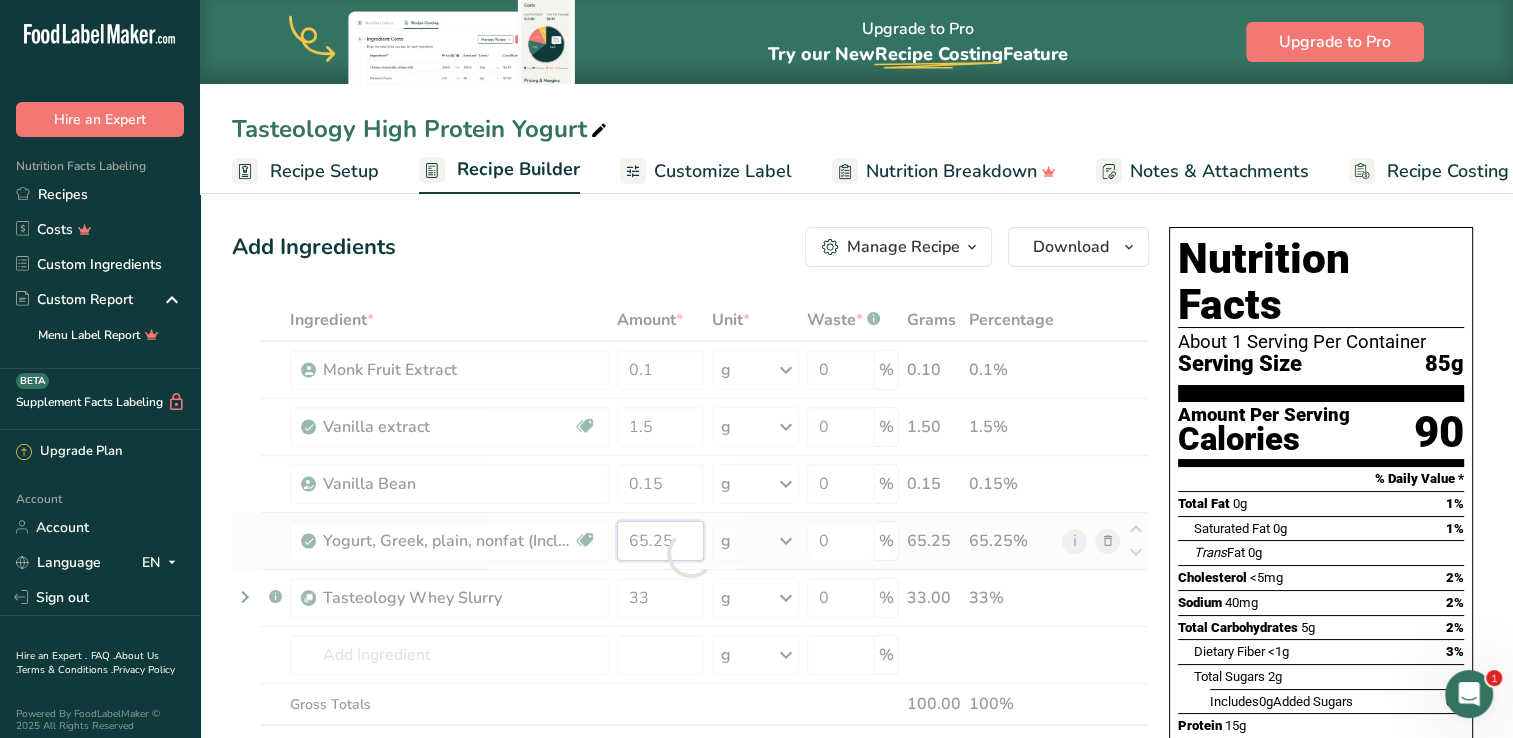 click on "Ingredient *
Amount *
Unit *
Waste *   .a-a{fill:#347362;}.b-a{fill:#fff;}          Grams
Percentage
Monk Fruit Extract
0.1
g
Weight Units
g
kg
mg
See more
Volume Units
l
mL
fl oz
See more
0
%
0.10
0.1%
Vanilla extract
Dairy free
Gluten free
Vegan
Vegetarian
Soy free
1.5
g
Portions
1 tsp
1 tbsp
Weight Units
g
kg
mg
See more
Volume Units
l
mL" at bounding box center (690, 554) 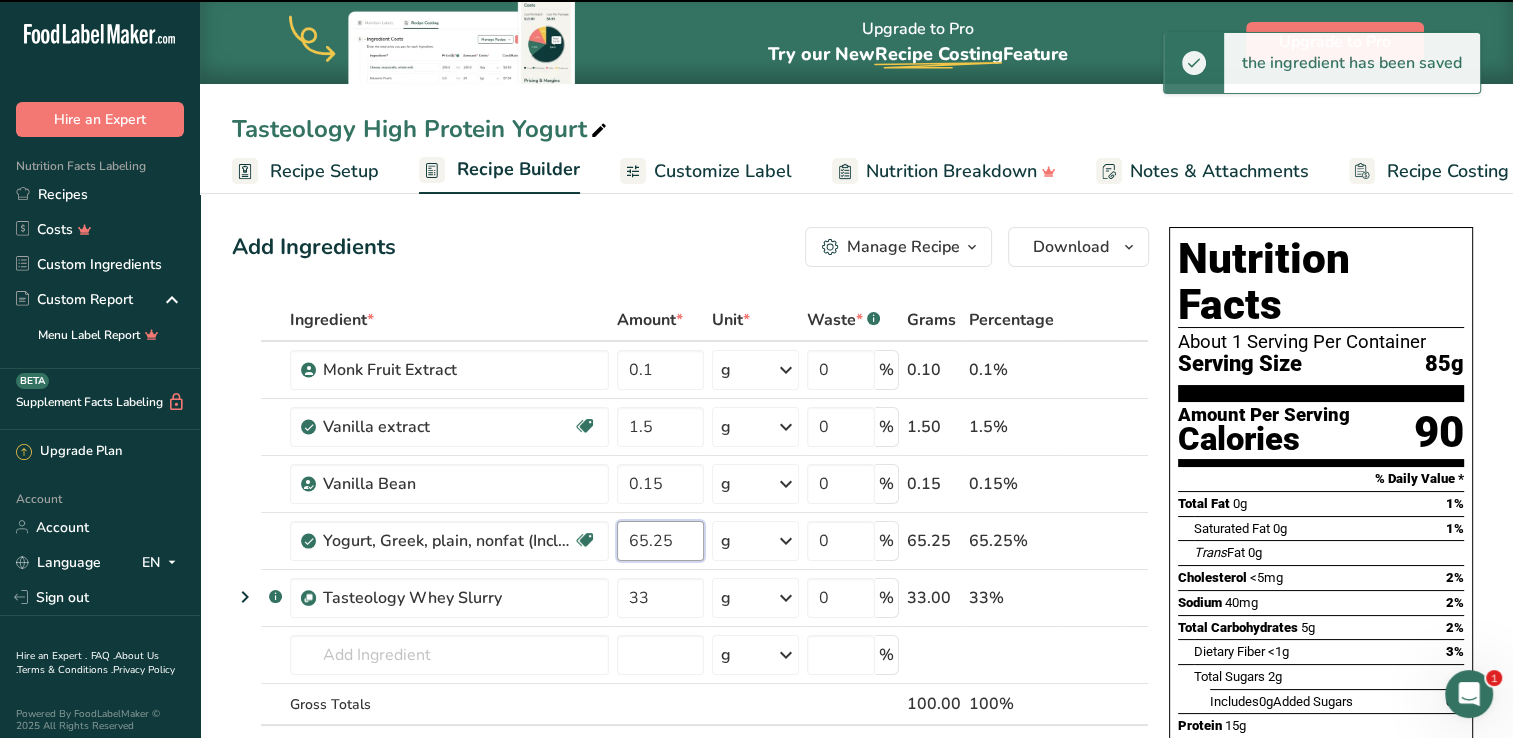 scroll, scrollTop: 62, scrollLeft: 0, axis: vertical 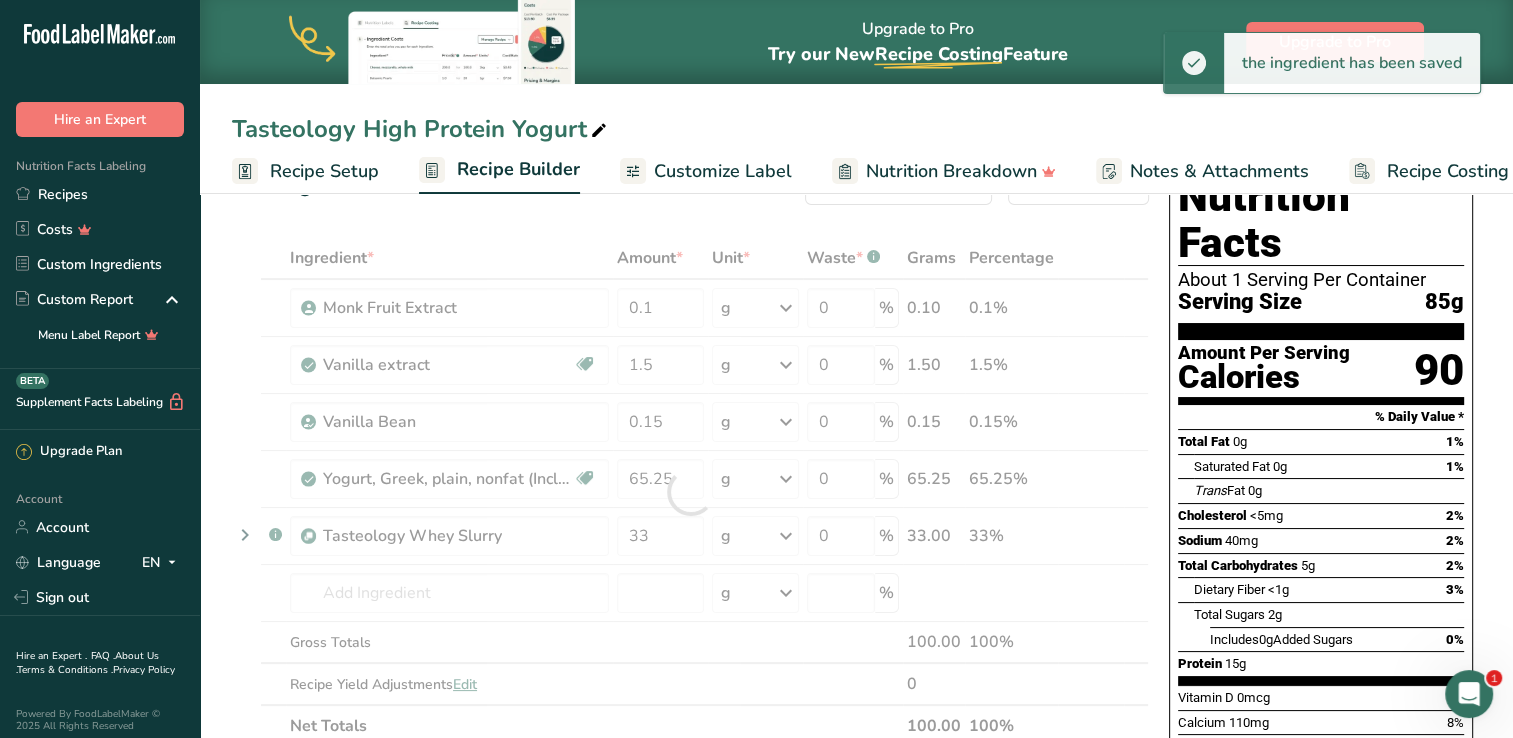 click on "Total Sugars" at bounding box center [1229, 614] 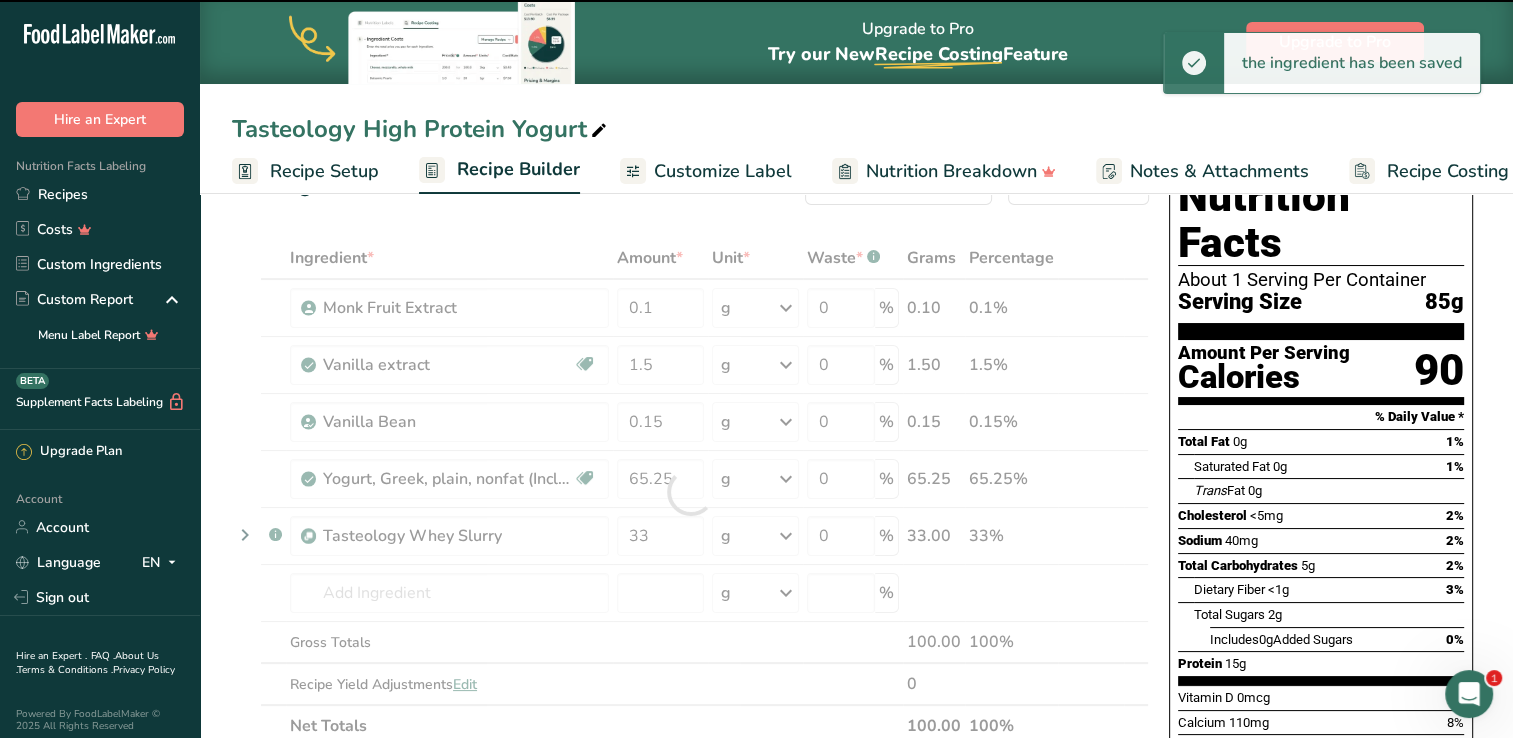 scroll, scrollTop: 0, scrollLeft: 0, axis: both 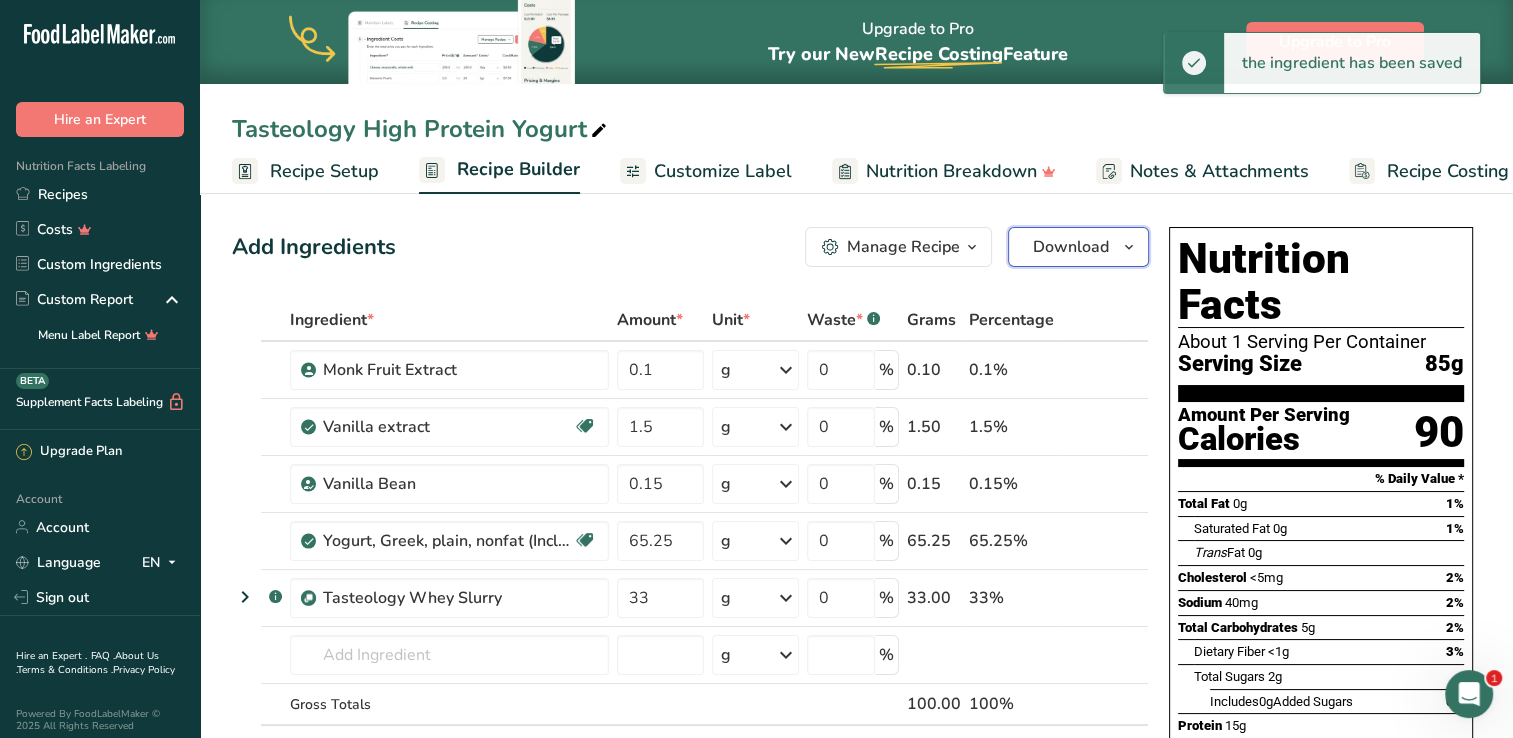 click on "Download" at bounding box center [1071, 247] 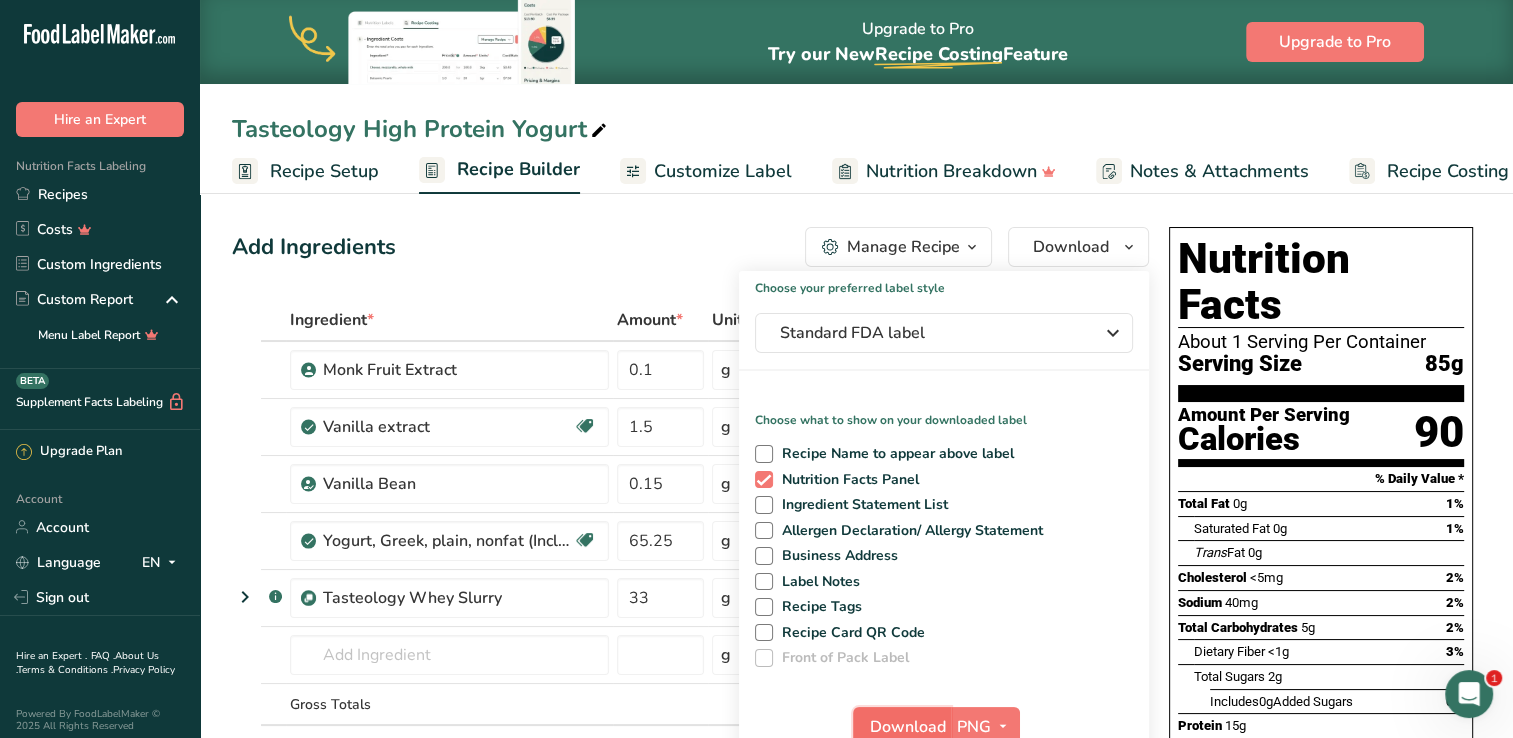 click on "Download" at bounding box center (908, 727) 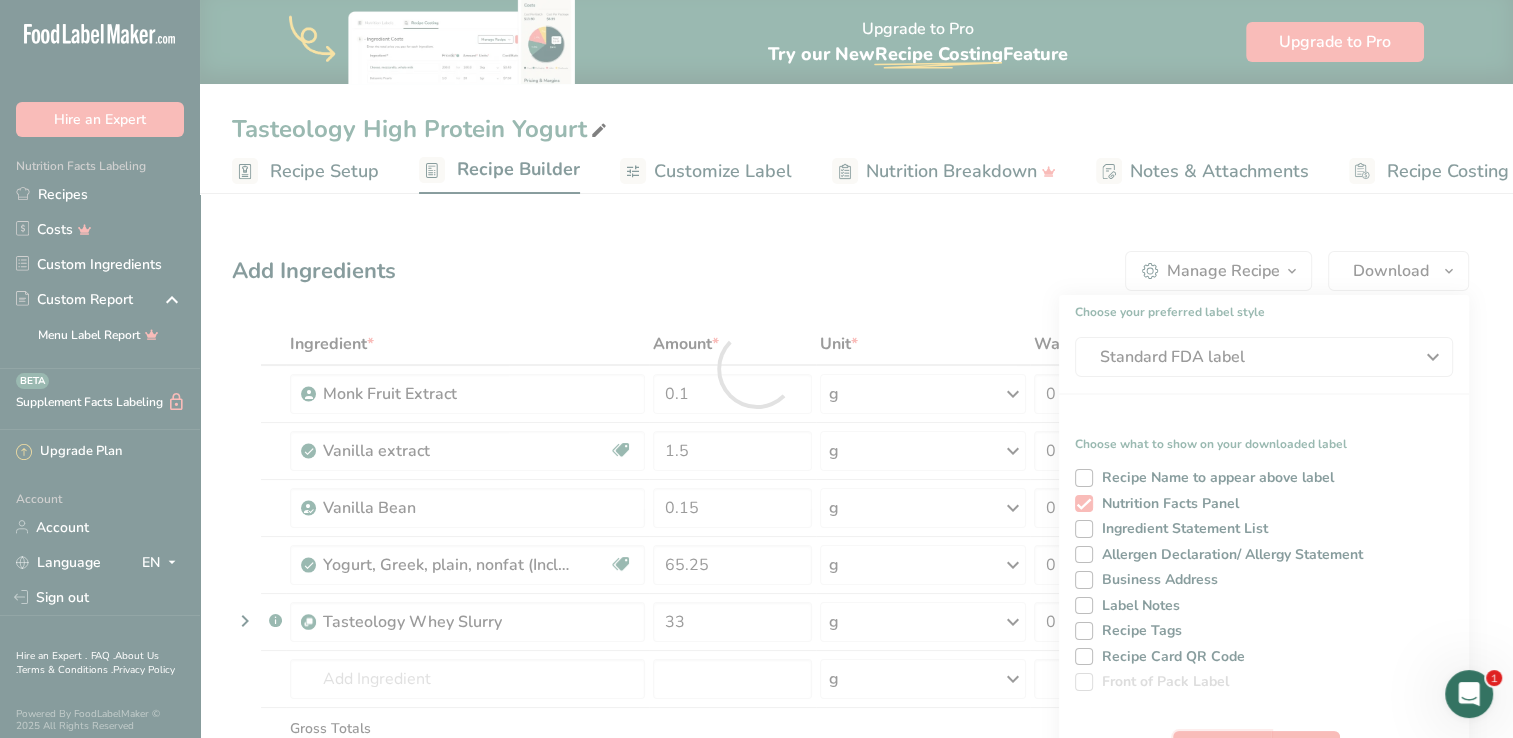 scroll, scrollTop: 0, scrollLeft: 0, axis: both 